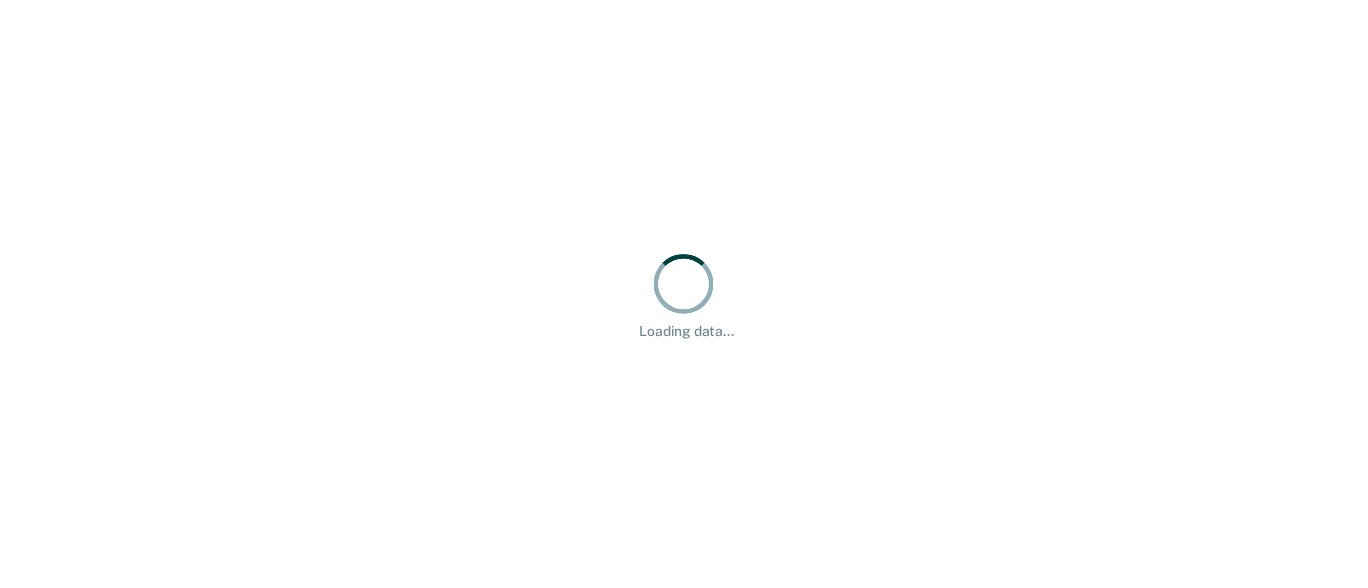 scroll, scrollTop: 0, scrollLeft: 0, axis: both 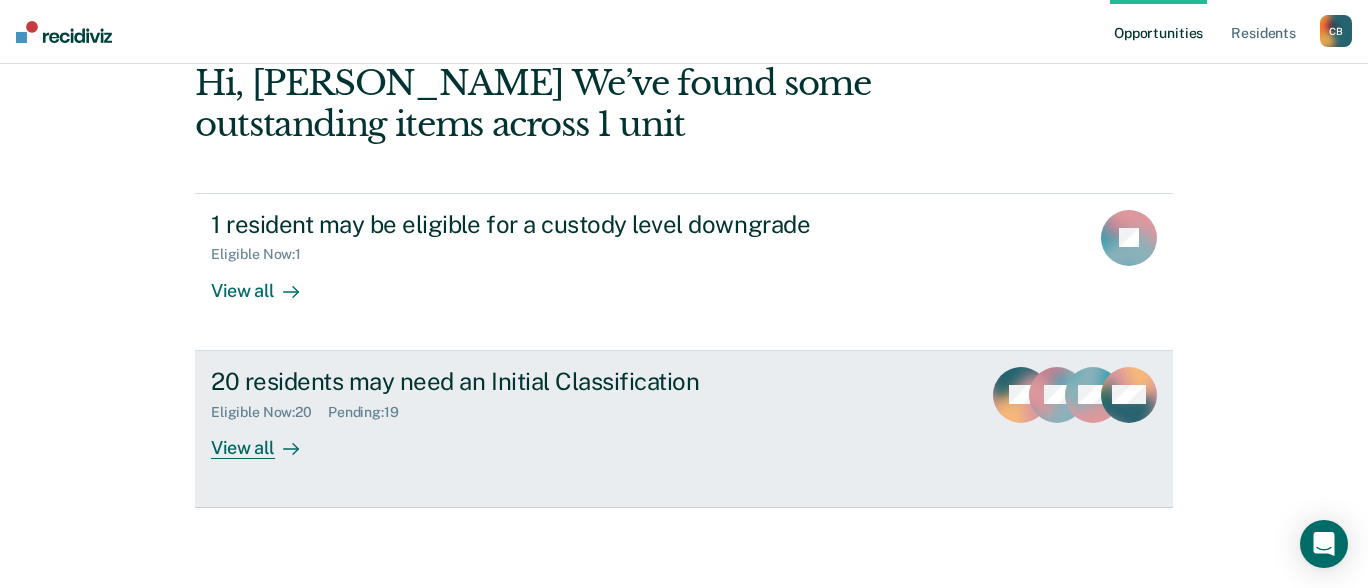 click on "View all" at bounding box center [267, 439] 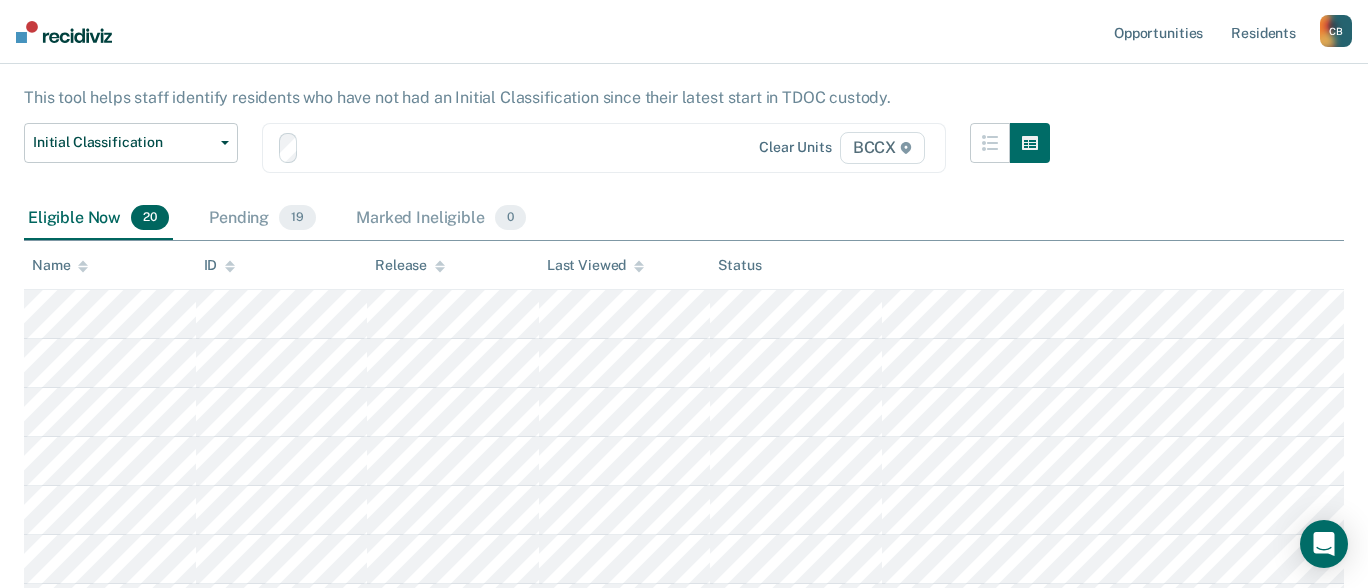 scroll, scrollTop: 0, scrollLeft: 0, axis: both 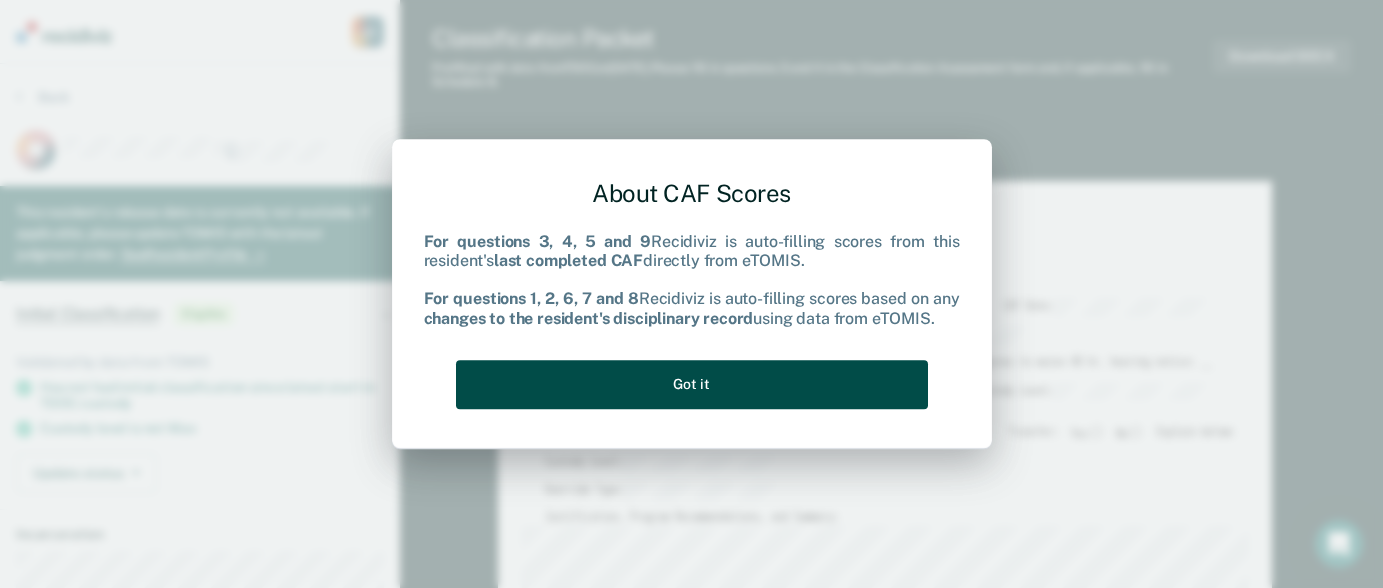 click on "Got it" at bounding box center [692, 384] 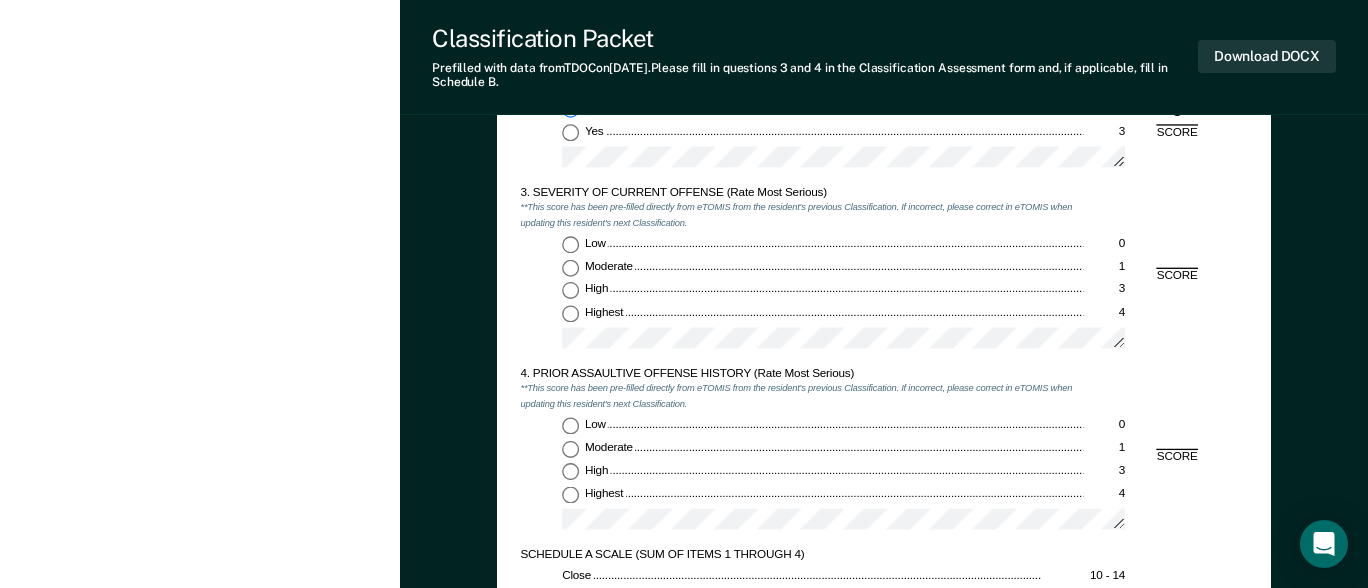 scroll, scrollTop: 1600, scrollLeft: 0, axis: vertical 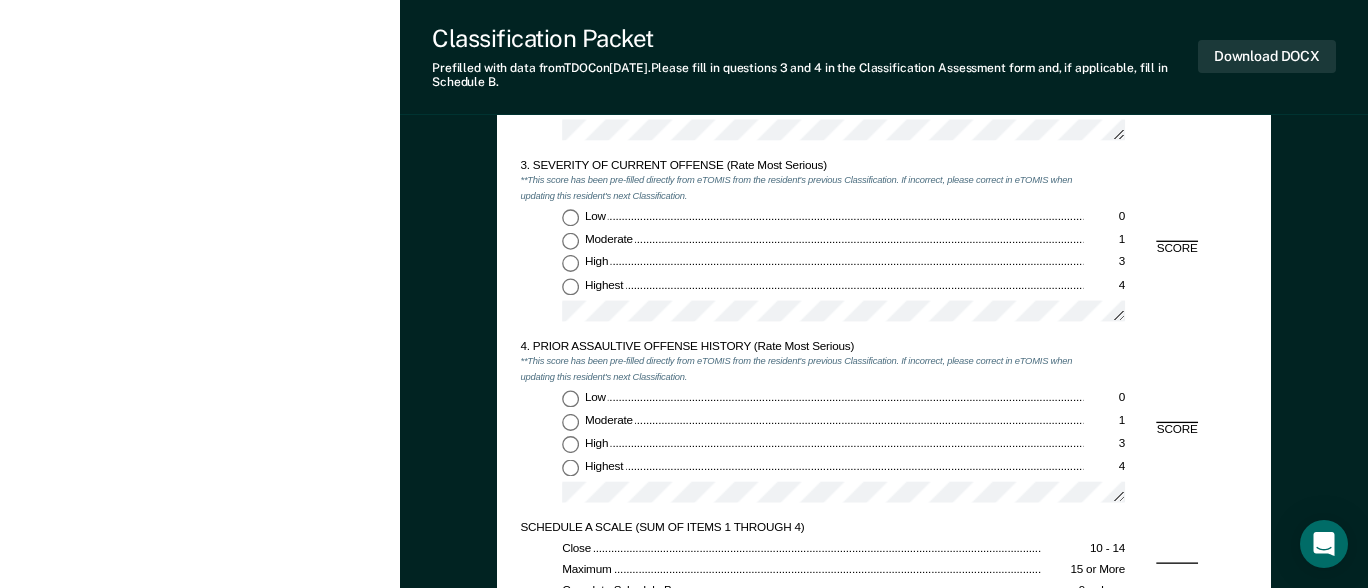 click on "Highest 4" at bounding box center (570, 286) 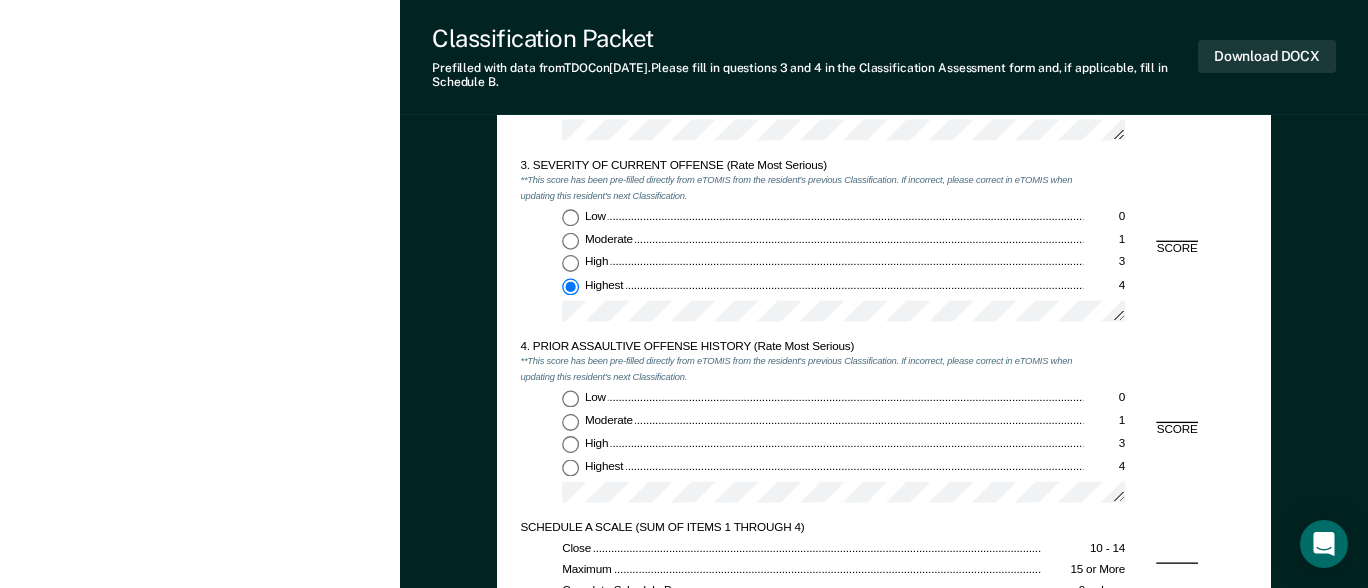type on "x" 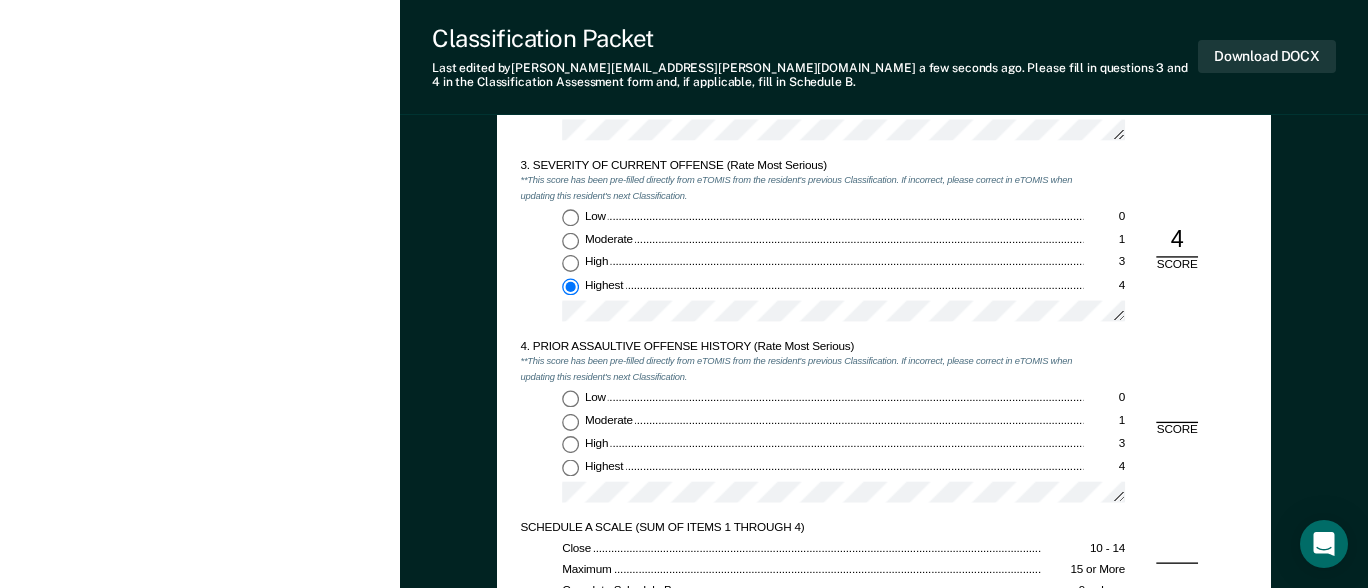 click on "High 3" at bounding box center (570, 444) 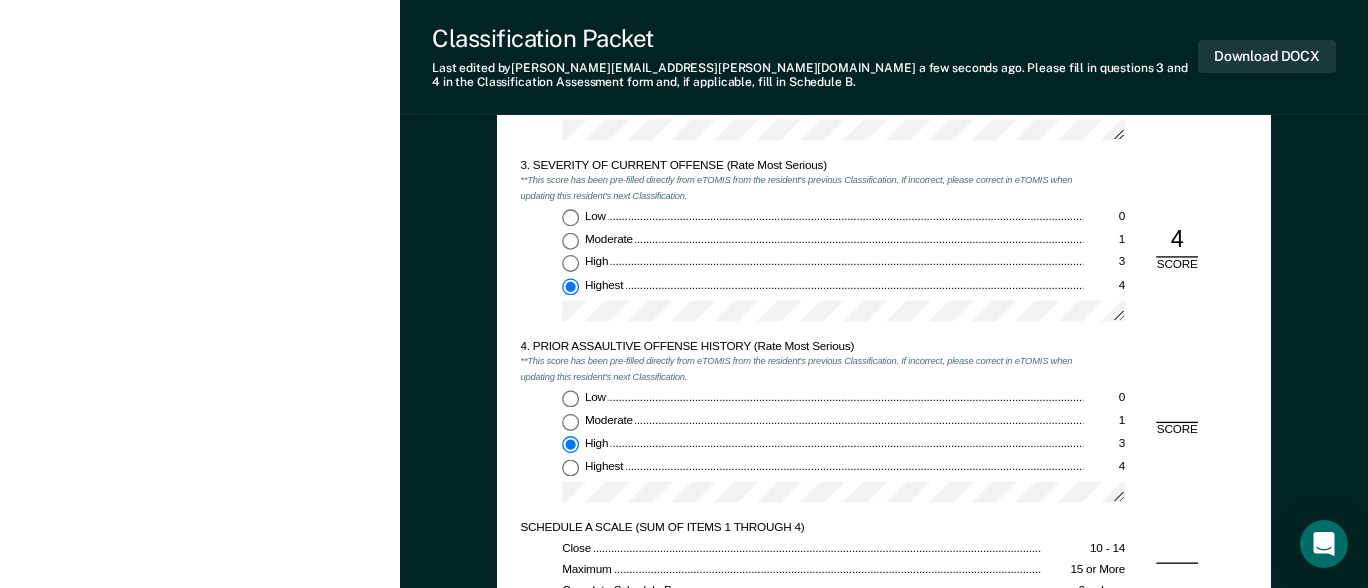 type on "x" 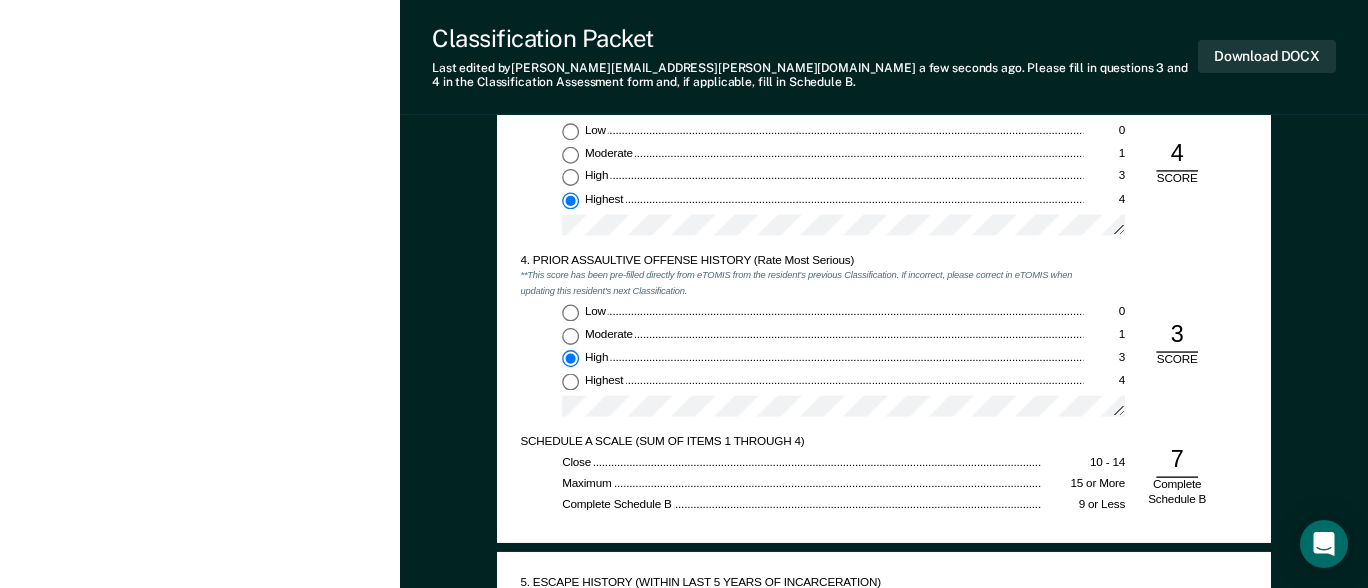 scroll, scrollTop: 1900, scrollLeft: 0, axis: vertical 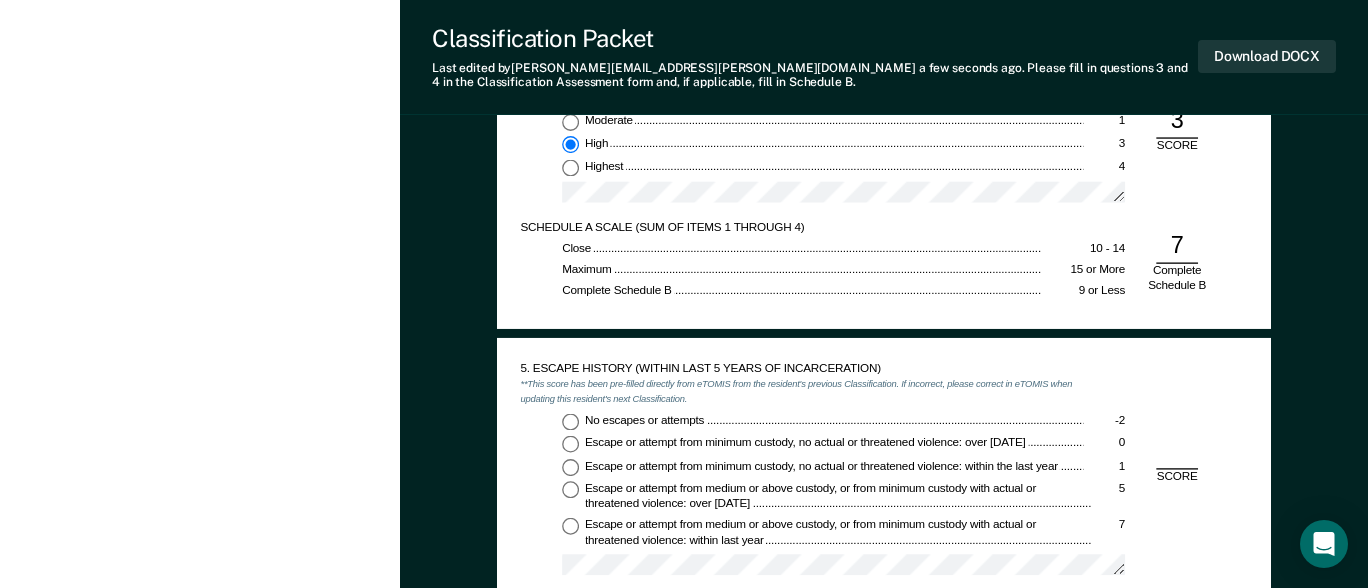 click on "No escapes or attempts -2" at bounding box center (570, 421) 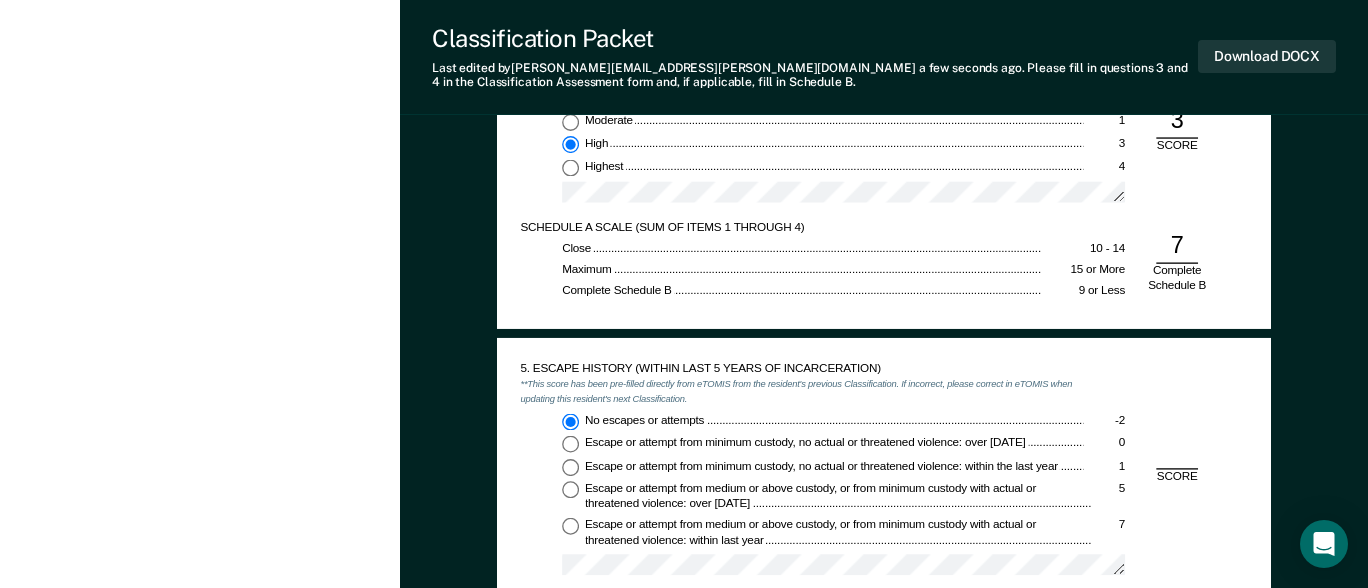 type on "x" 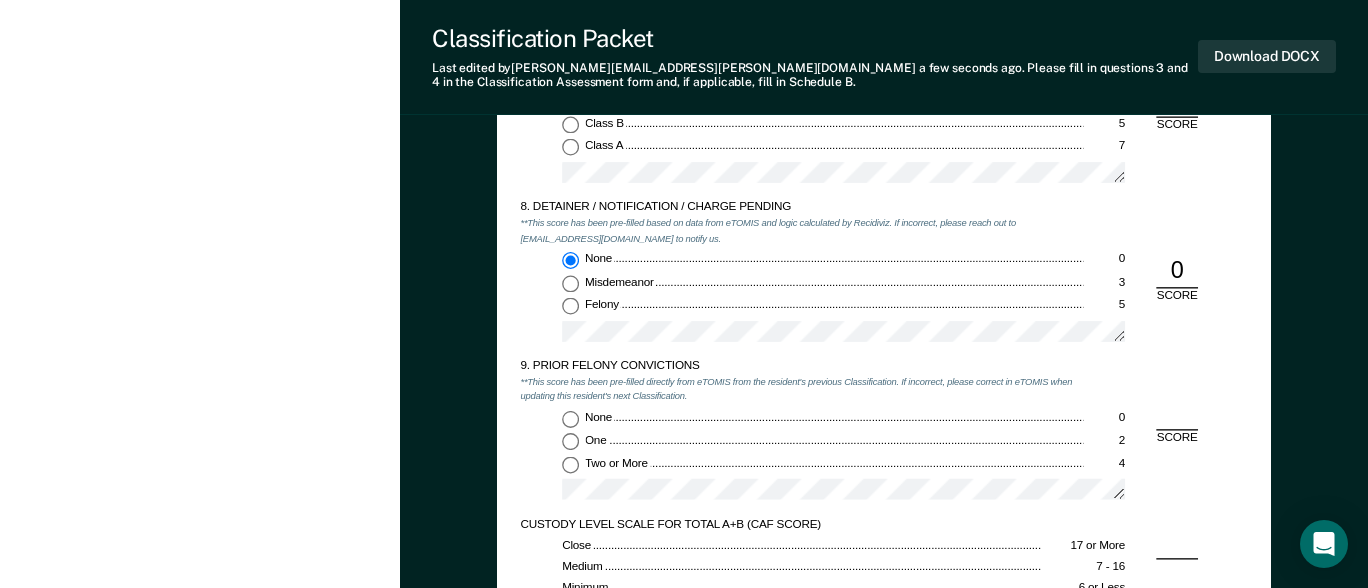 scroll, scrollTop: 2800, scrollLeft: 0, axis: vertical 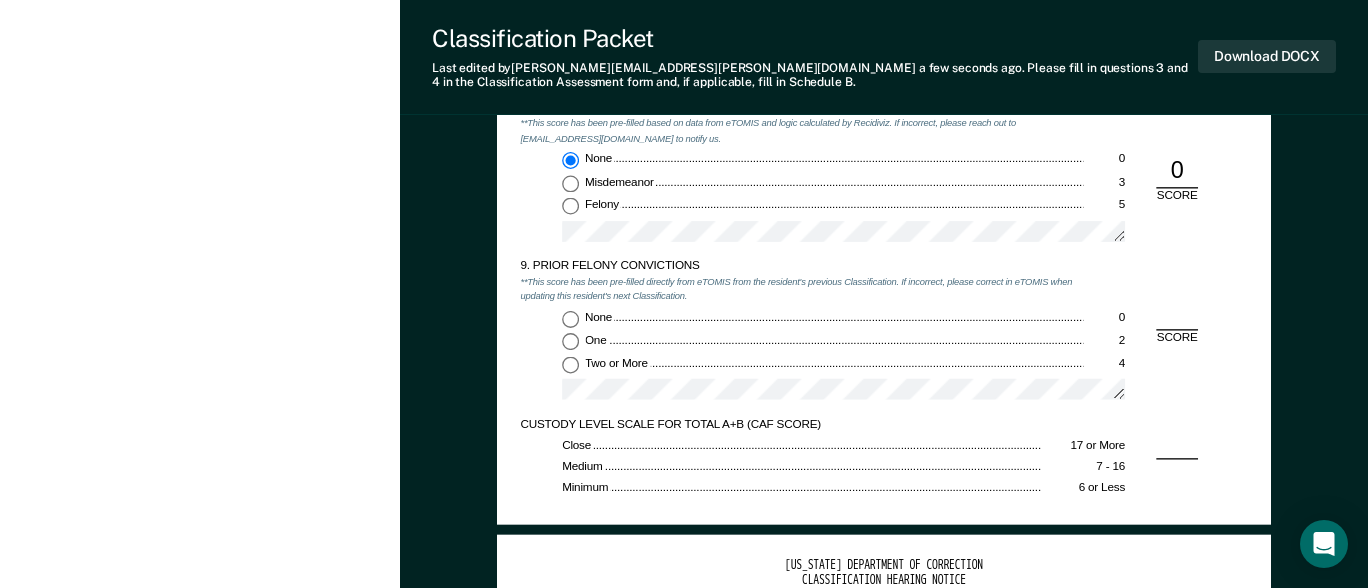 click on "One 2" at bounding box center [570, 341] 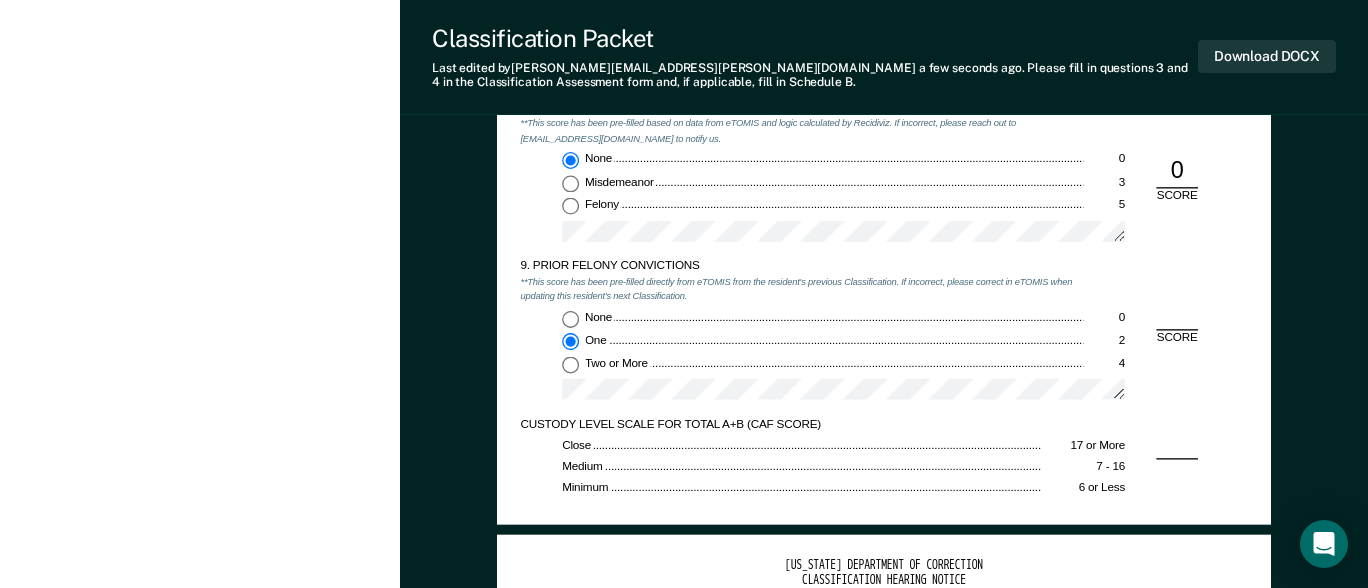 type on "x" 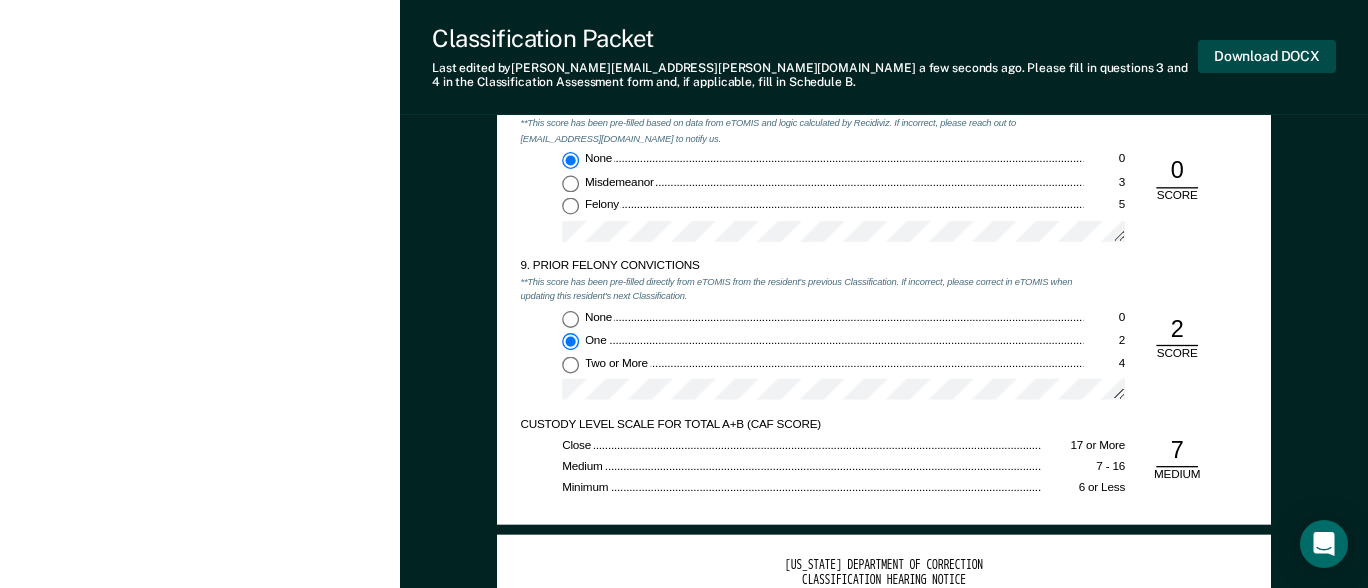 click on "Download DOCX" at bounding box center [1267, 56] 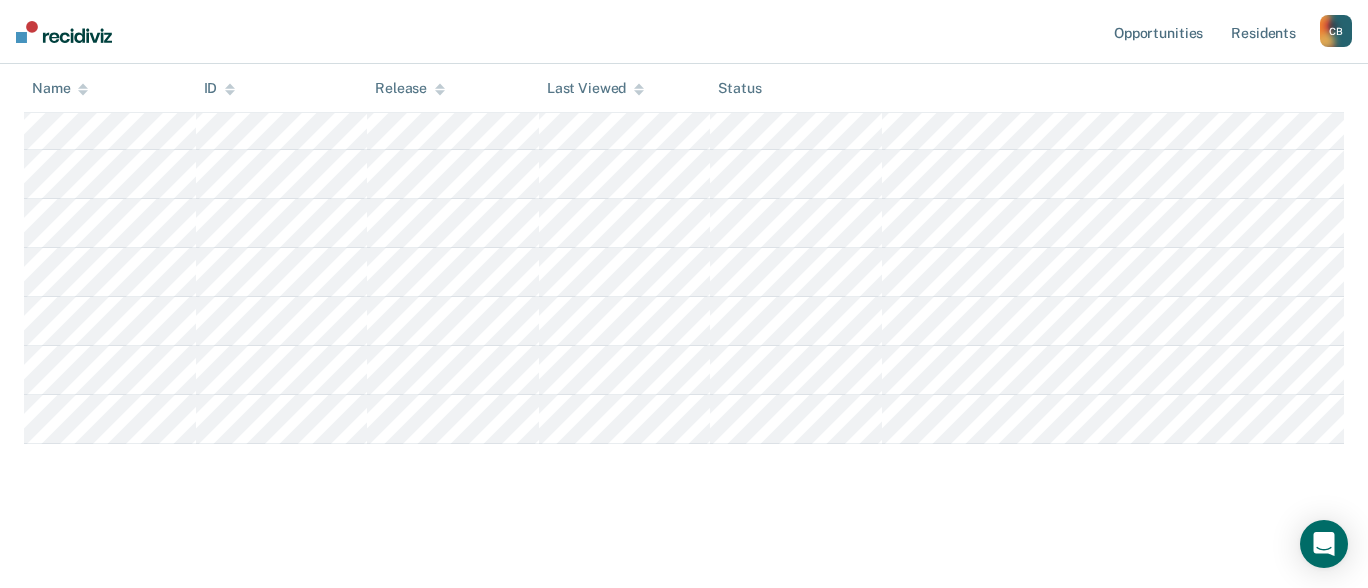 scroll, scrollTop: 600, scrollLeft: 0, axis: vertical 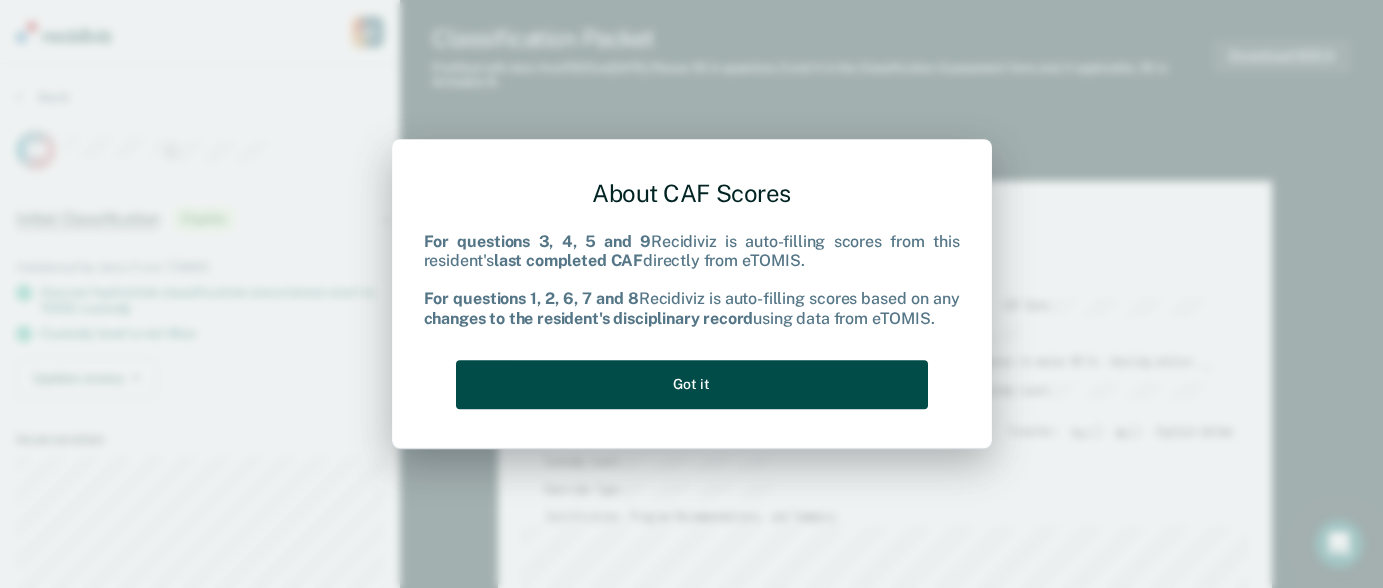 click on "Got it" at bounding box center (692, 384) 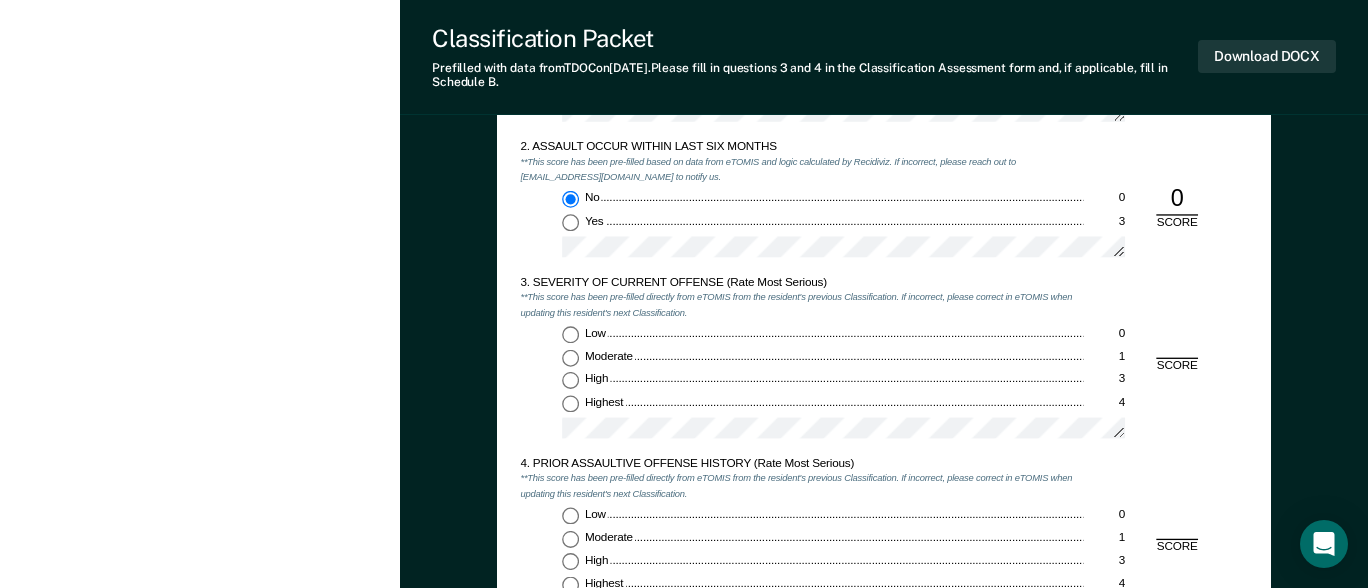 scroll, scrollTop: 1500, scrollLeft: 0, axis: vertical 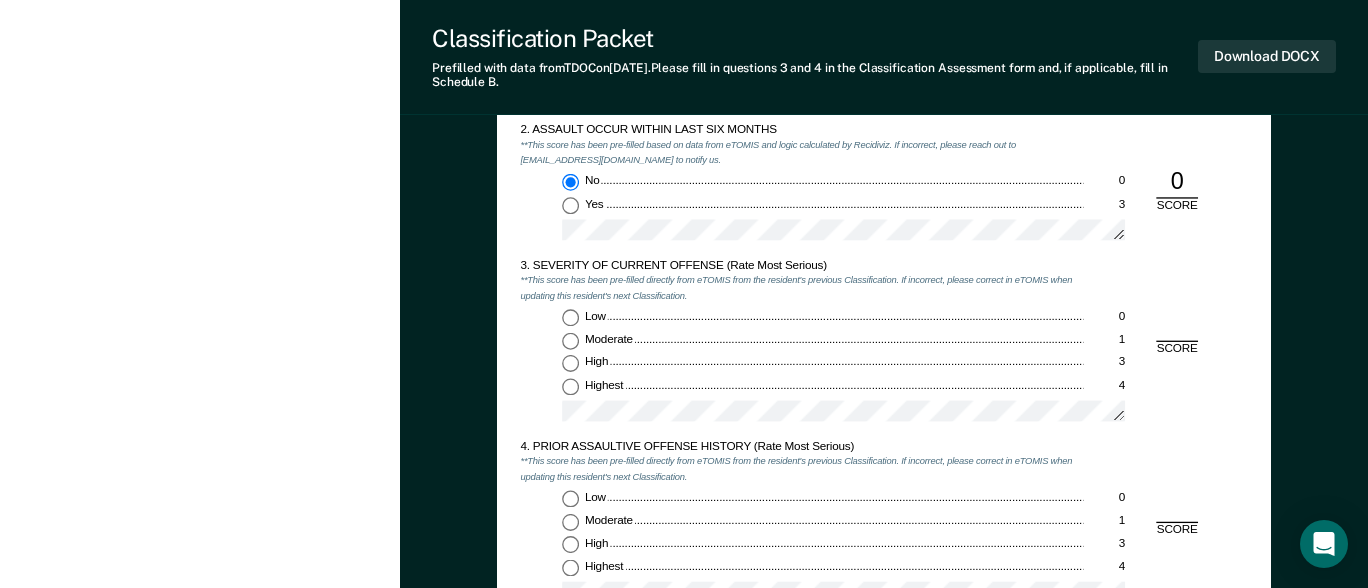 click on "Highest 4" at bounding box center (570, 386) 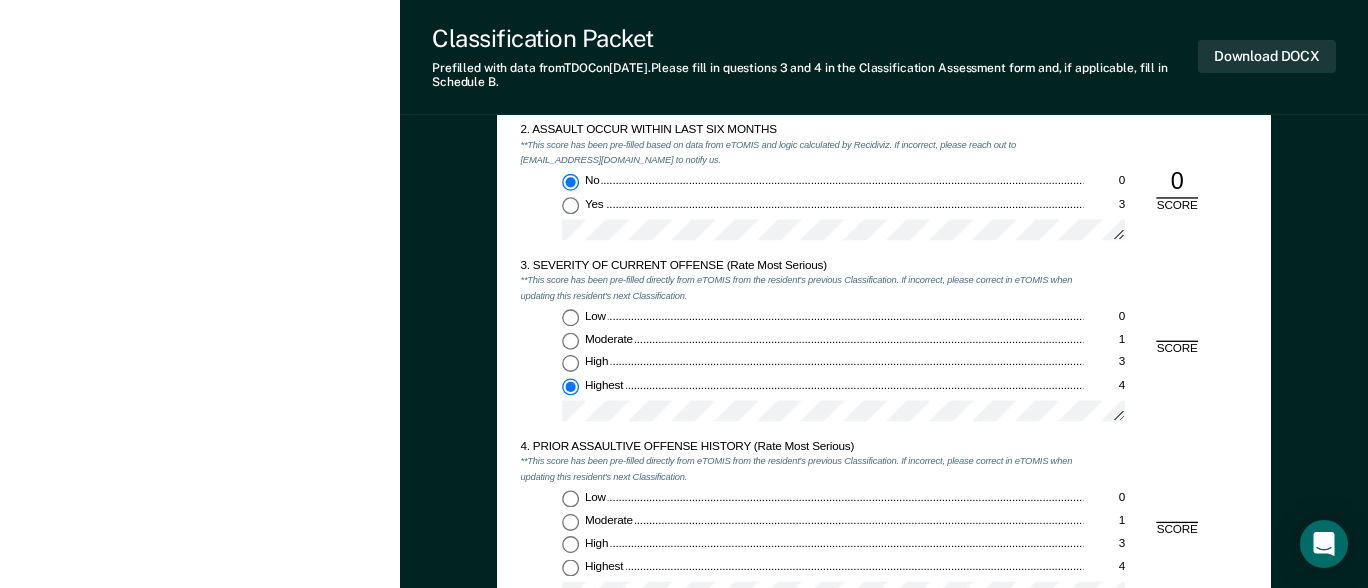 type on "x" 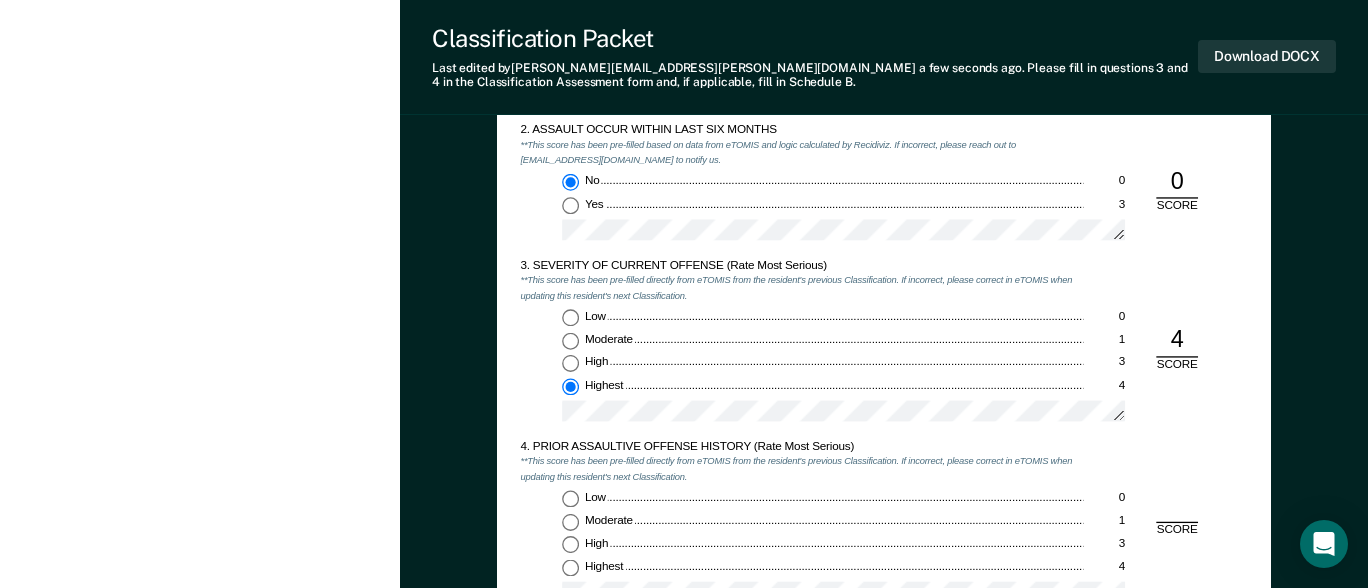 click on "Highest 4" at bounding box center [570, 567] 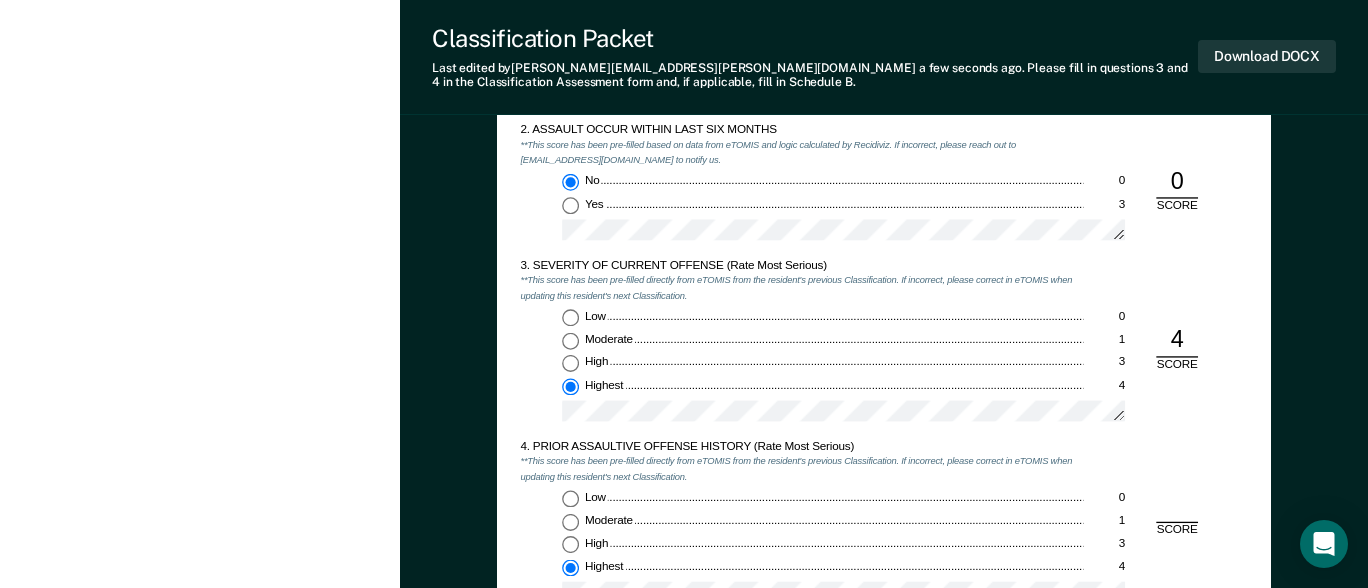 type on "x" 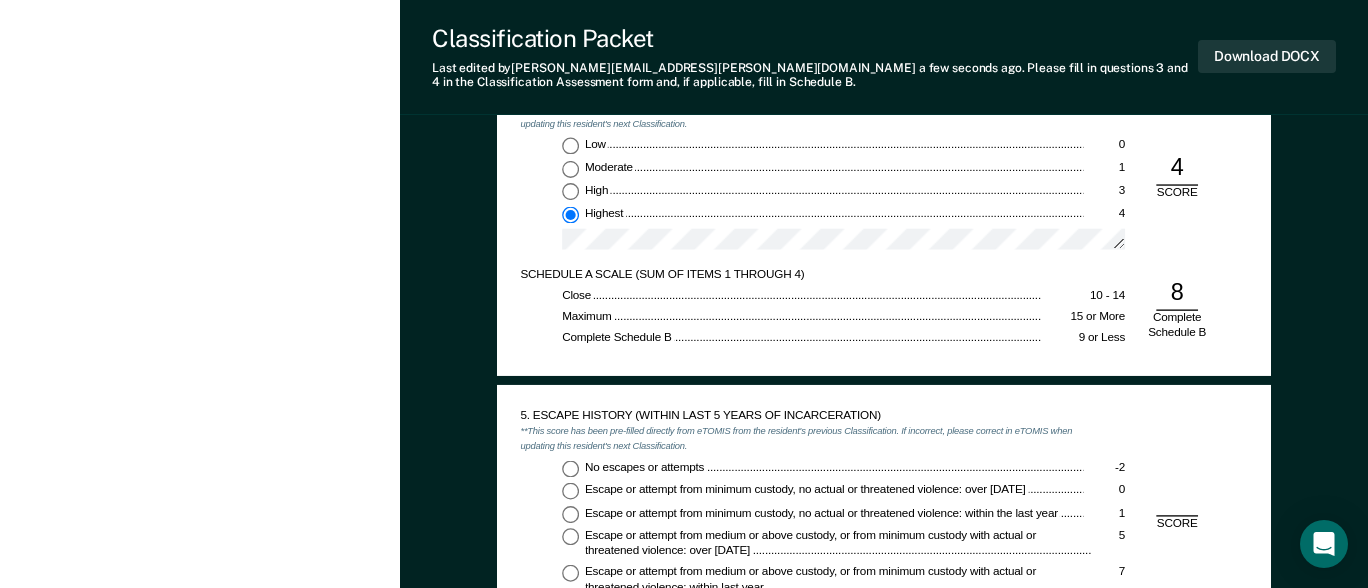 scroll, scrollTop: 1900, scrollLeft: 0, axis: vertical 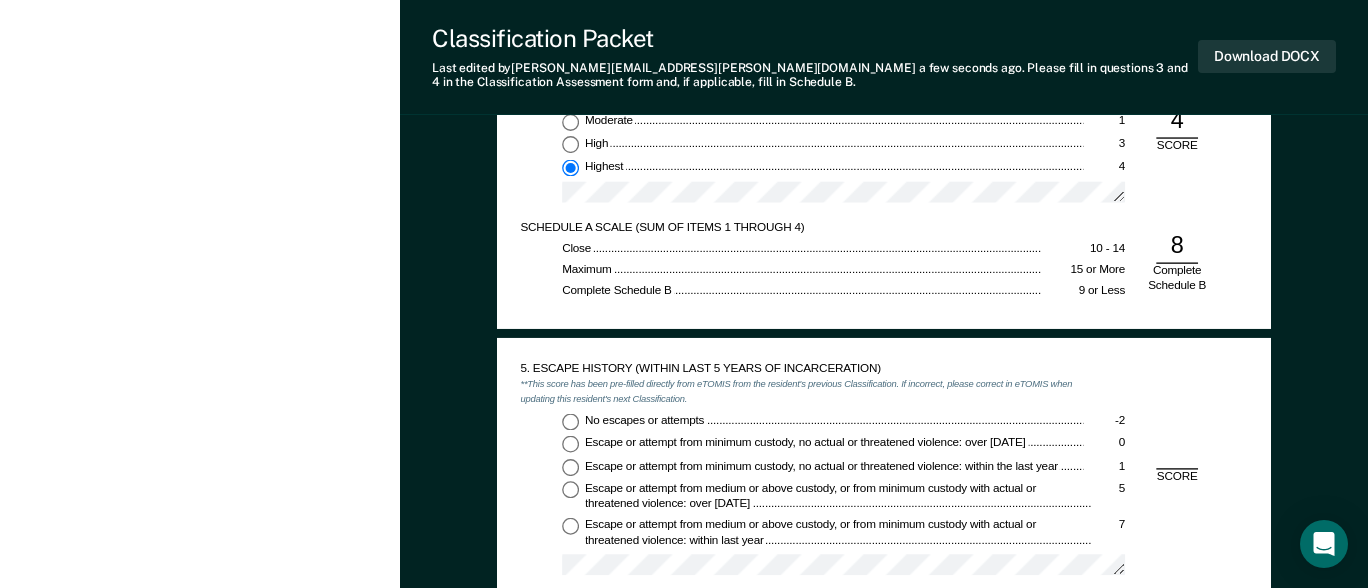 click on "No escapes or attempts -2" at bounding box center (570, 421) 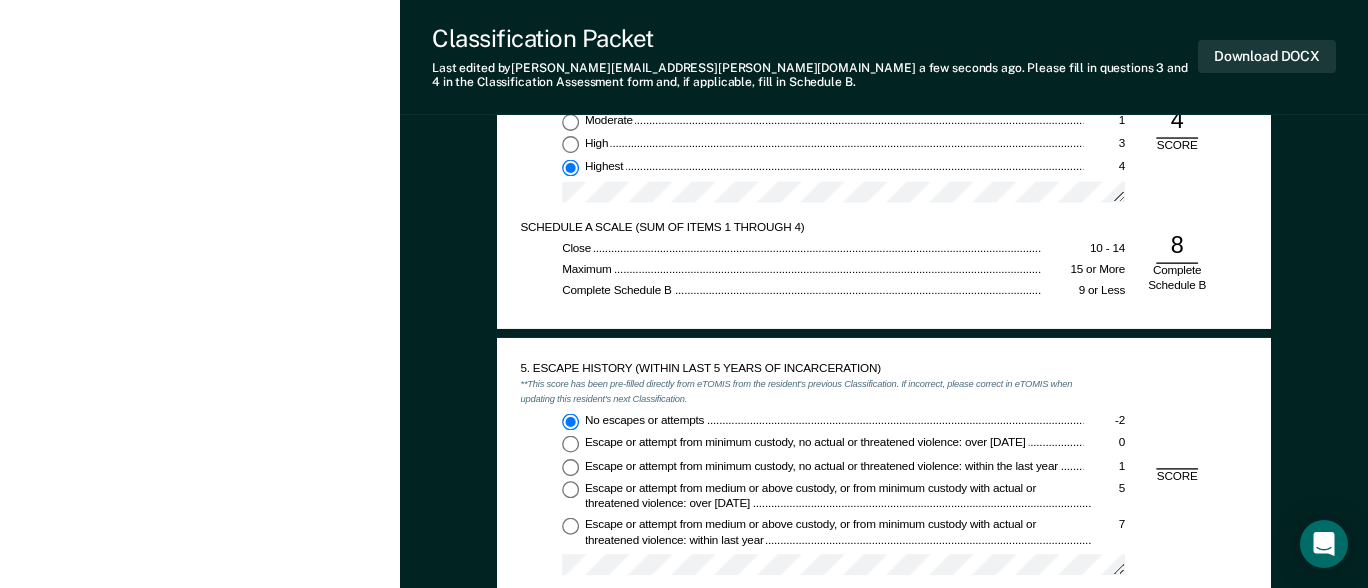 type on "x" 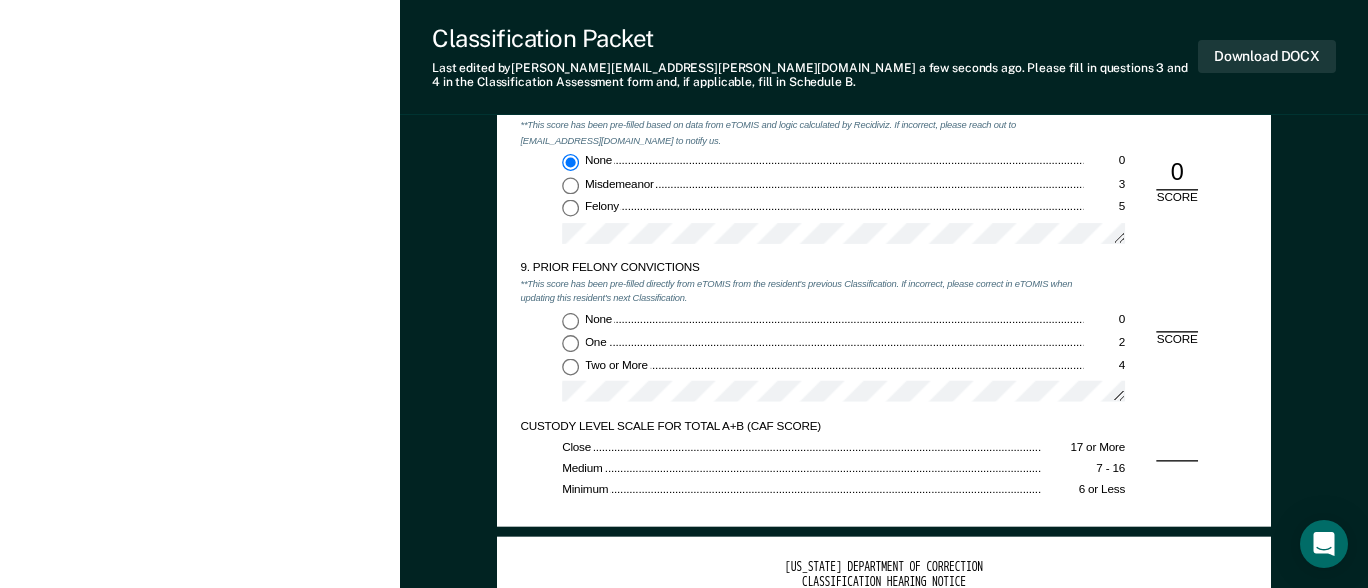 scroll, scrollTop: 2800, scrollLeft: 0, axis: vertical 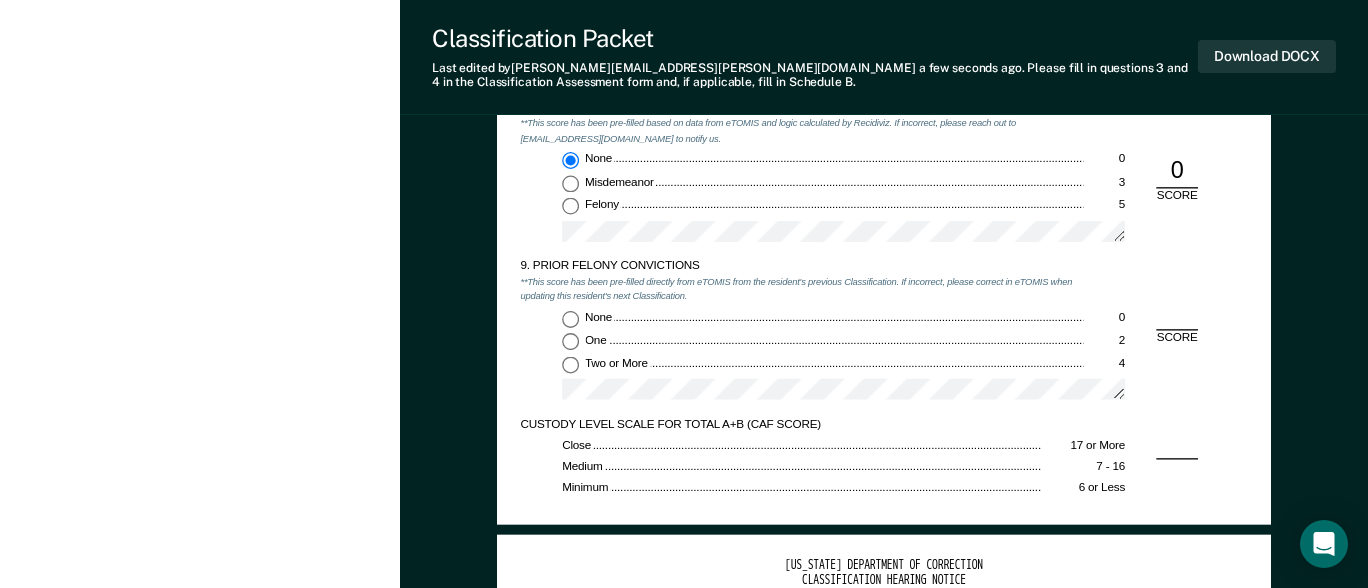 click on "Two or More 4" at bounding box center (570, 364) 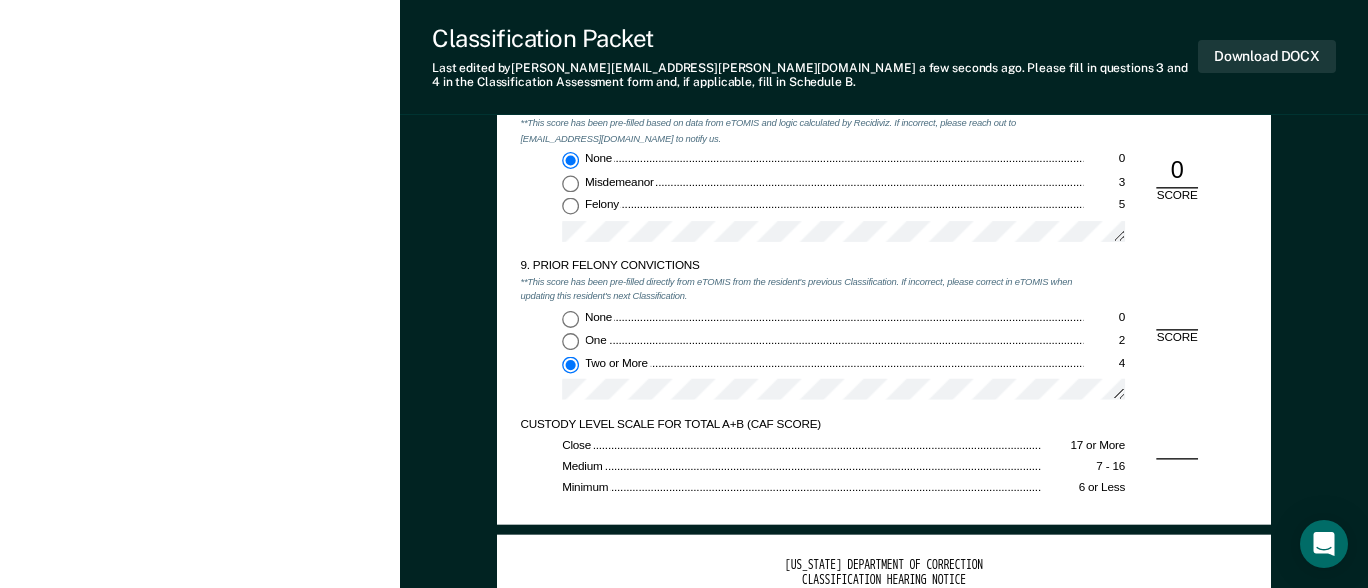 type on "x" 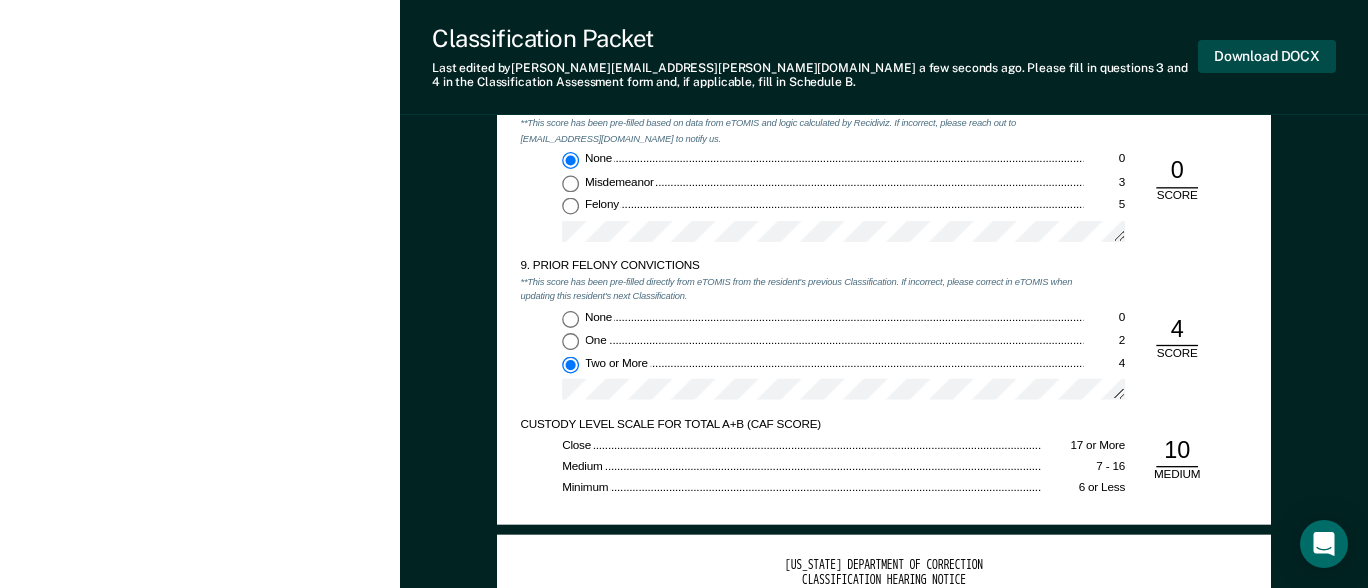 click on "Download DOCX" at bounding box center (1267, 56) 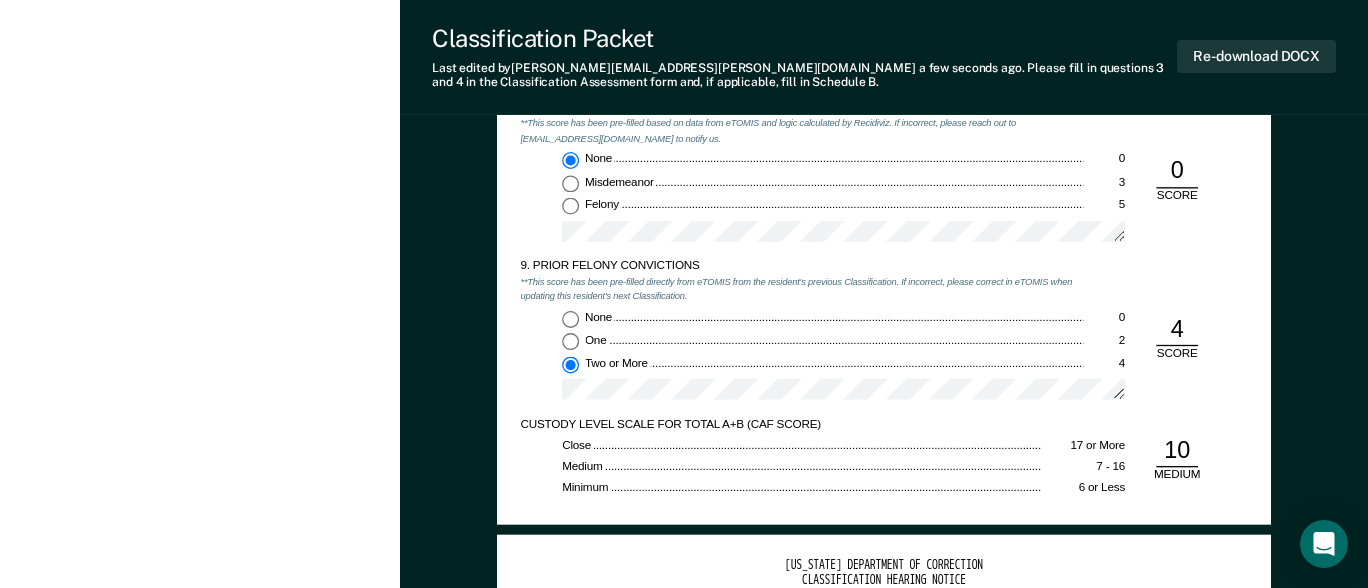 scroll, scrollTop: 600, scrollLeft: 0, axis: vertical 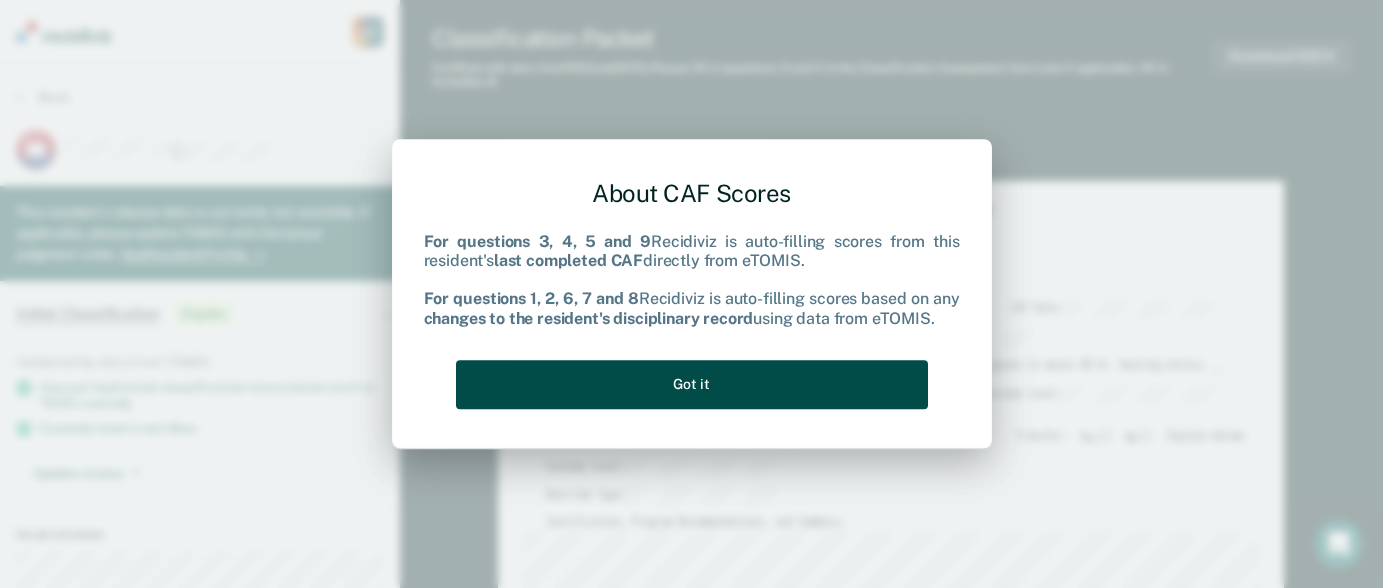 click on "Got it" at bounding box center (692, 384) 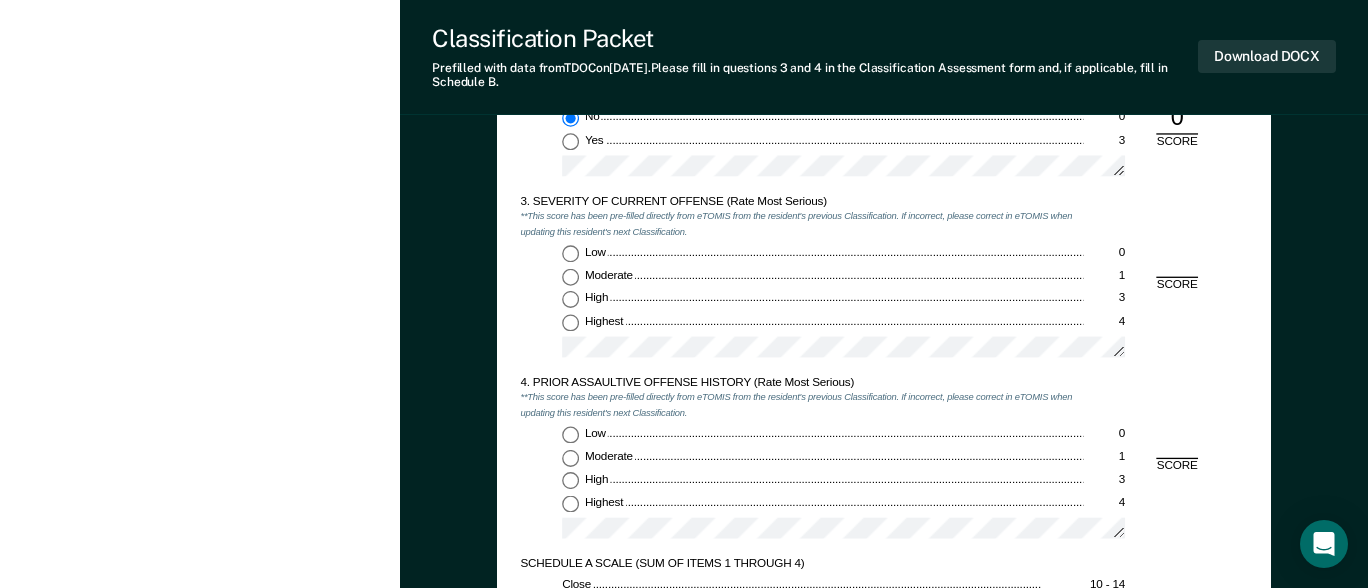 scroll, scrollTop: 1600, scrollLeft: 0, axis: vertical 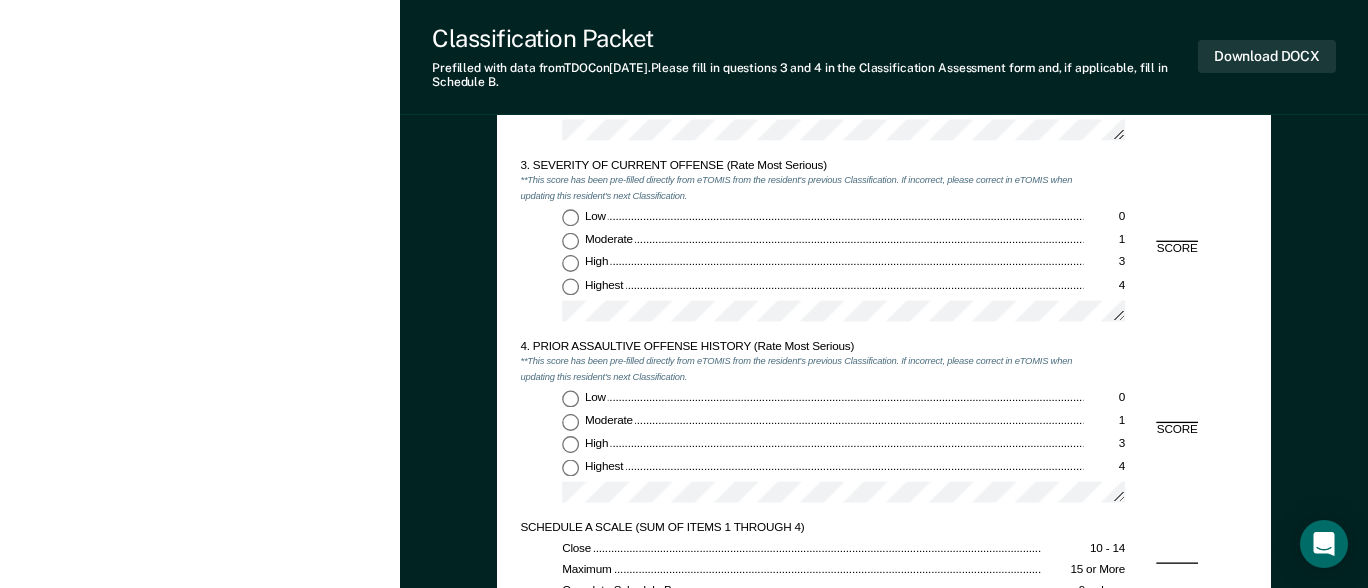 click on "Low 0" at bounding box center [570, 217] 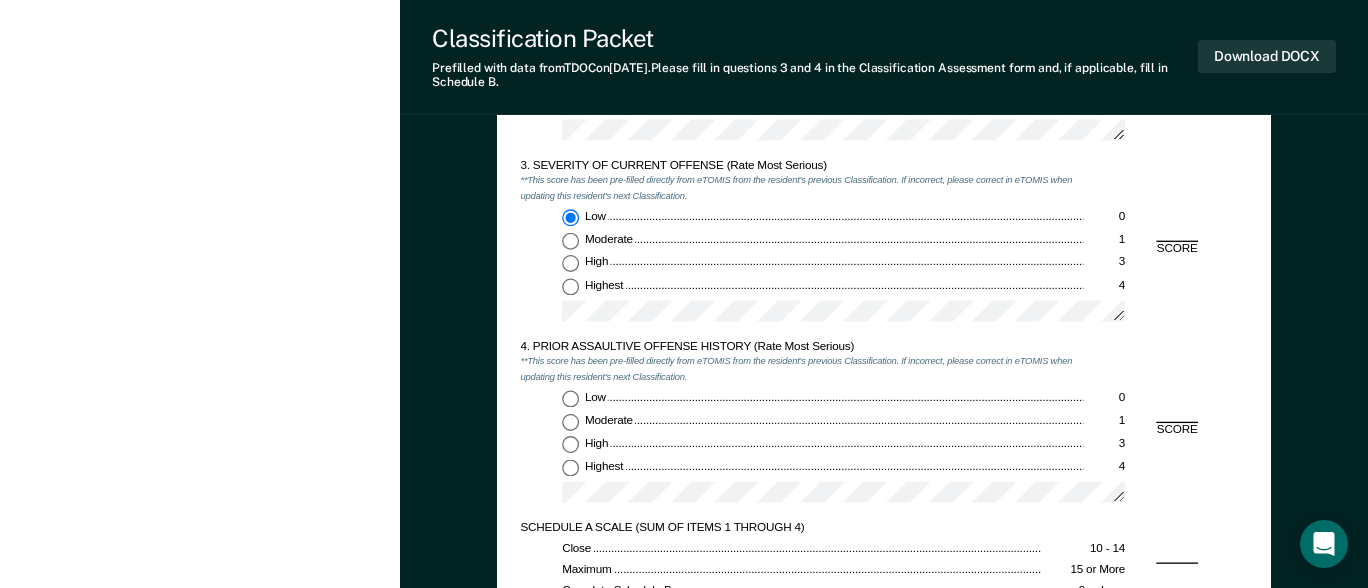 type on "x" 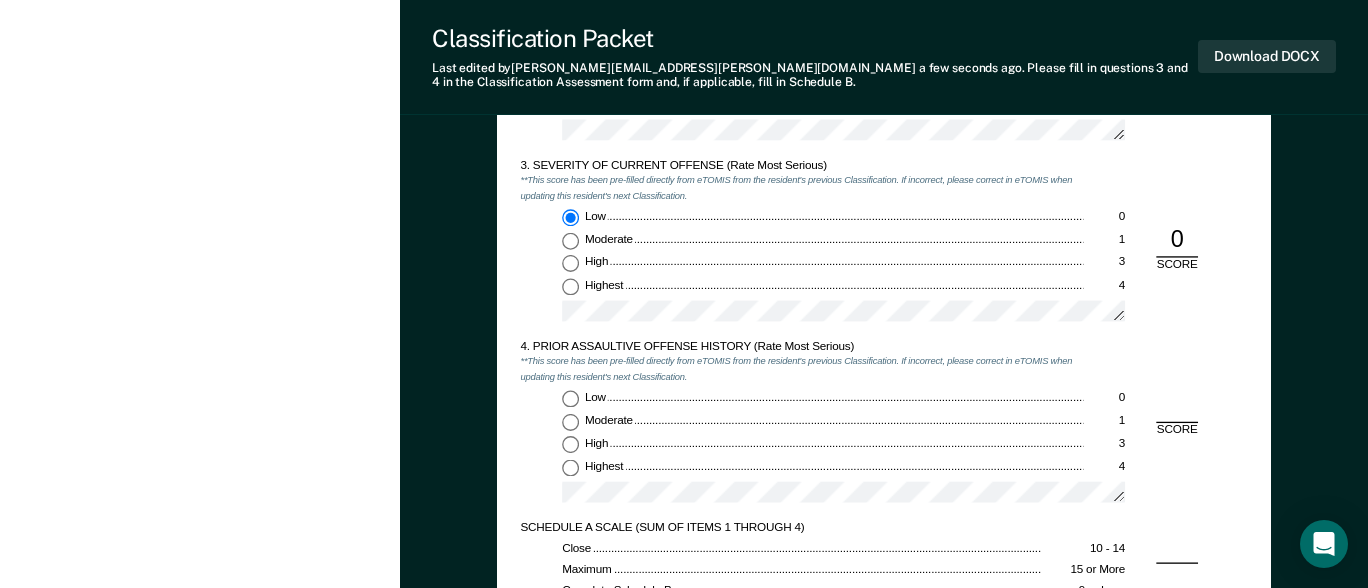 click on "Low 0 Moderate 1 High 3 Highest 4" at bounding box center (801, 452) 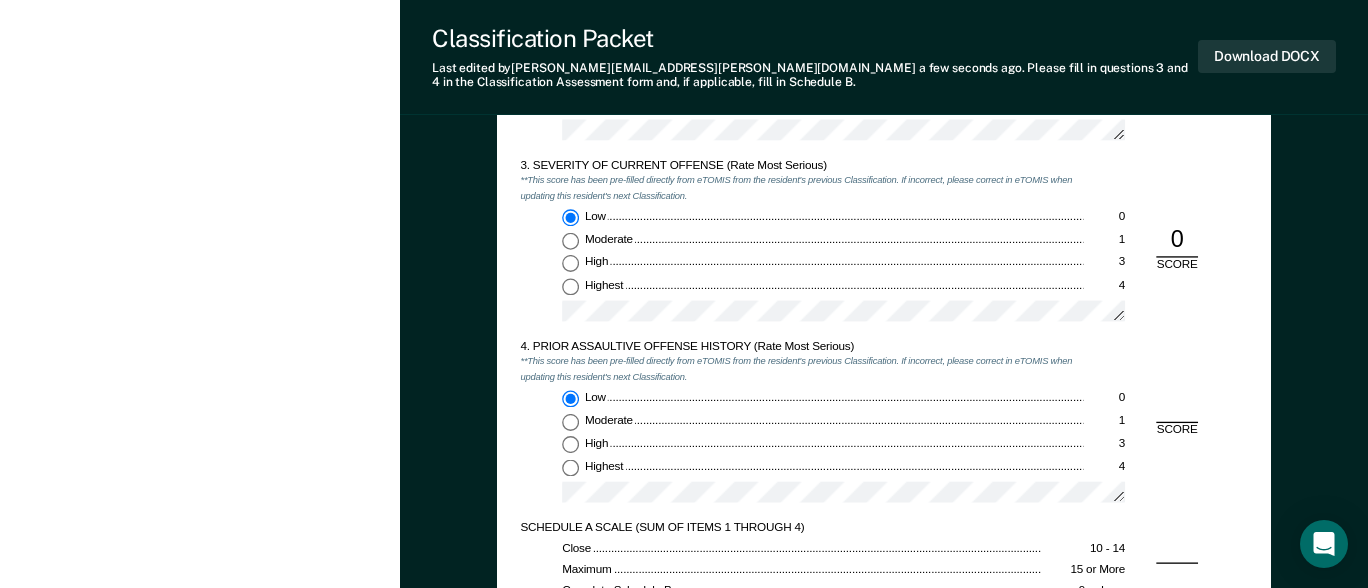 type on "x" 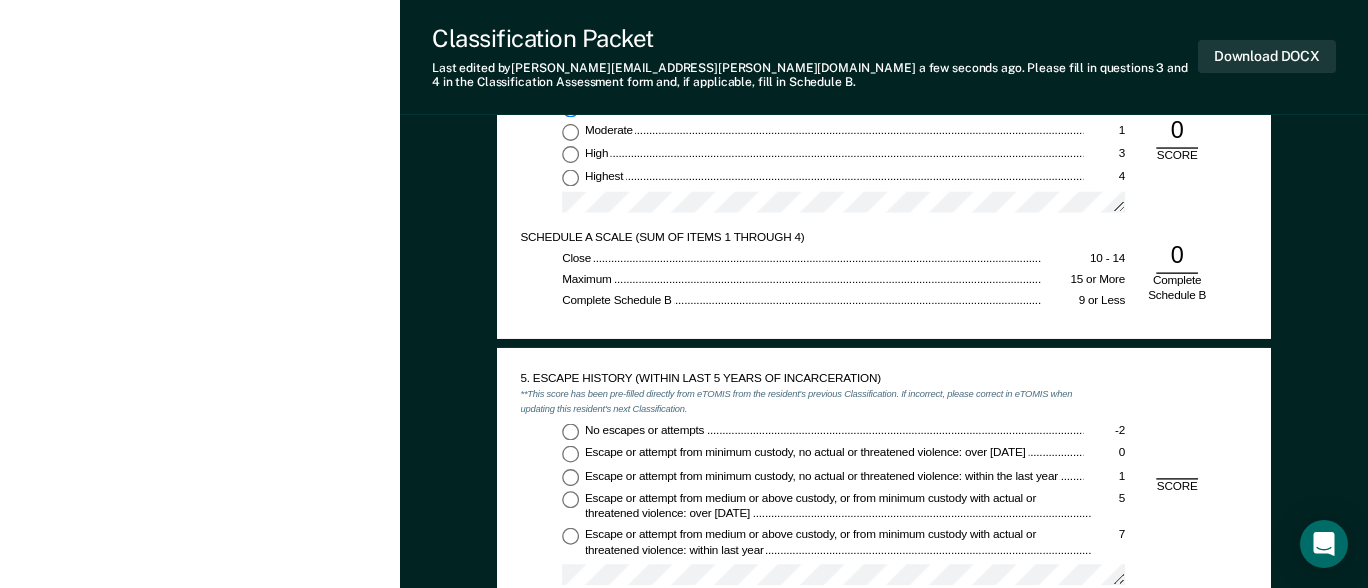scroll, scrollTop: 2100, scrollLeft: 0, axis: vertical 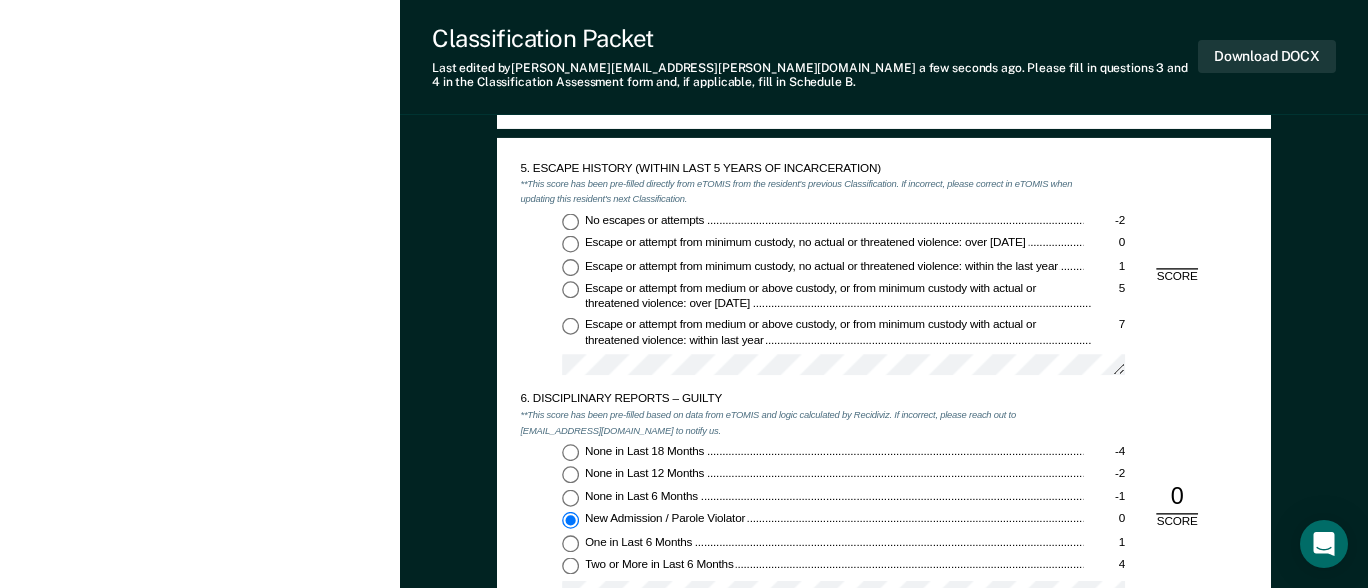 click on "No escapes or attempts -2" at bounding box center (570, 221) 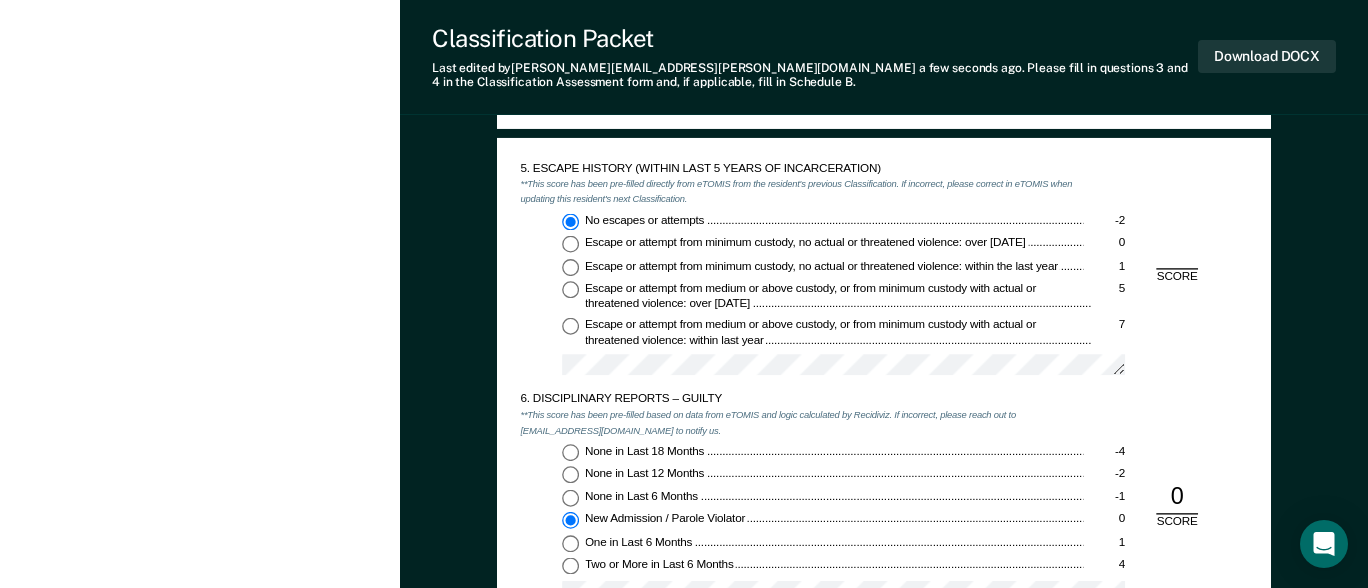 type on "x" 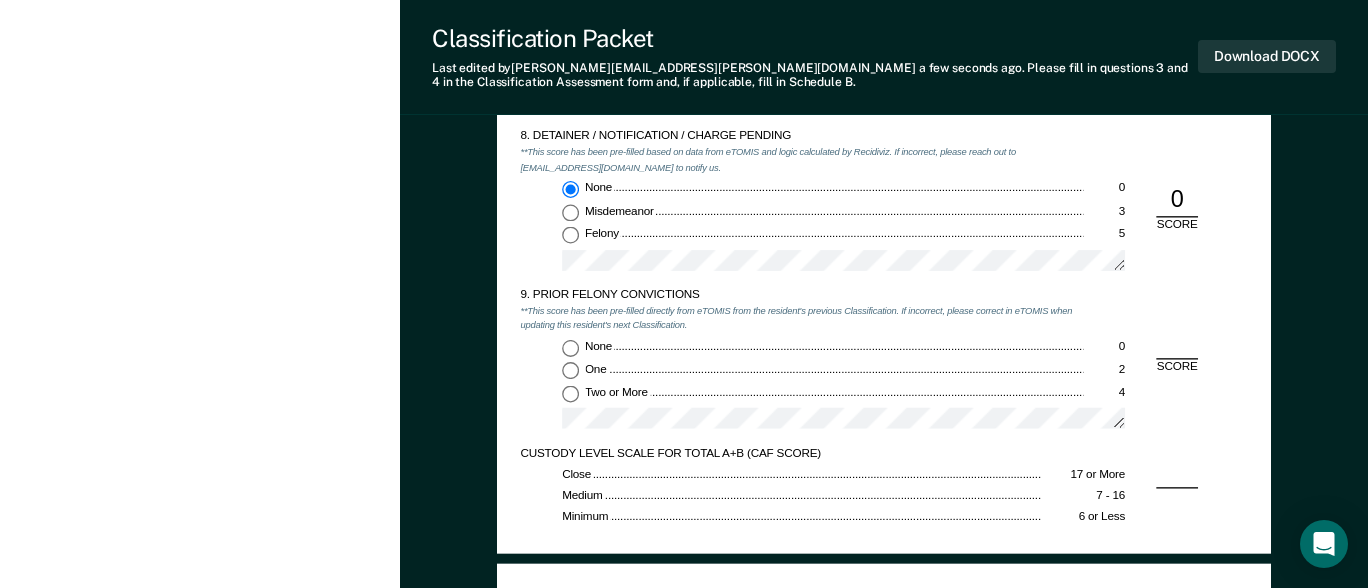 scroll, scrollTop: 2800, scrollLeft: 0, axis: vertical 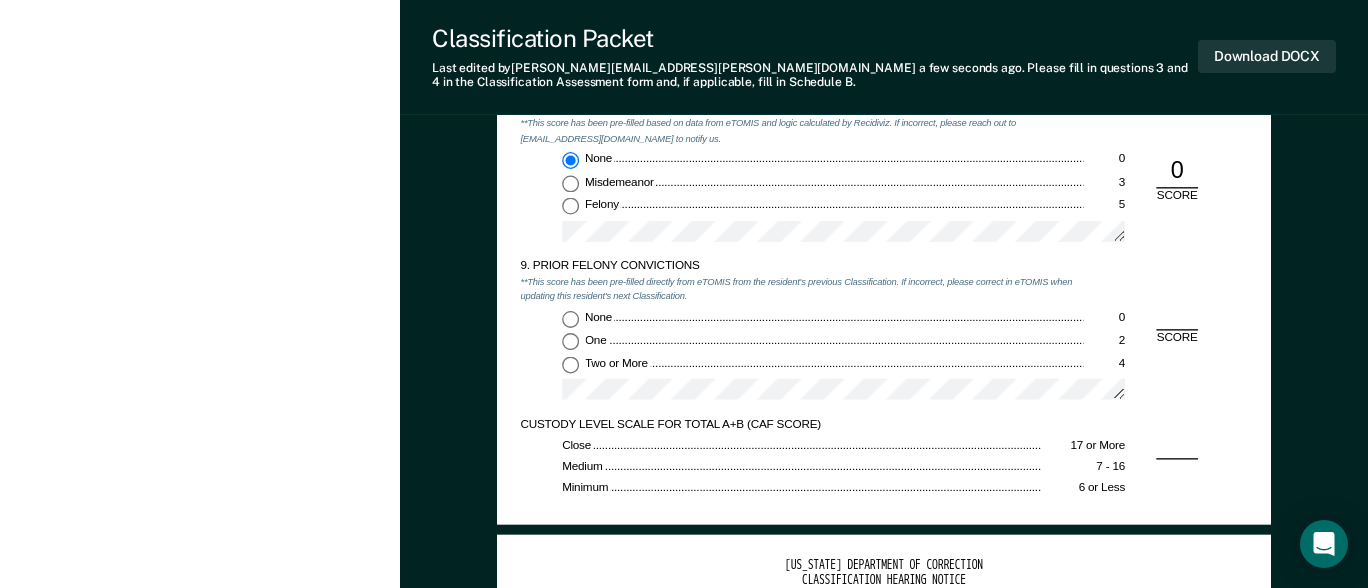 click on "None 0" at bounding box center (570, 319) 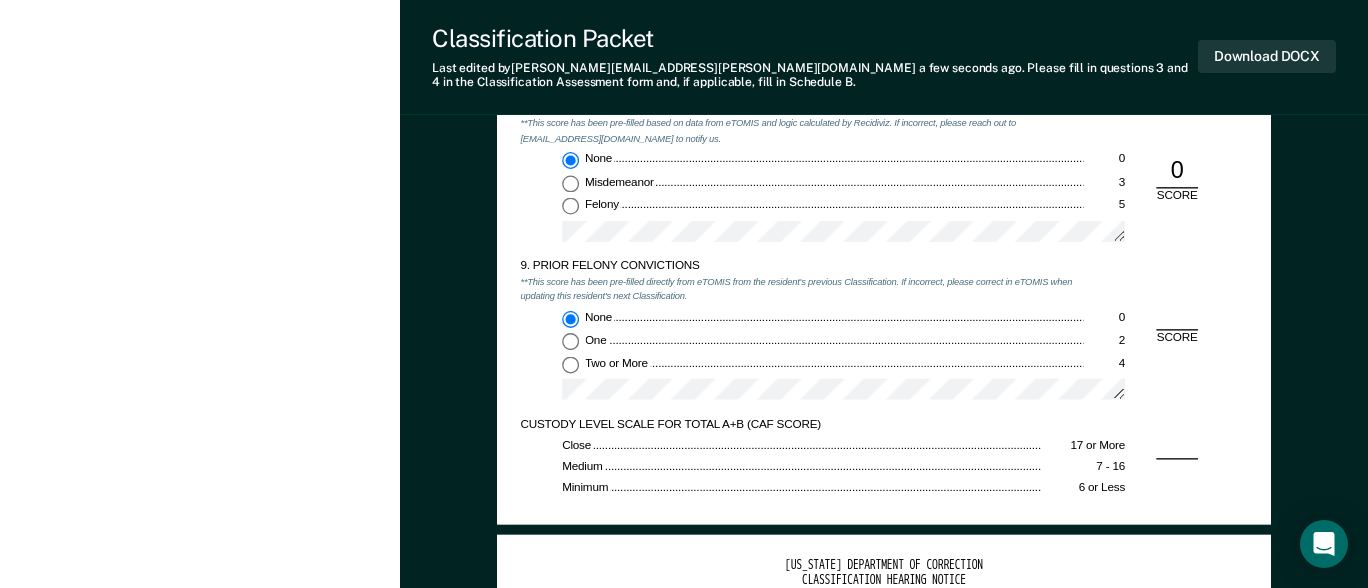 type on "x" 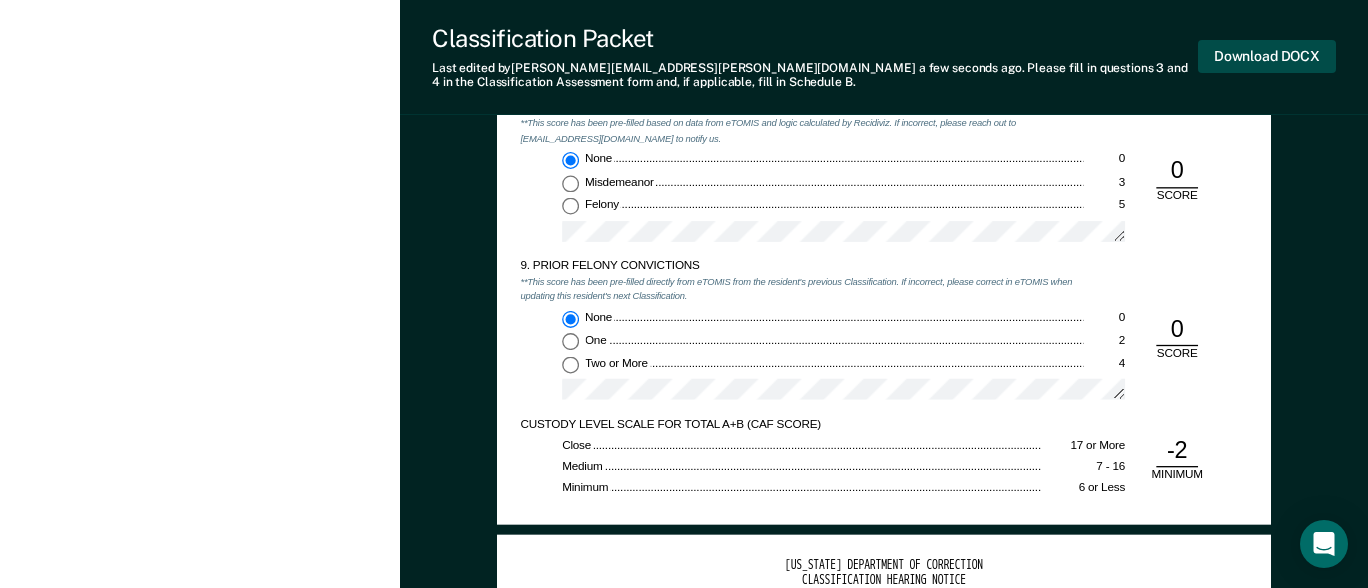 click on "Download DOCX" at bounding box center [1267, 56] 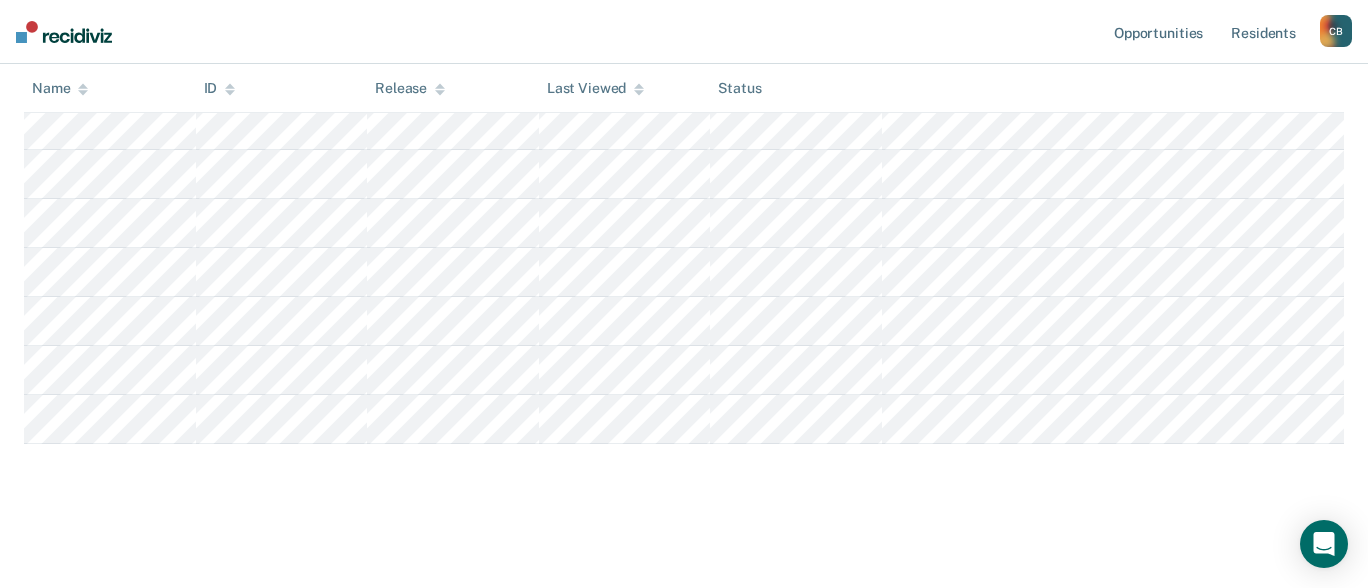 scroll, scrollTop: 600, scrollLeft: 0, axis: vertical 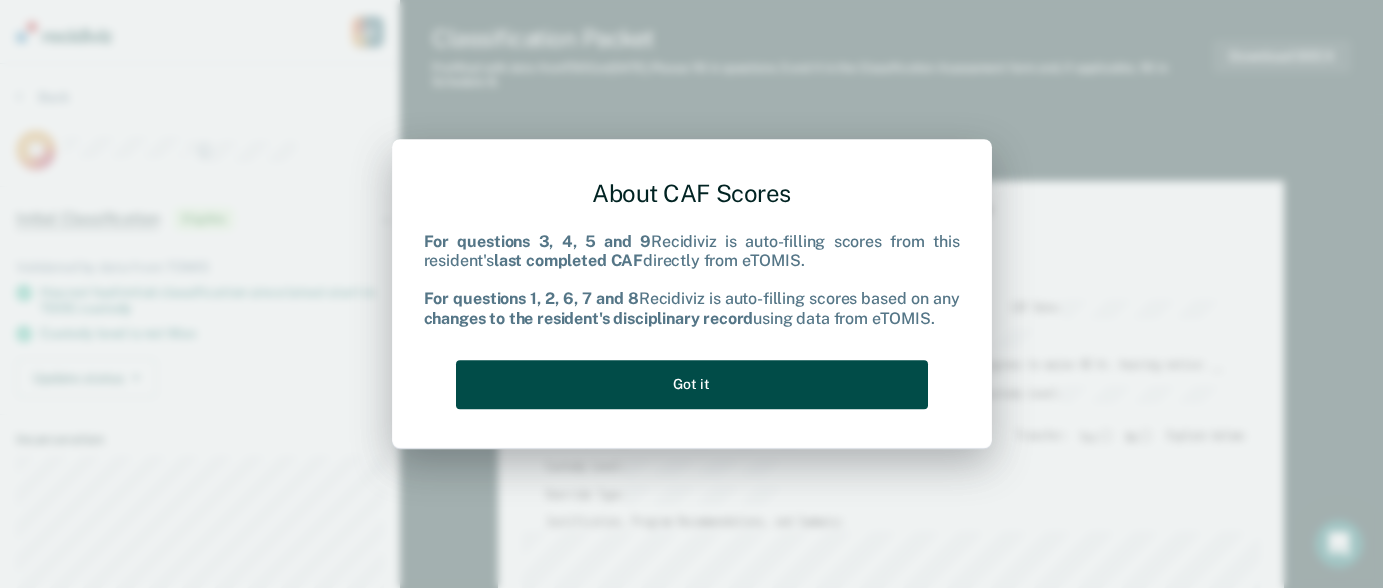 click on "Got it" at bounding box center (692, 384) 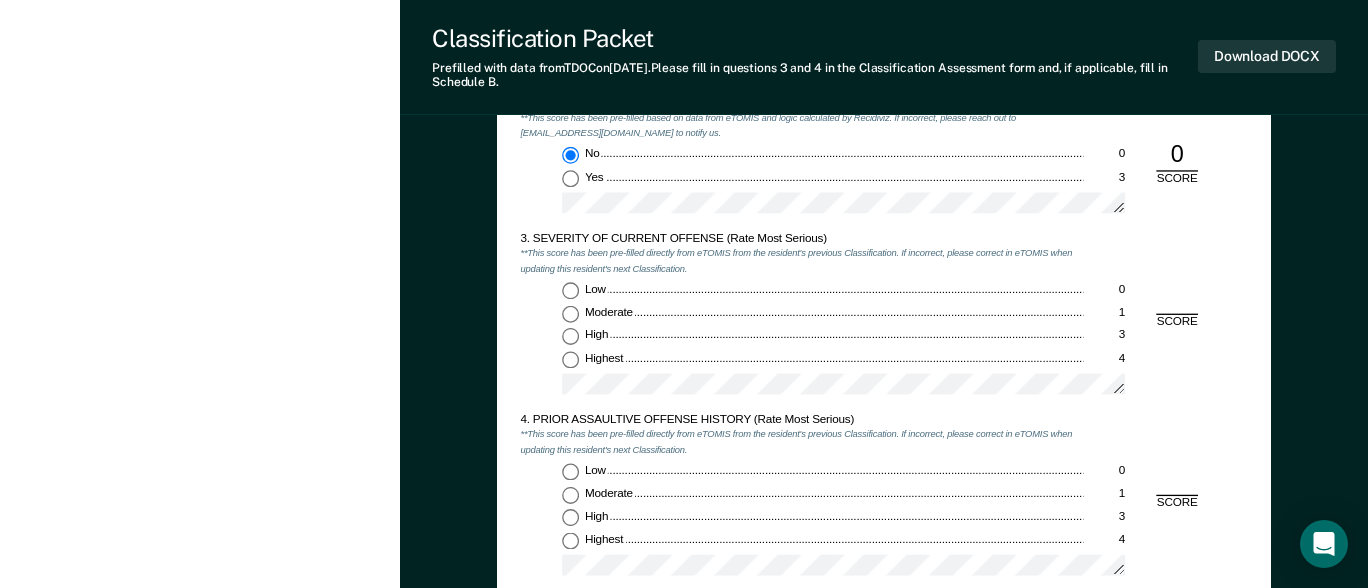 scroll, scrollTop: 1600, scrollLeft: 0, axis: vertical 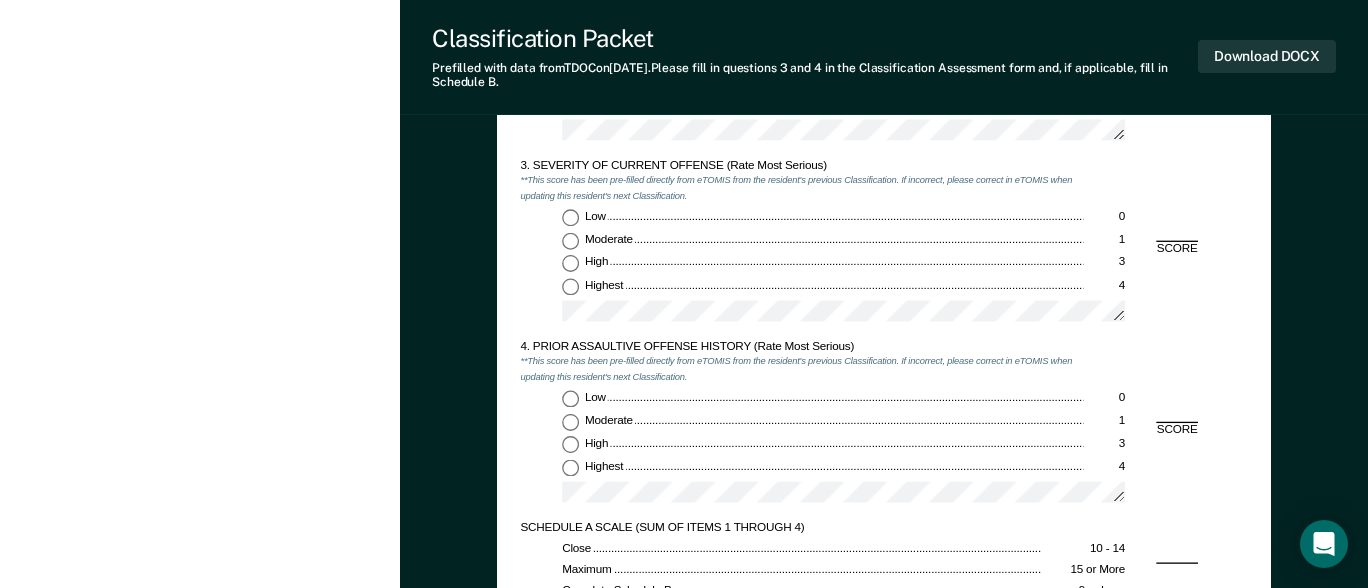 click on "Low 0" at bounding box center (570, 217) 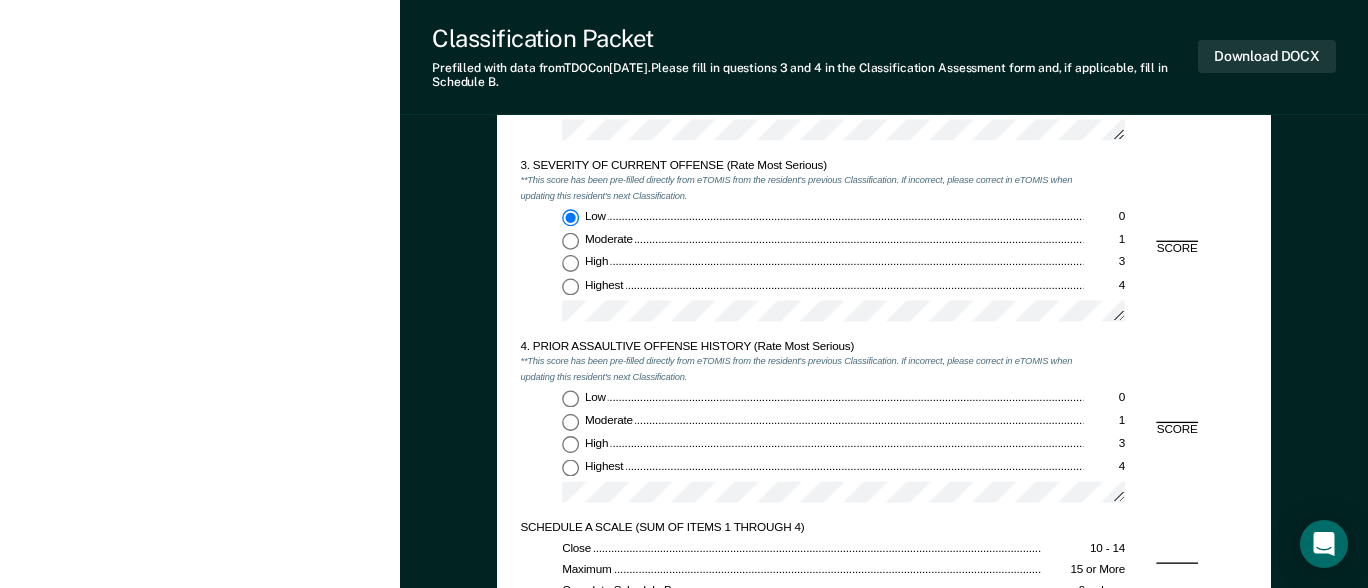 type on "x" 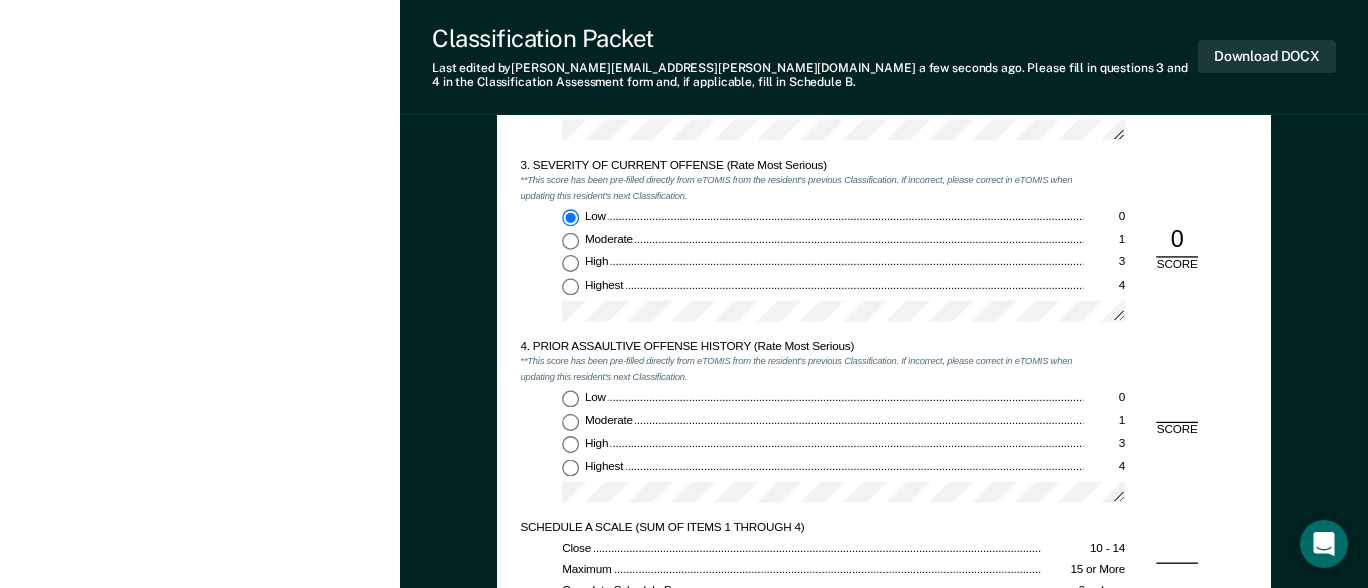 click on "High 3" at bounding box center (570, 444) 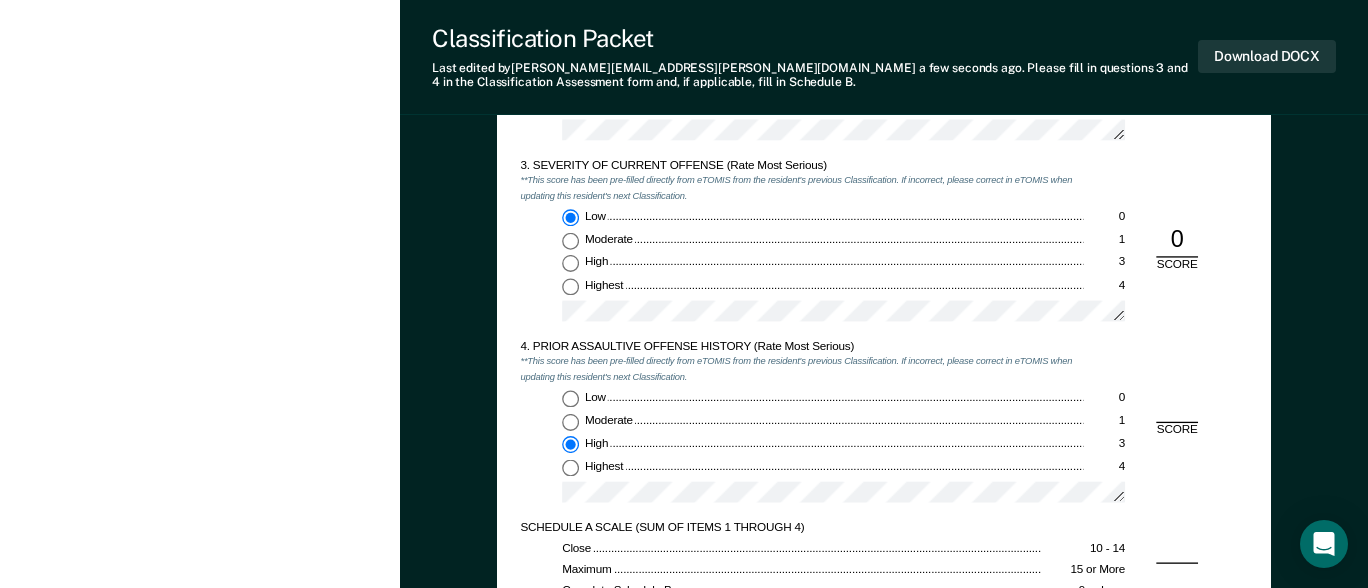 type on "x" 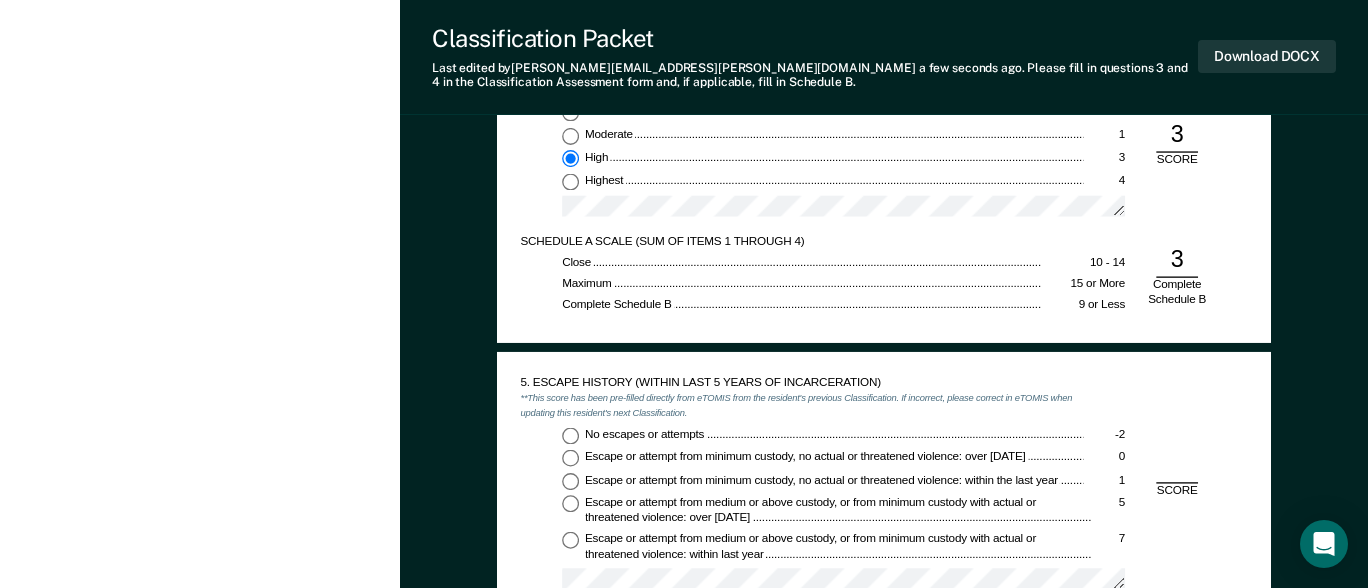 scroll, scrollTop: 2000, scrollLeft: 0, axis: vertical 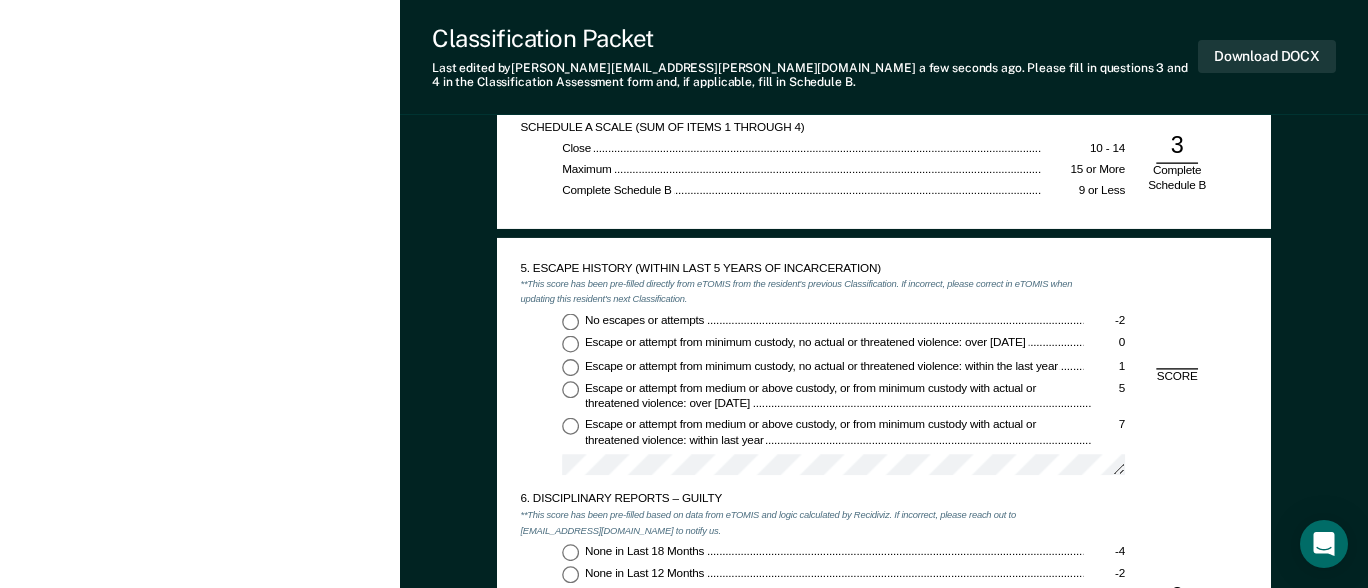 click on "No escapes or attempts -2" at bounding box center (570, 321) 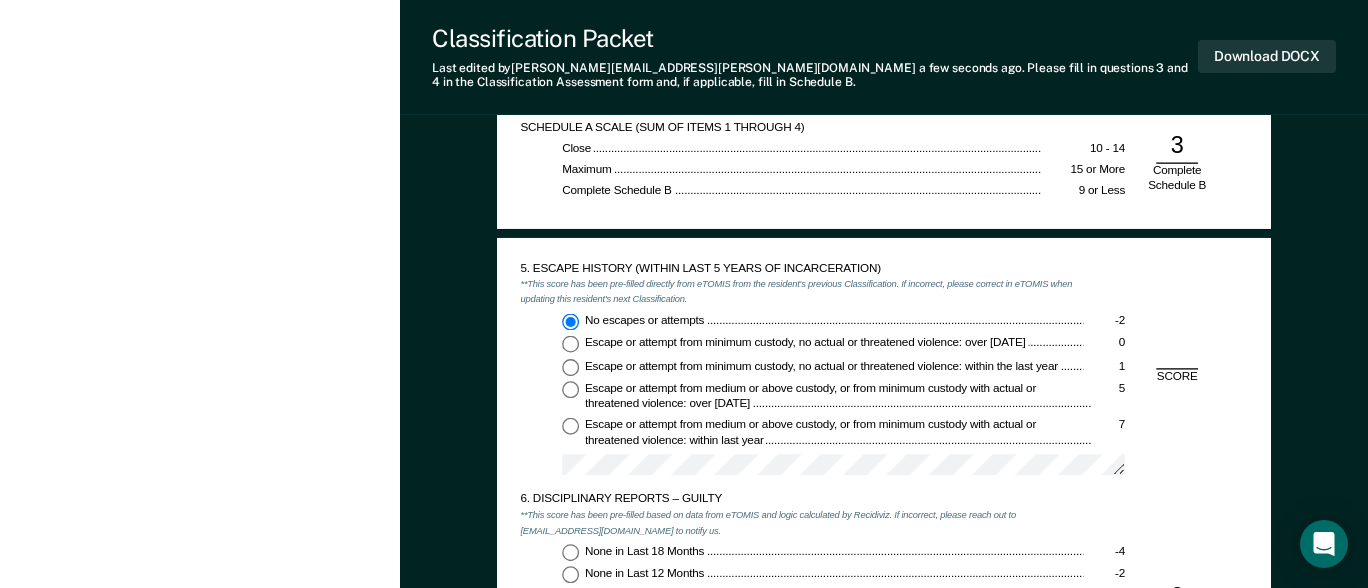 type on "x" 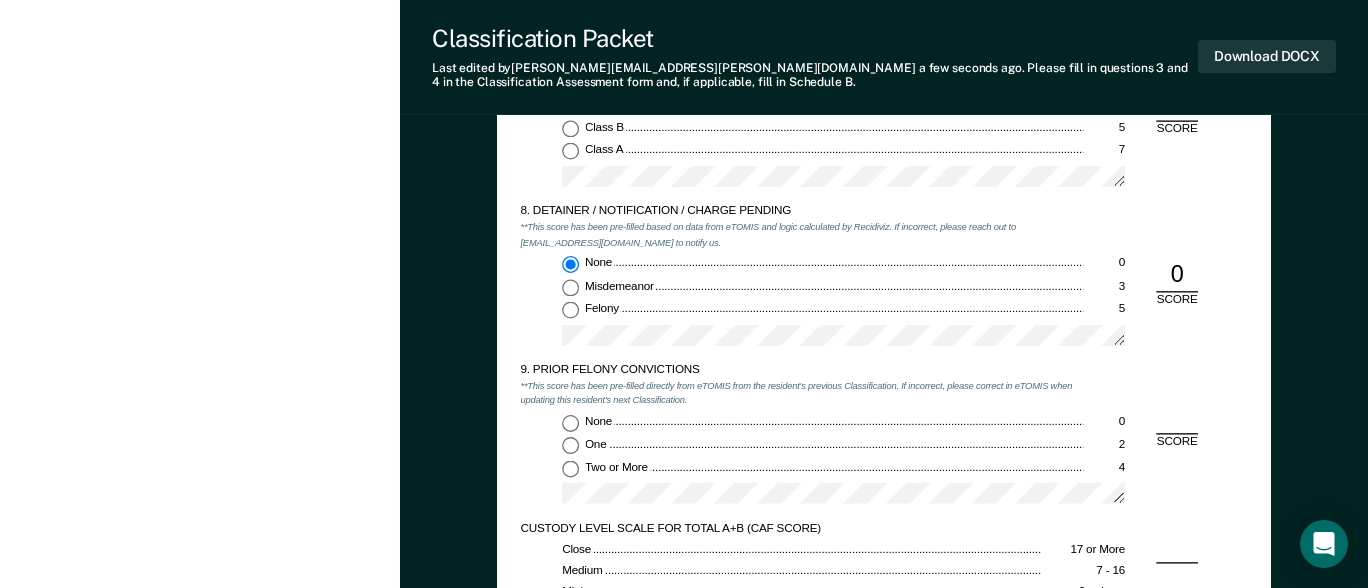 scroll, scrollTop: 2700, scrollLeft: 0, axis: vertical 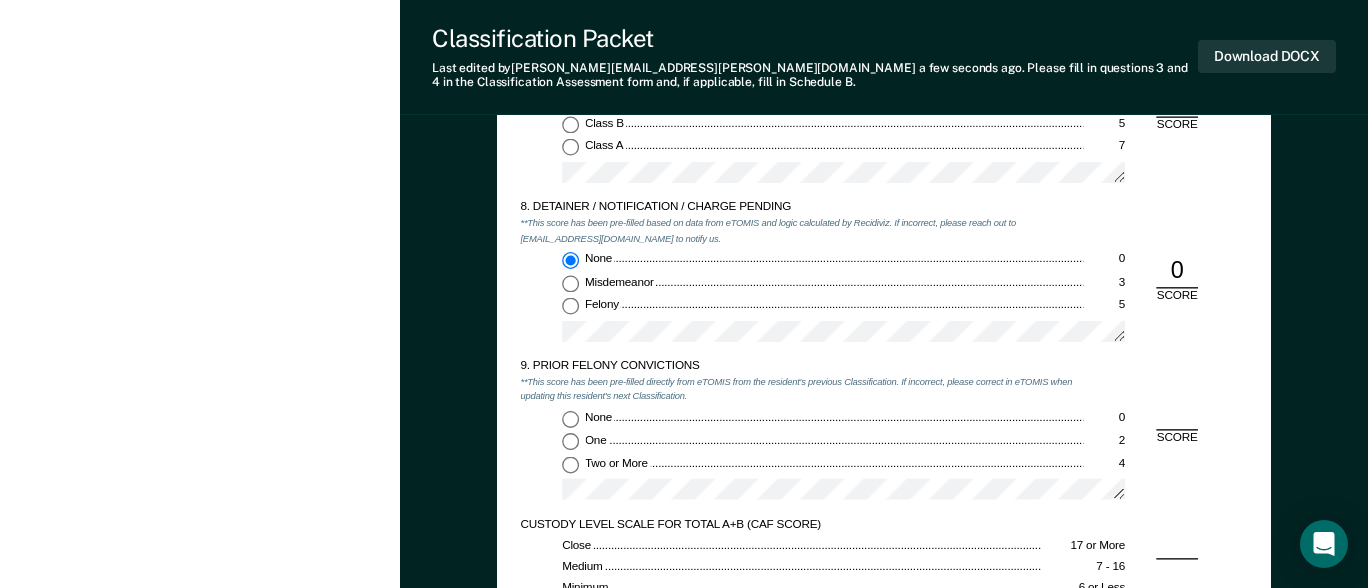 click on "Two or More 4" at bounding box center [570, 464] 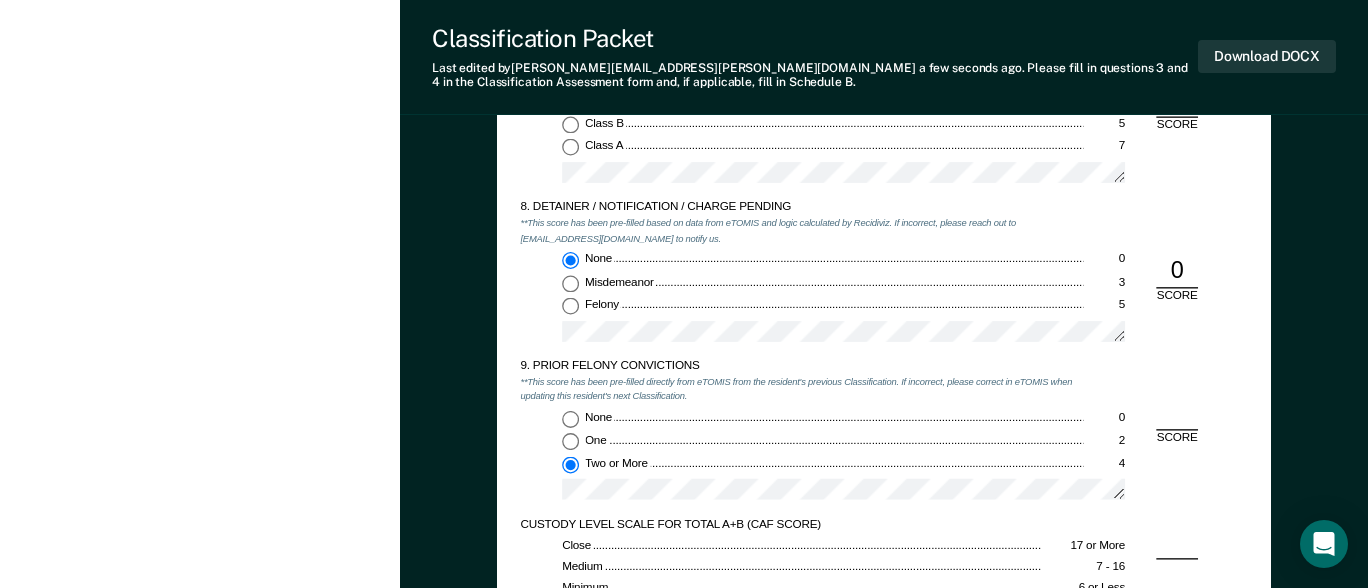 type on "x" 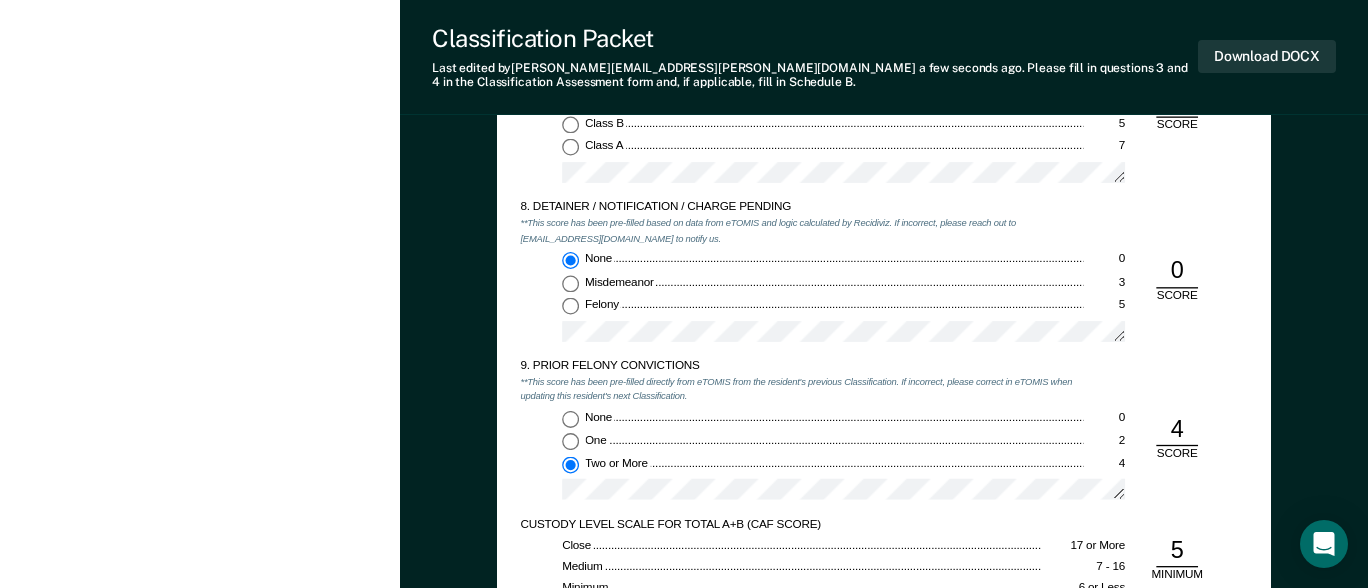 scroll, scrollTop: 2800, scrollLeft: 0, axis: vertical 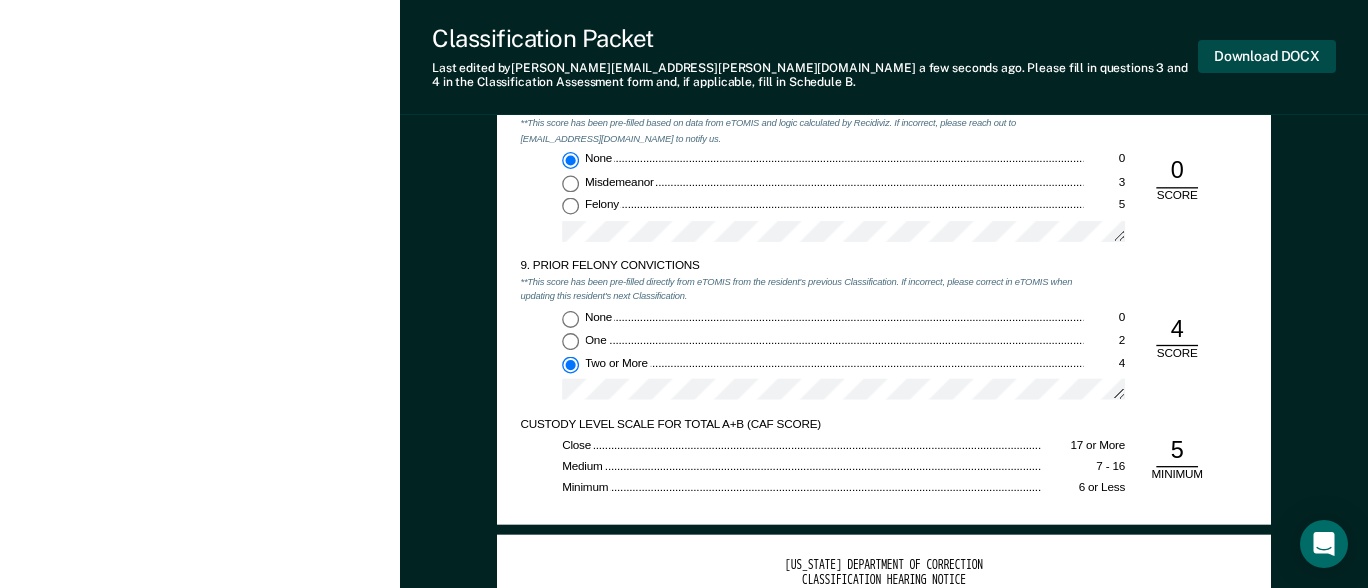 click on "Download DOCX" at bounding box center (1267, 56) 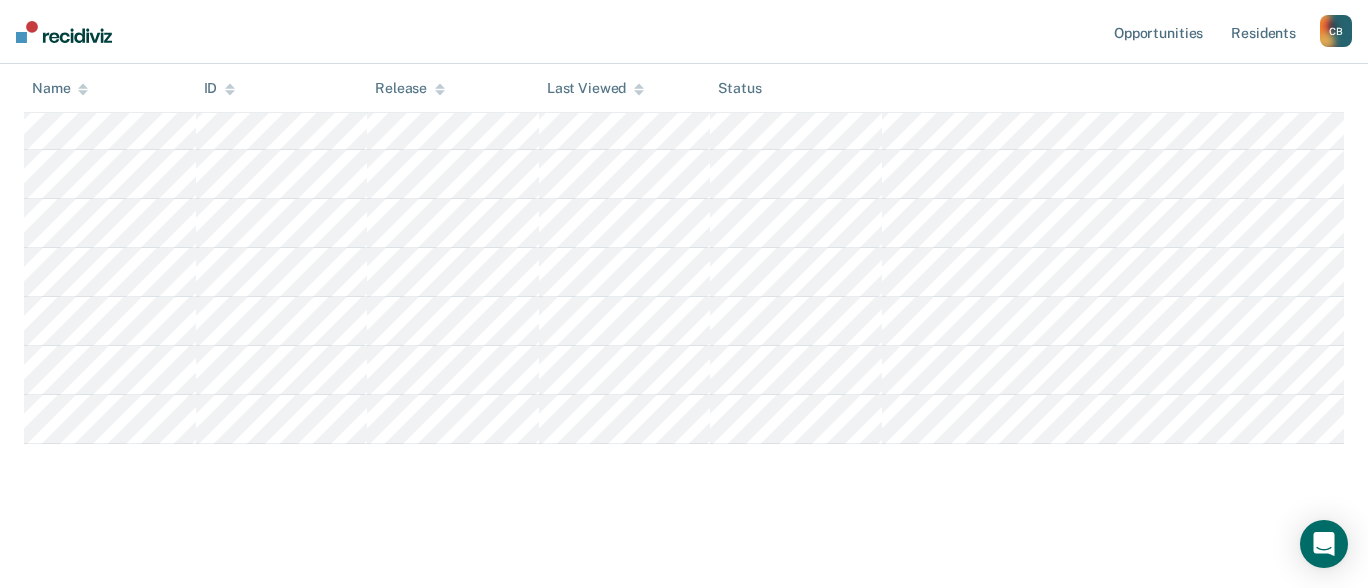 scroll, scrollTop: 217, scrollLeft: 0, axis: vertical 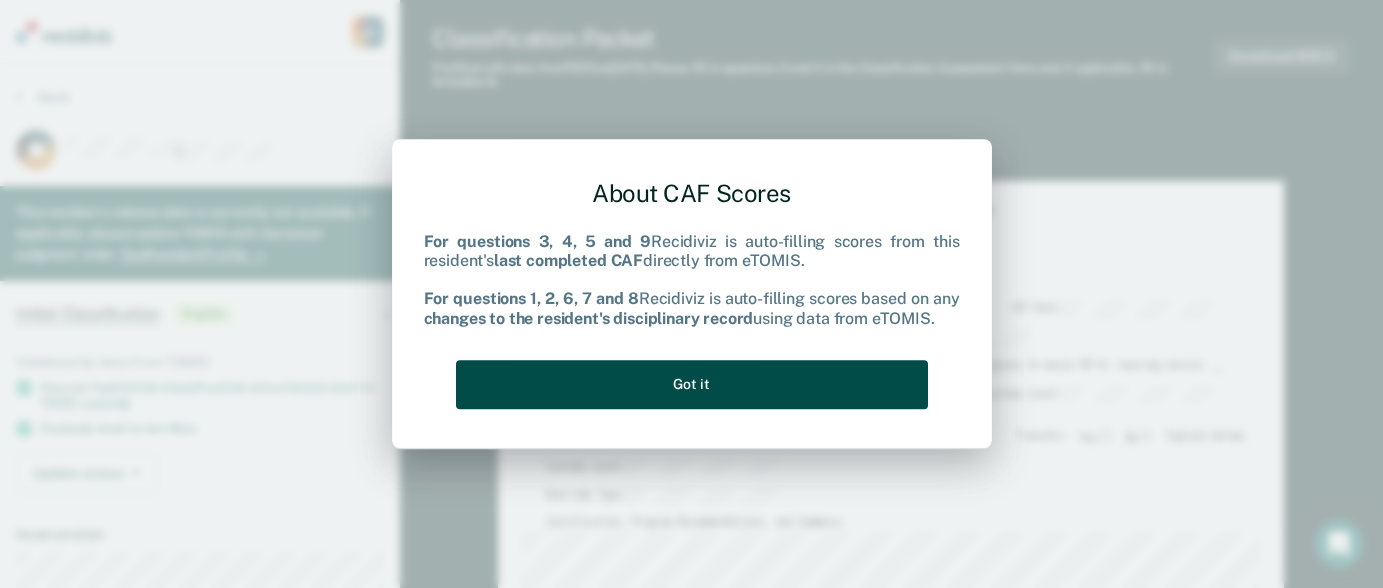 click on "Got it" at bounding box center [692, 384] 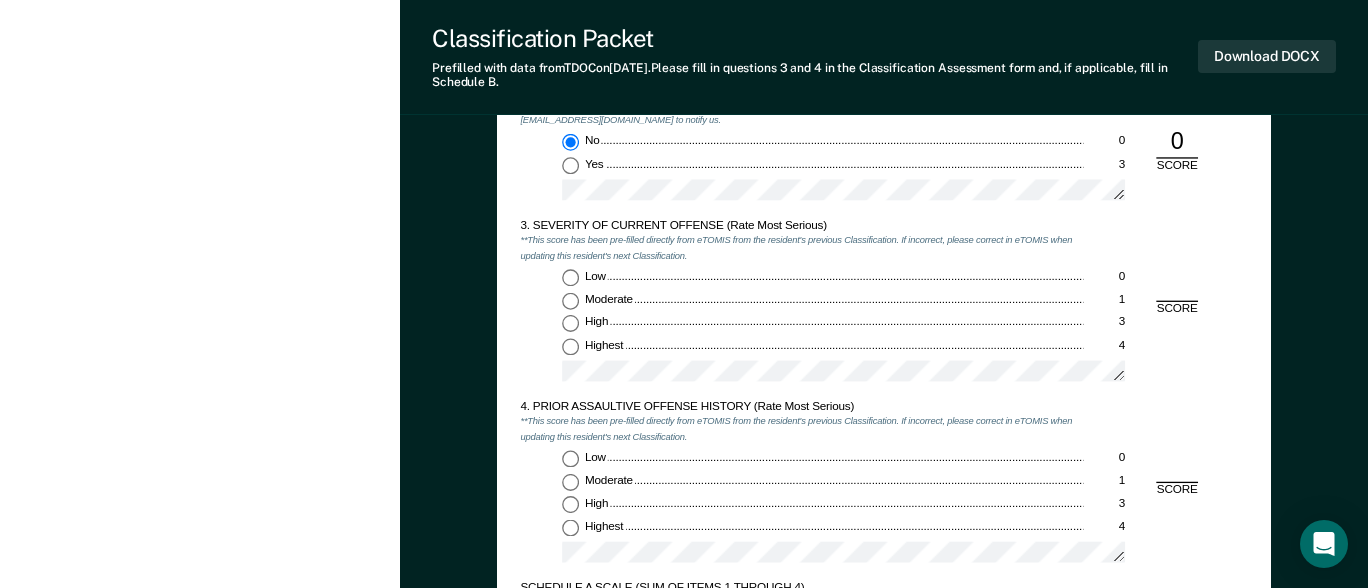 scroll, scrollTop: 1600, scrollLeft: 0, axis: vertical 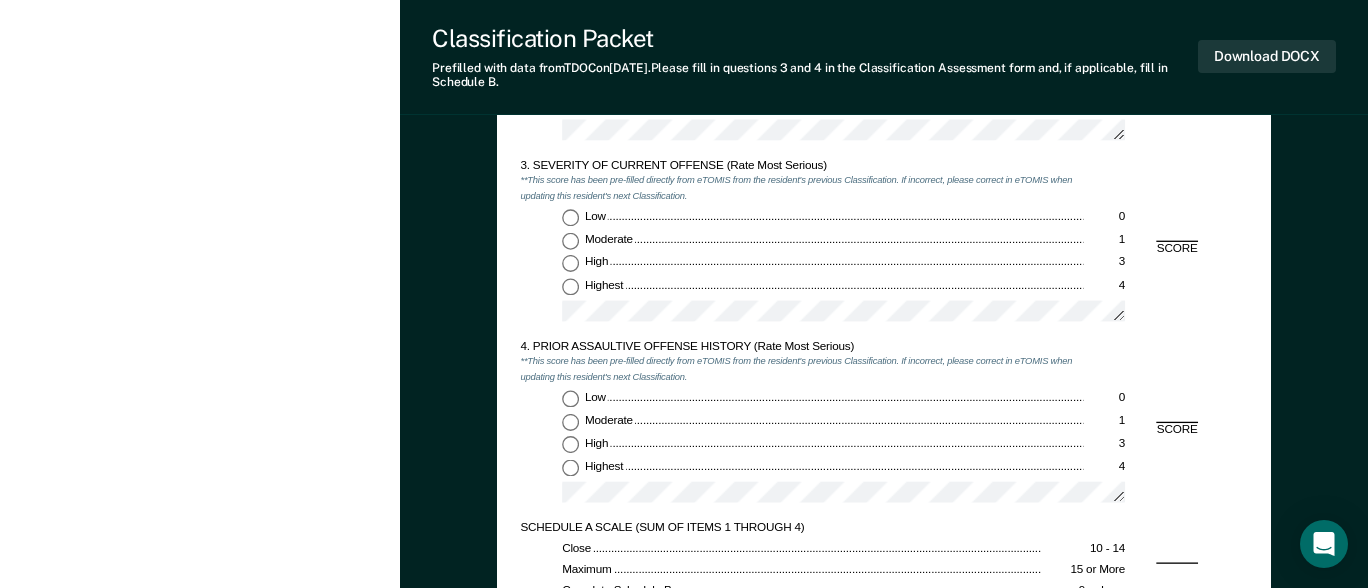 click on "Highest 4" at bounding box center [570, 286] 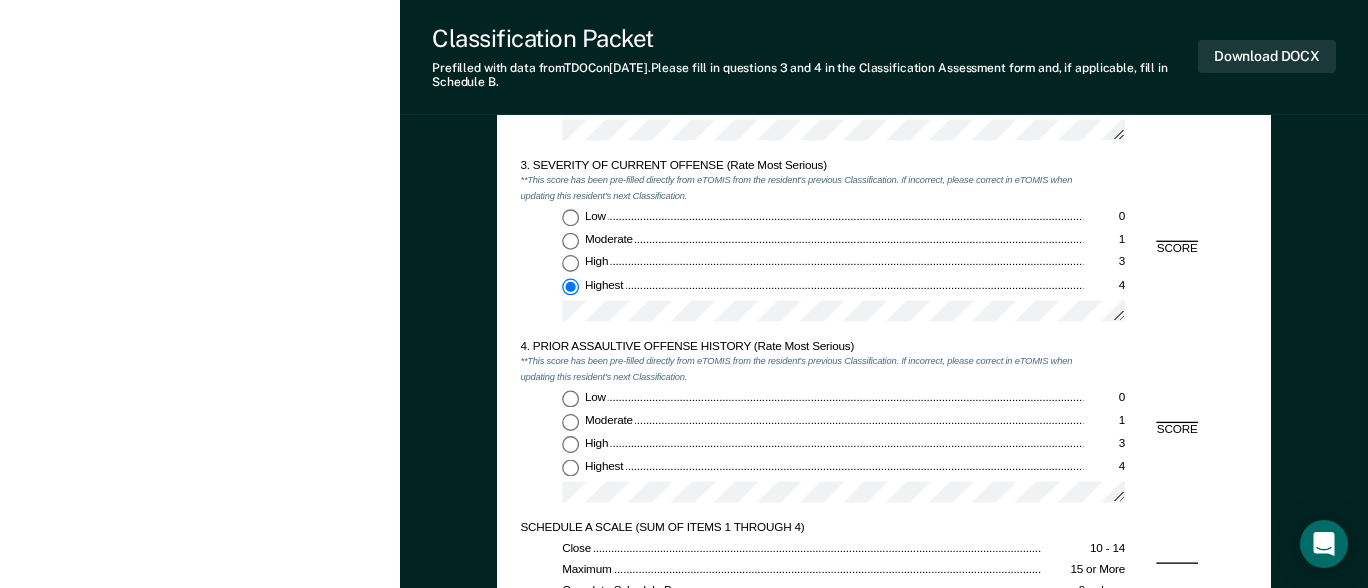 type on "x" 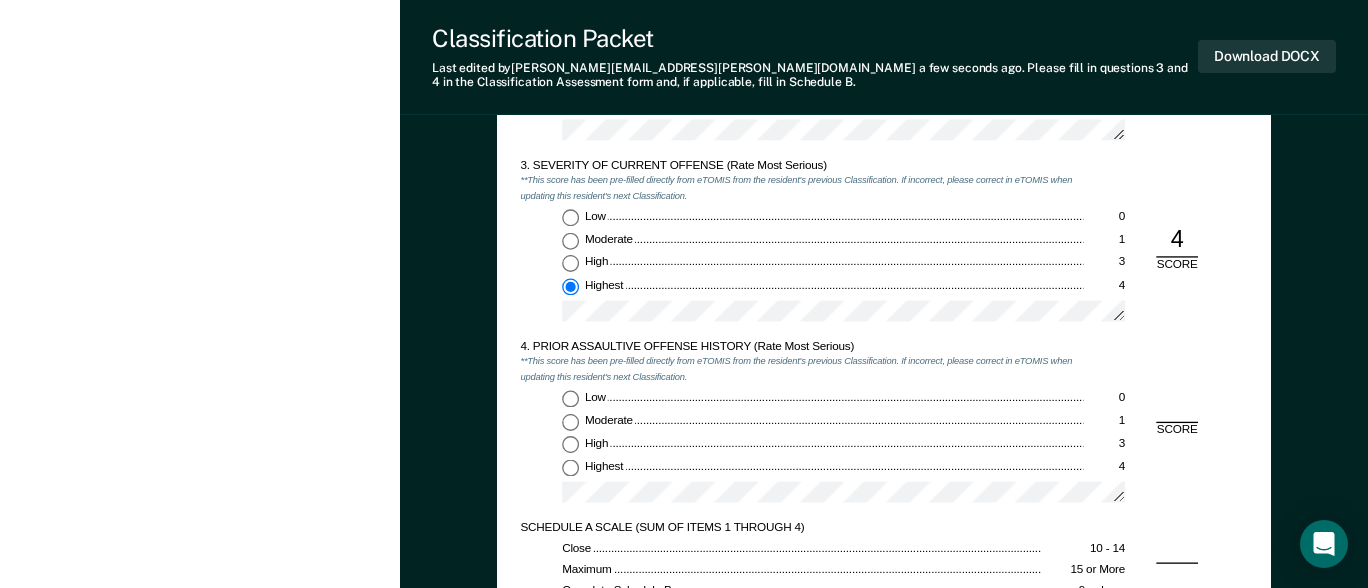 click on "Low 0" at bounding box center (570, 398) 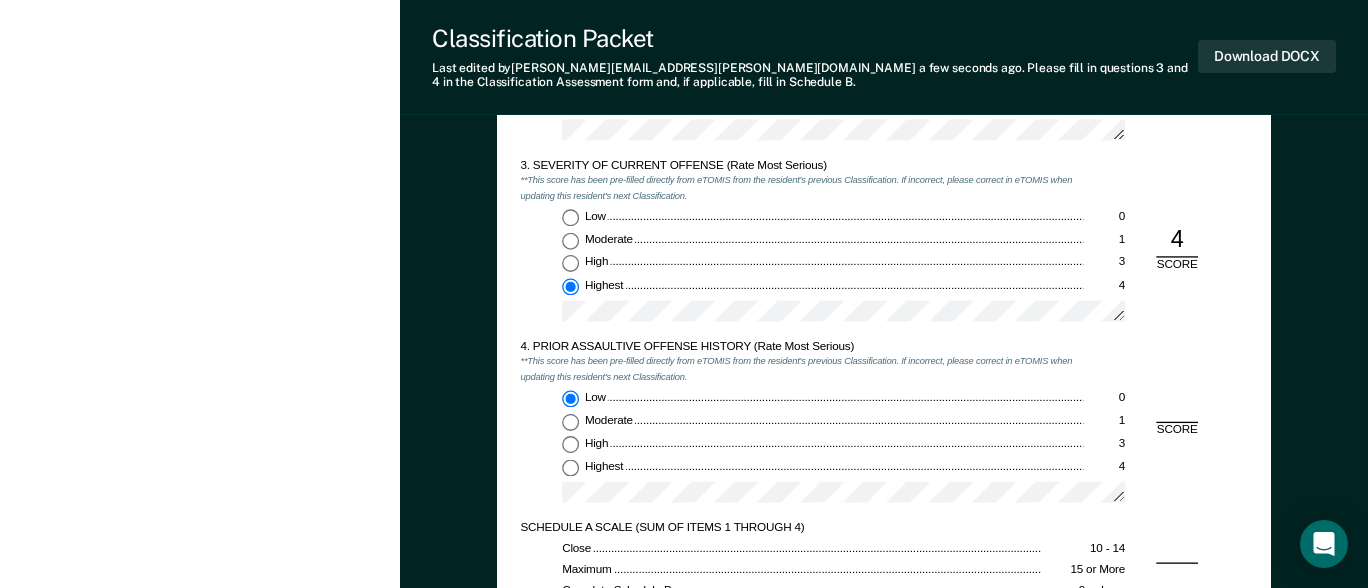 type on "x" 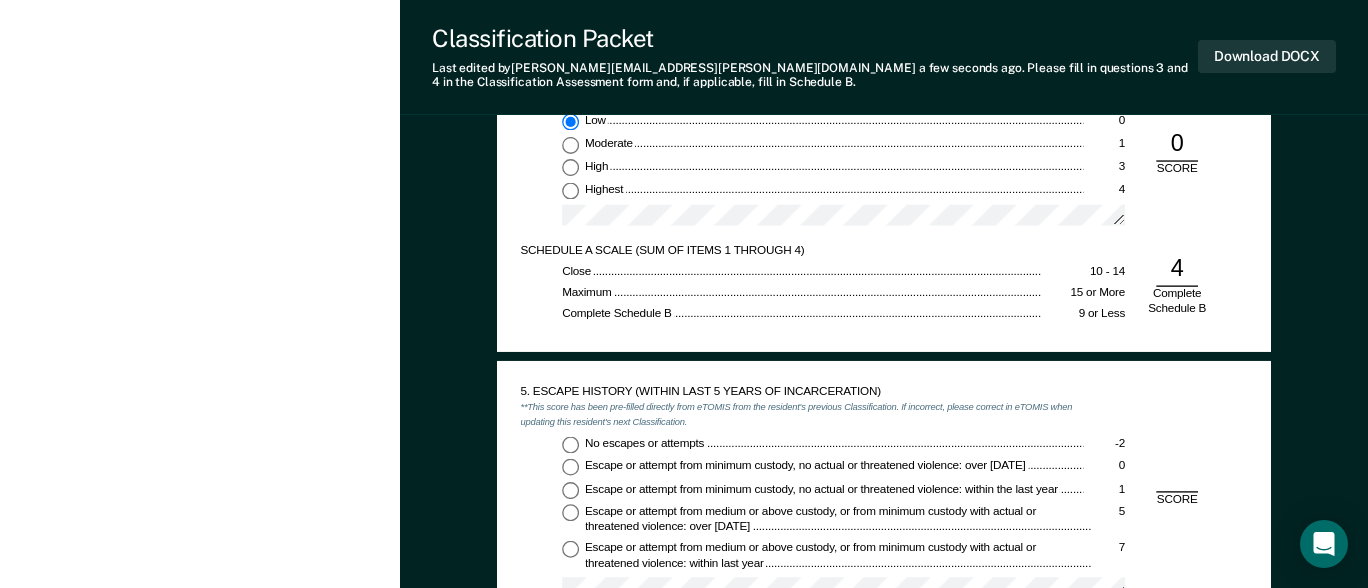 scroll, scrollTop: 1900, scrollLeft: 0, axis: vertical 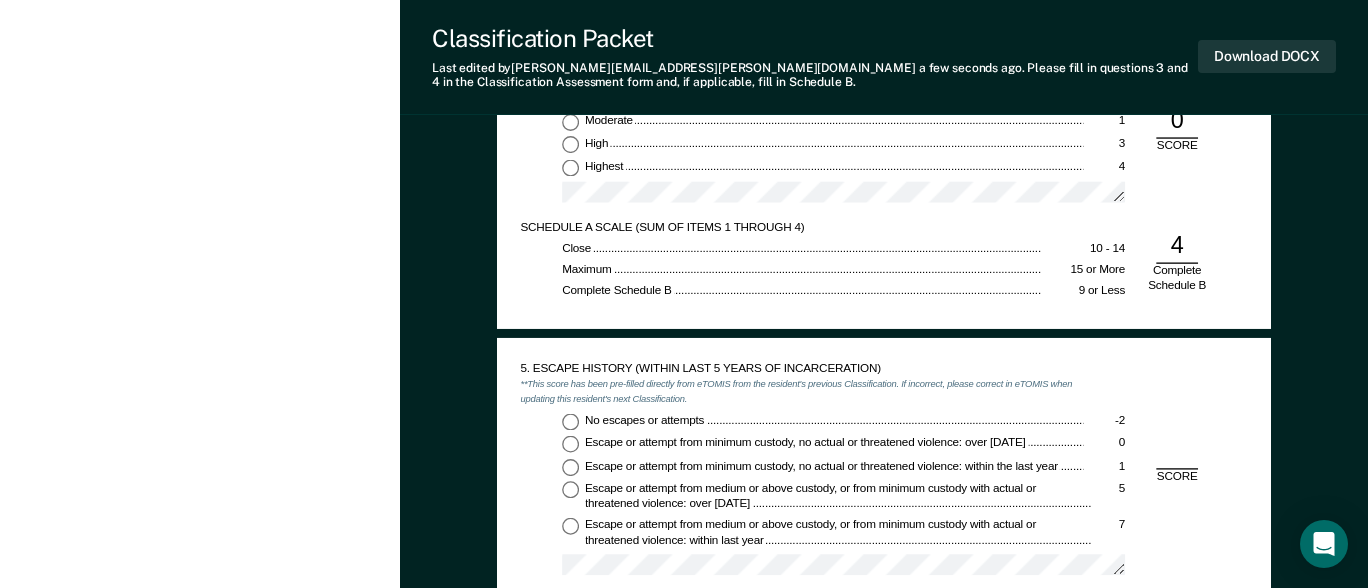 click on "No escapes or attempts -2" at bounding box center [570, 421] 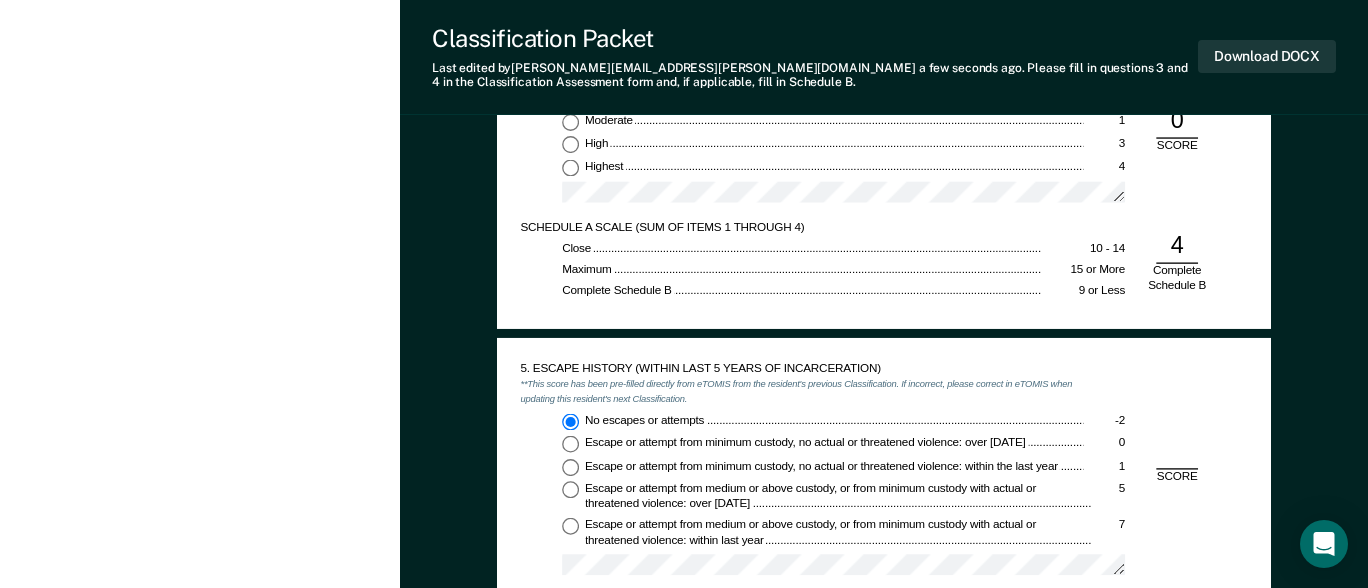 type on "x" 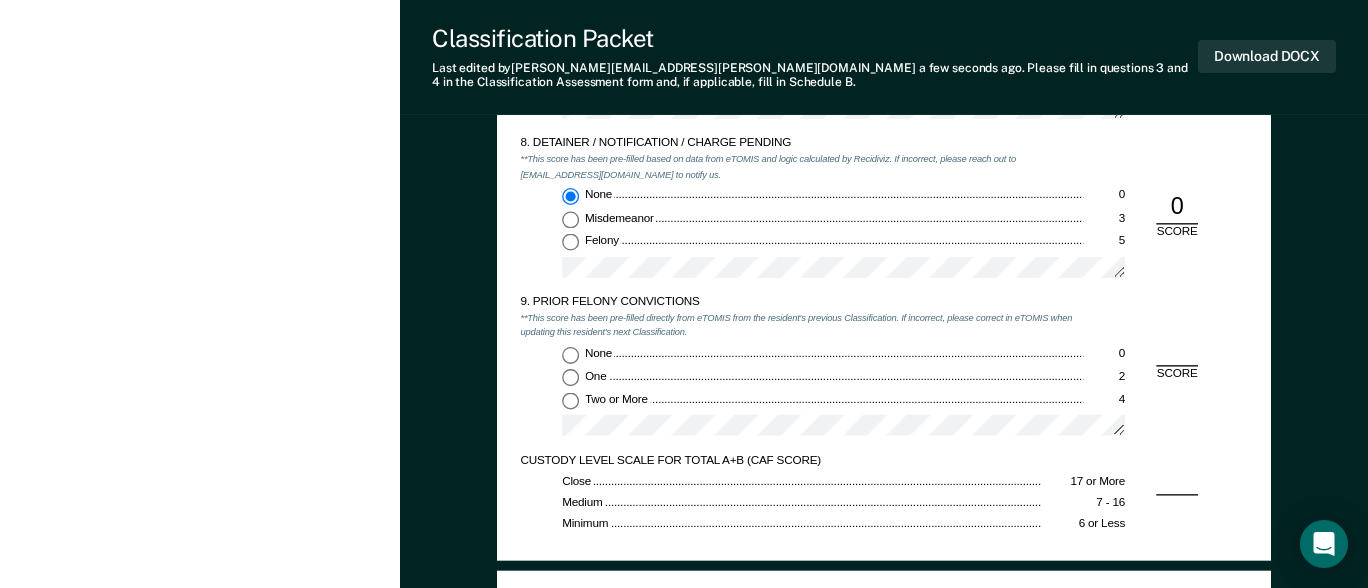 scroll, scrollTop: 2800, scrollLeft: 0, axis: vertical 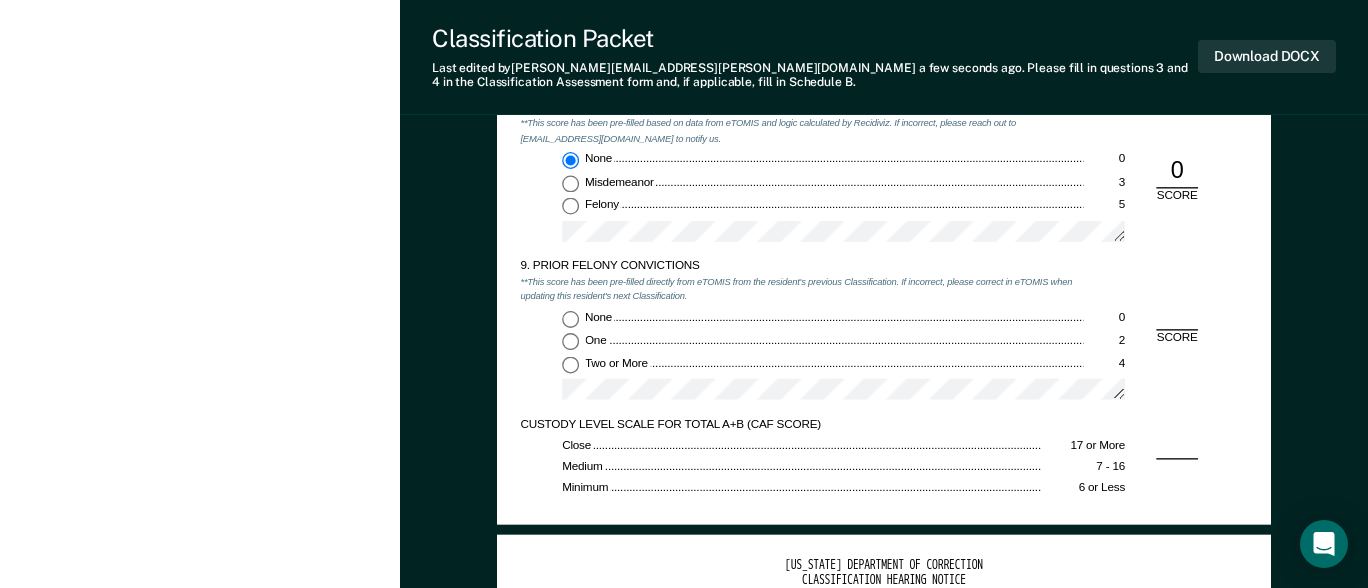 click on "None 0" at bounding box center (570, 319) 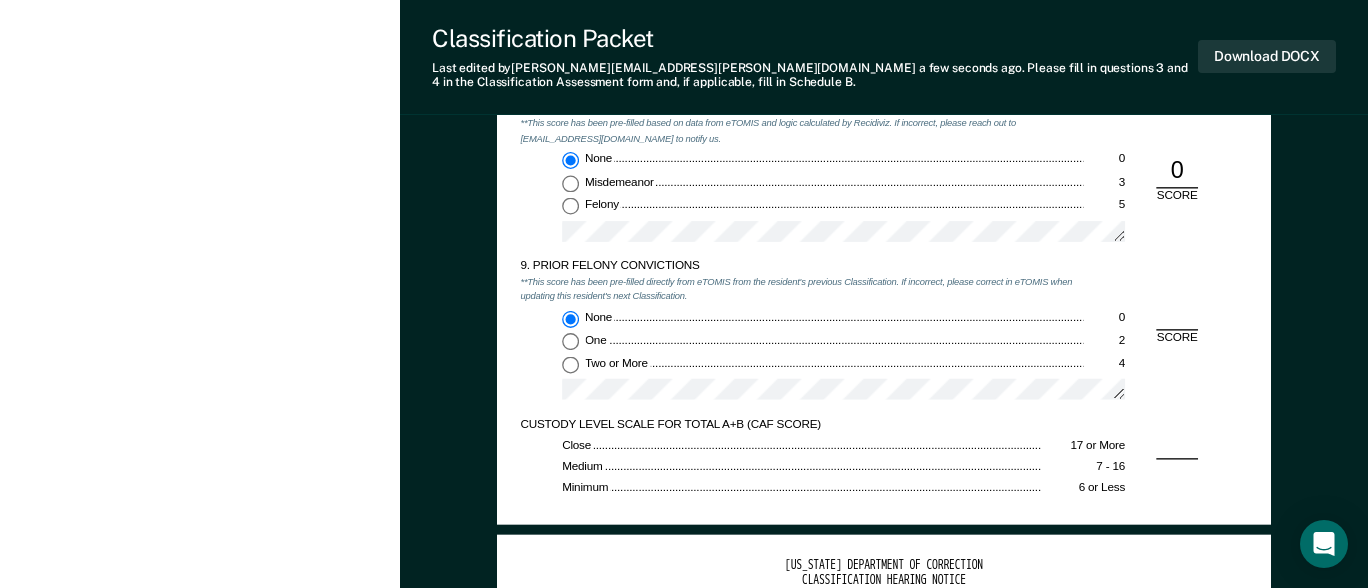 type on "x" 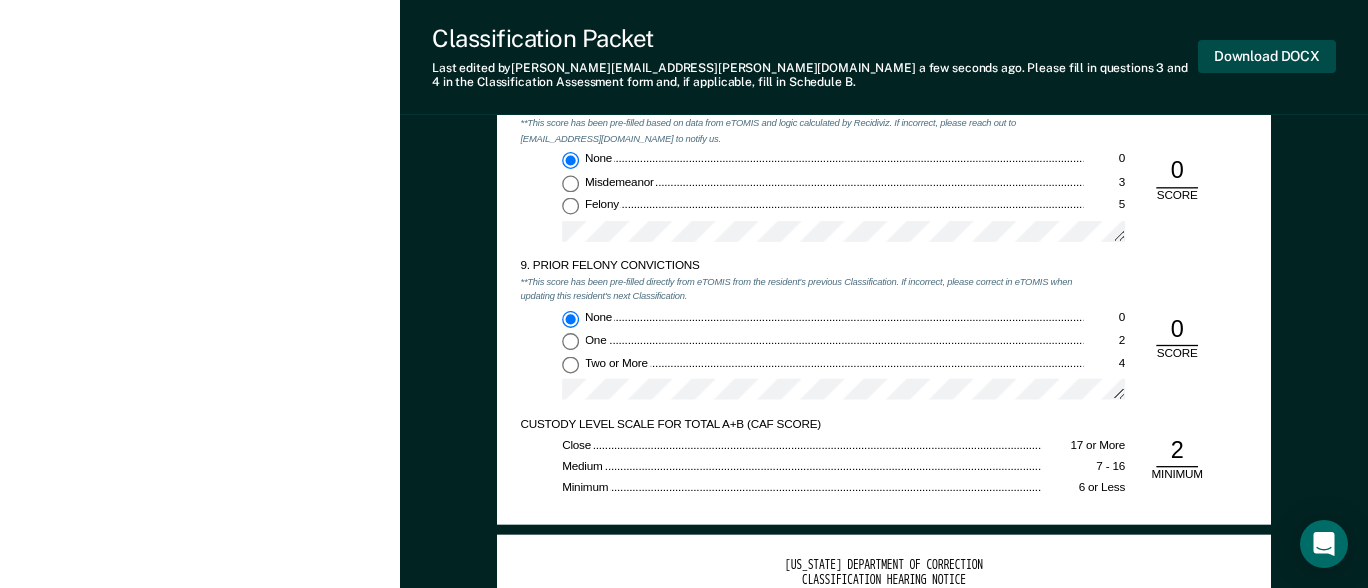 click on "Download DOCX" at bounding box center [1267, 56] 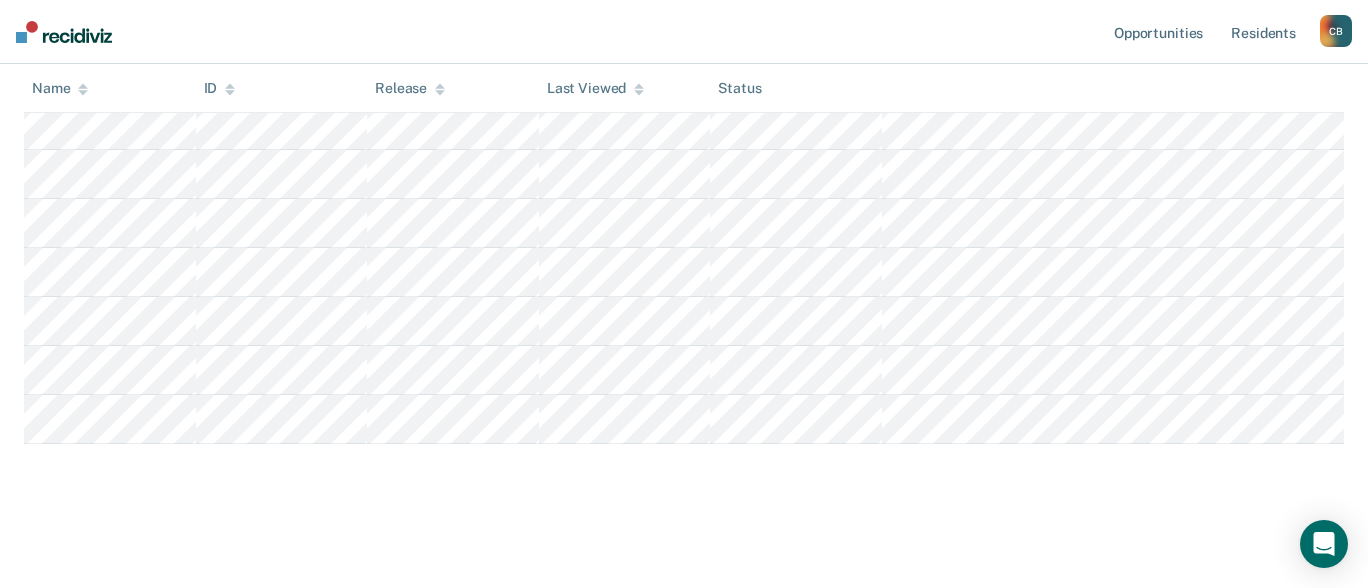 scroll, scrollTop: 543, scrollLeft: 0, axis: vertical 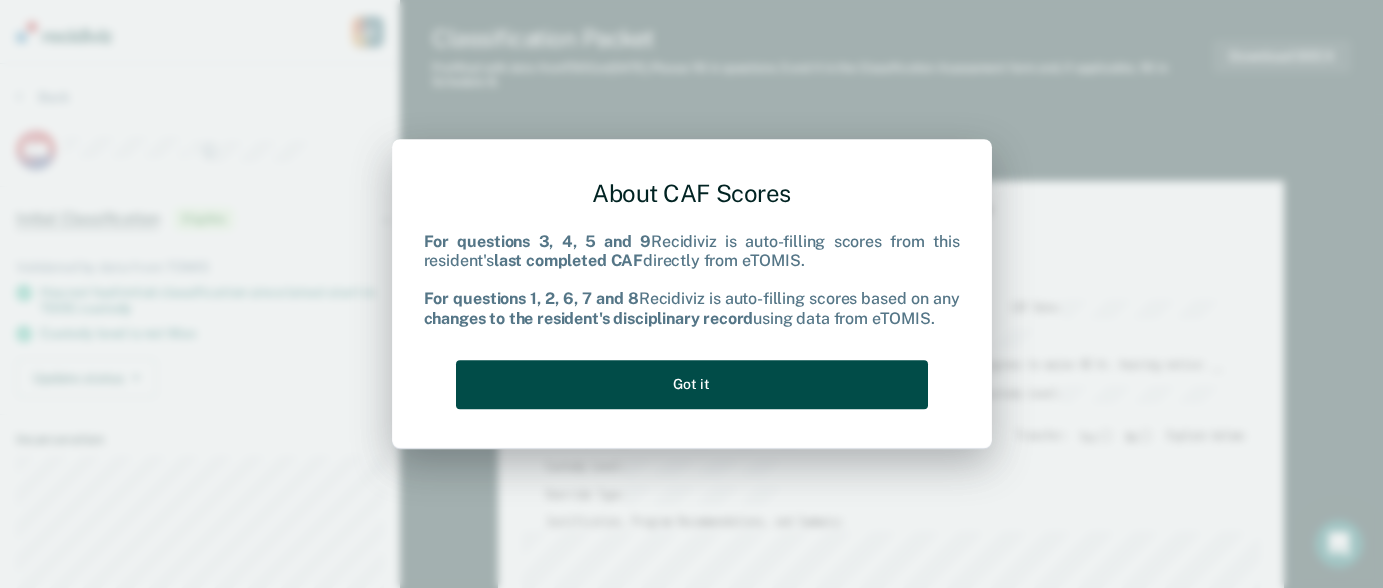 click on "Got it" at bounding box center [692, 384] 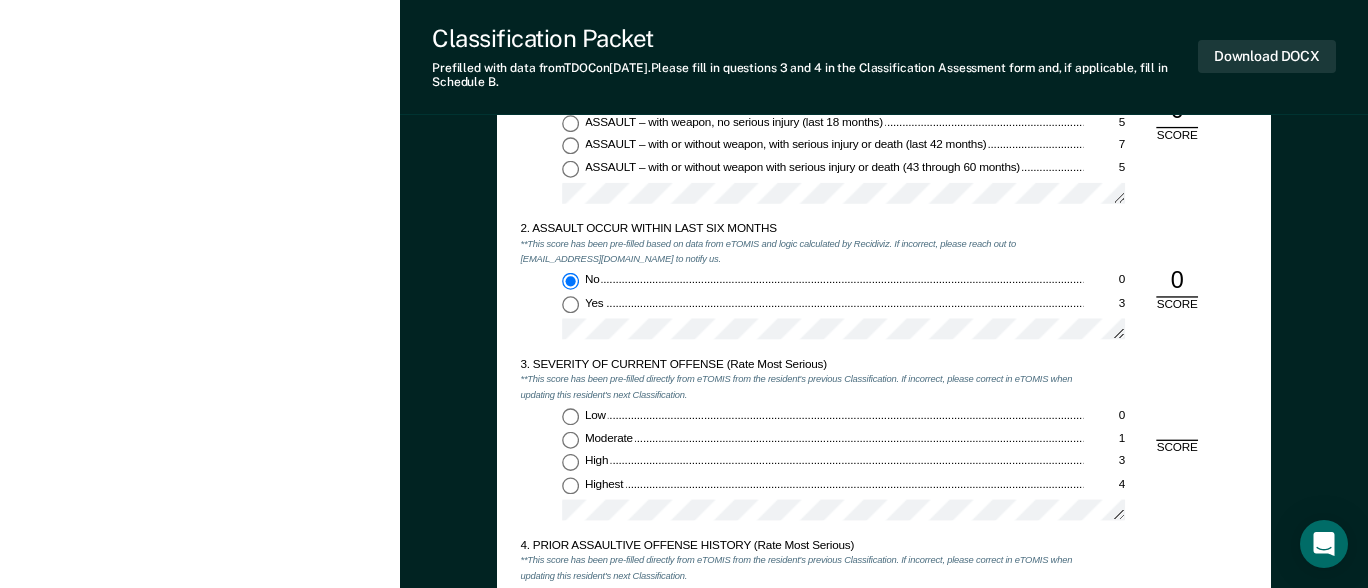 scroll, scrollTop: 1400, scrollLeft: 0, axis: vertical 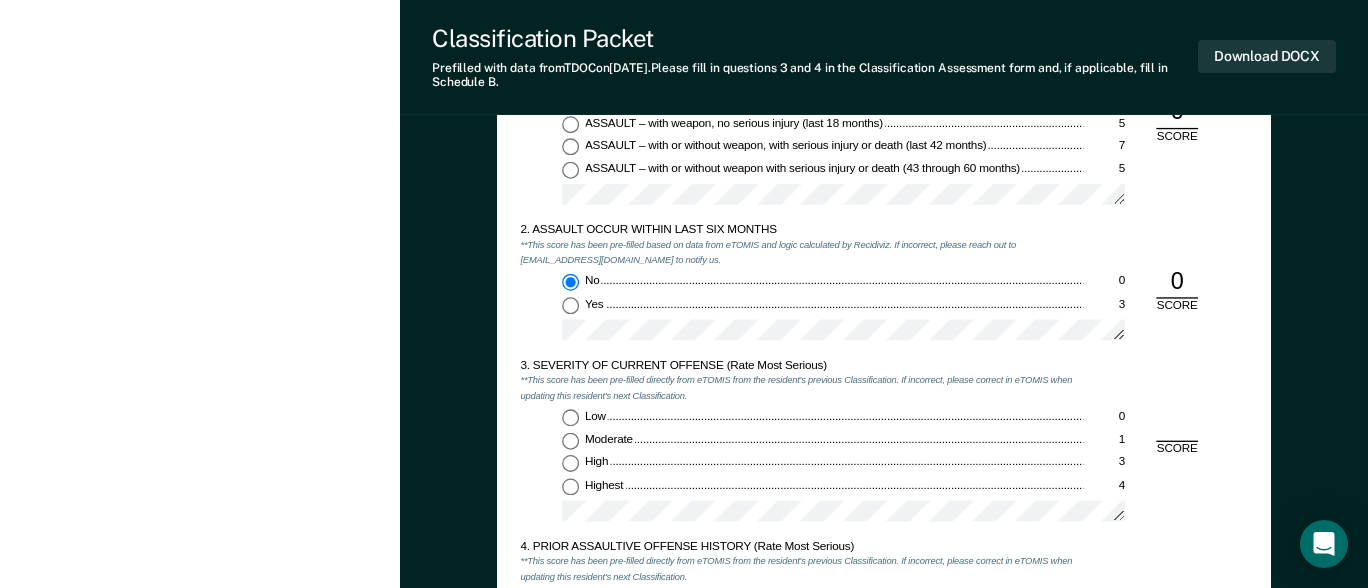 click on "Moderate 1" at bounding box center (570, 440) 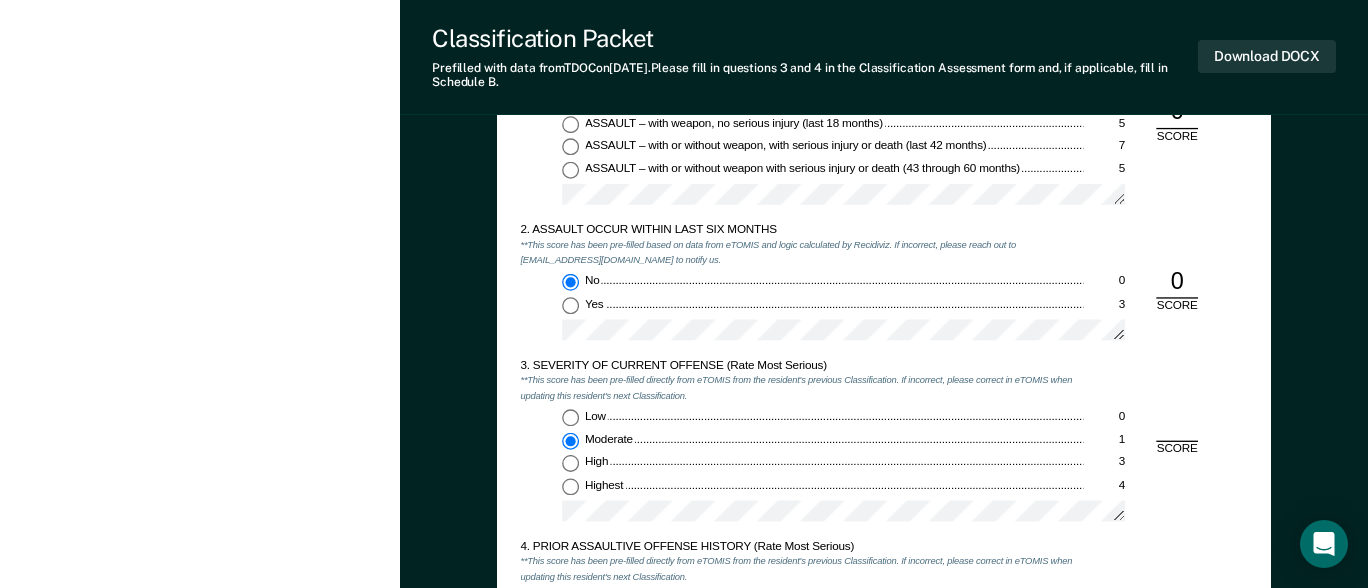 type on "x" 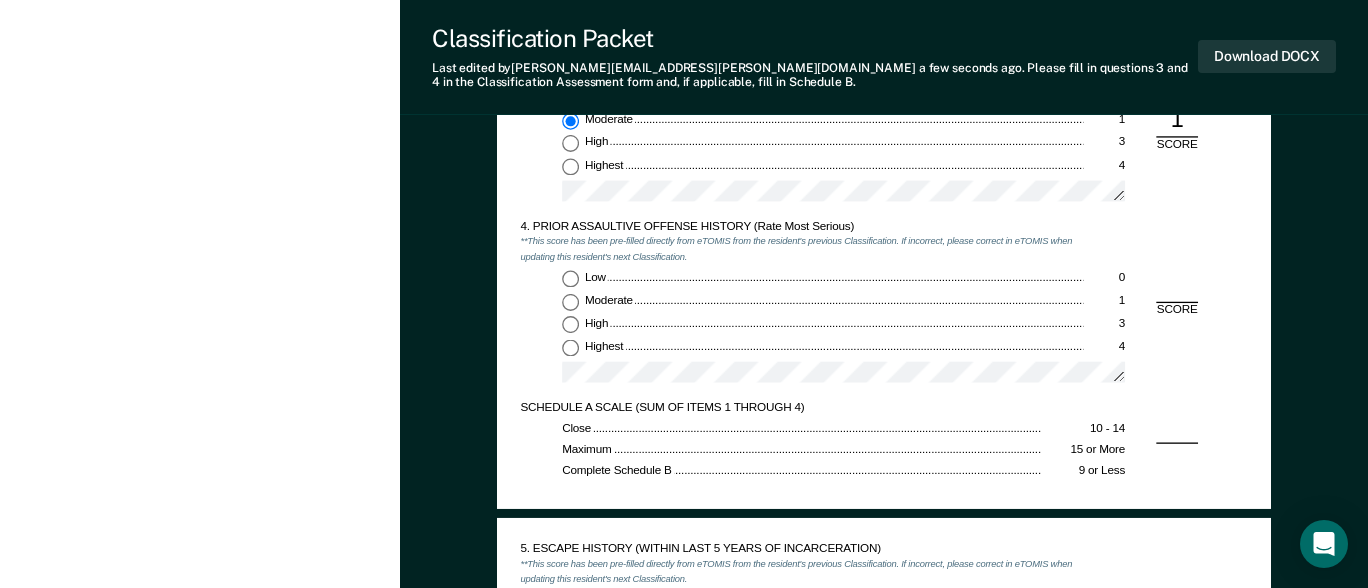 scroll, scrollTop: 1600, scrollLeft: 0, axis: vertical 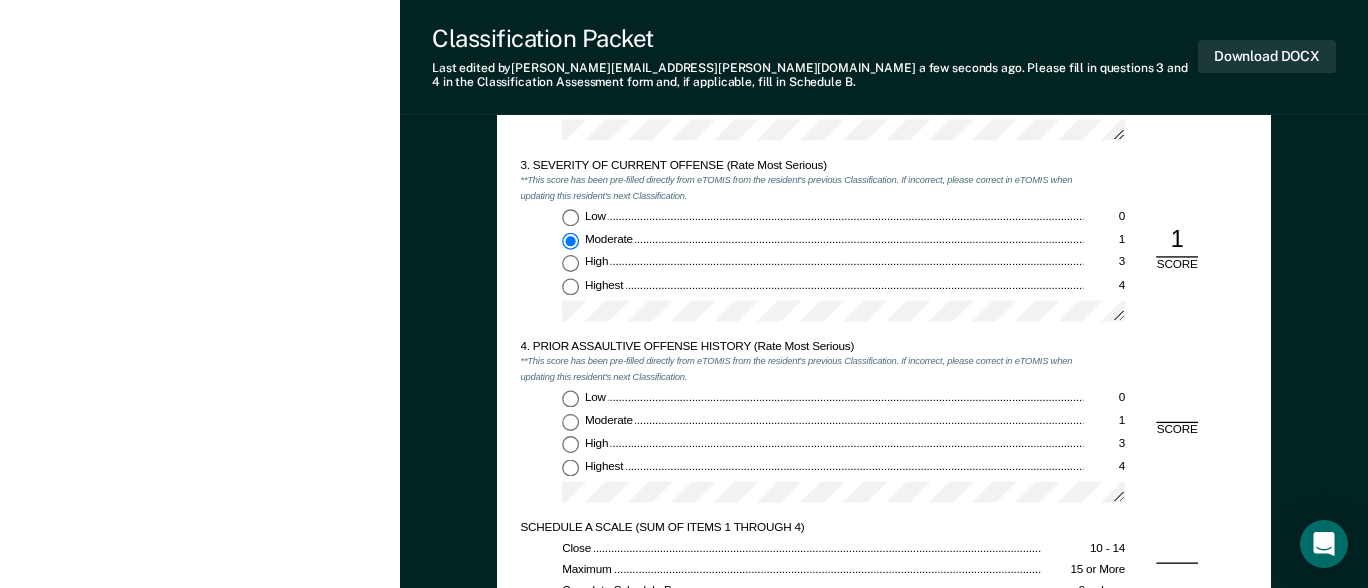 click on "Low 0" at bounding box center [570, 398] 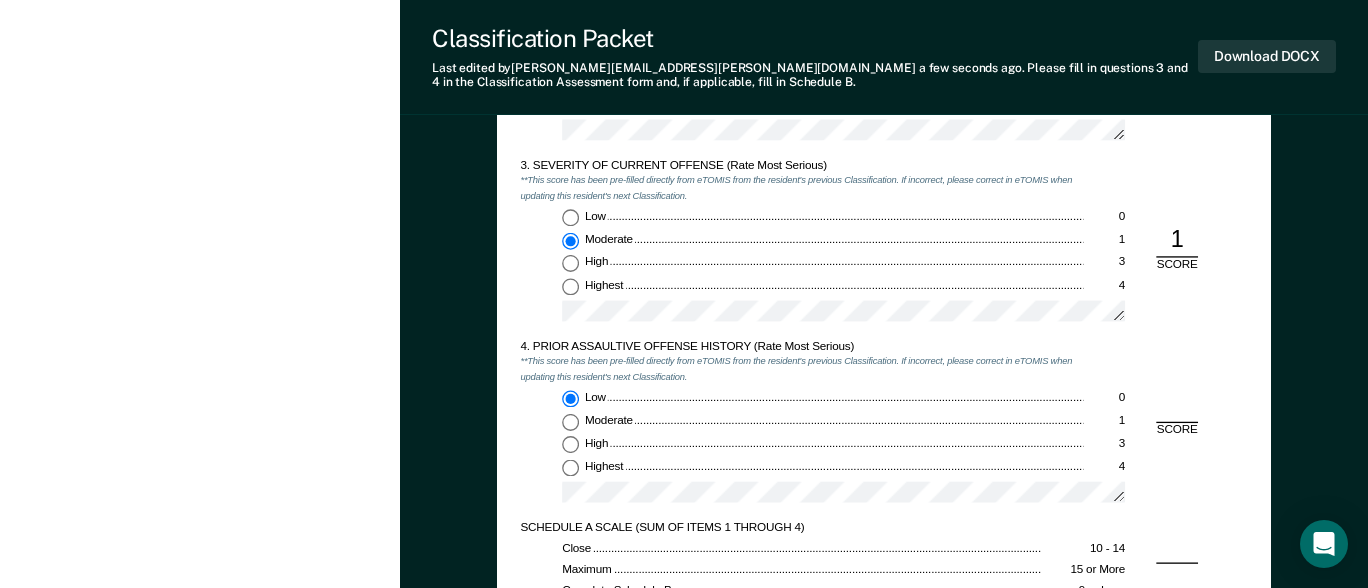 type on "x" 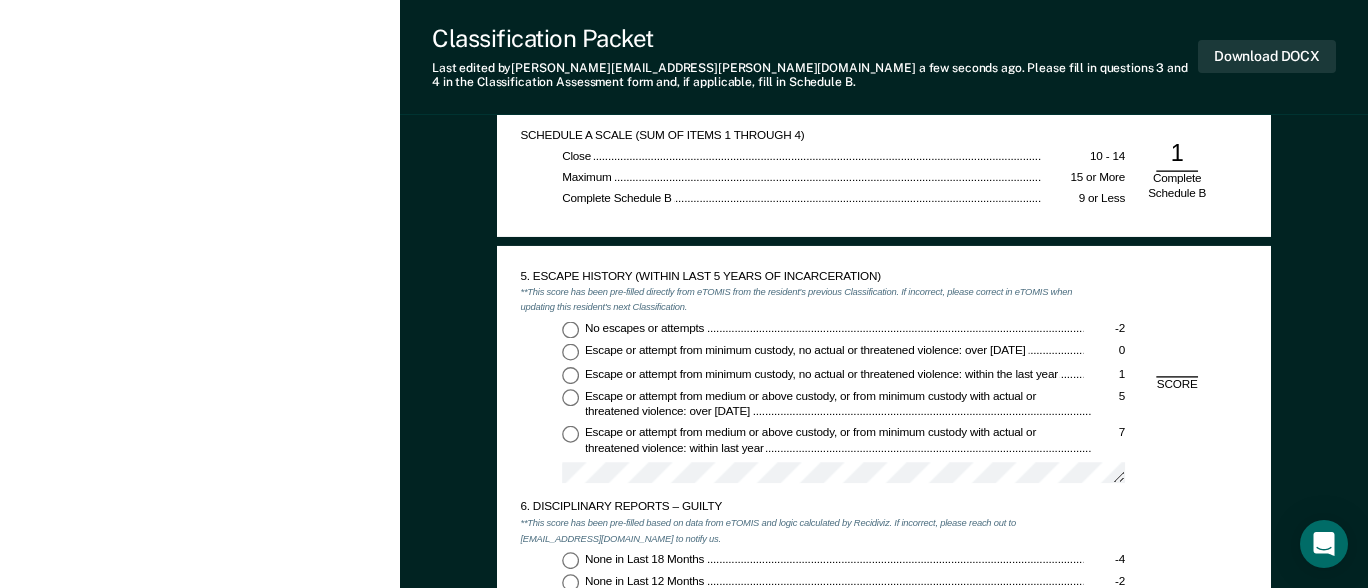 scroll, scrollTop: 2000, scrollLeft: 0, axis: vertical 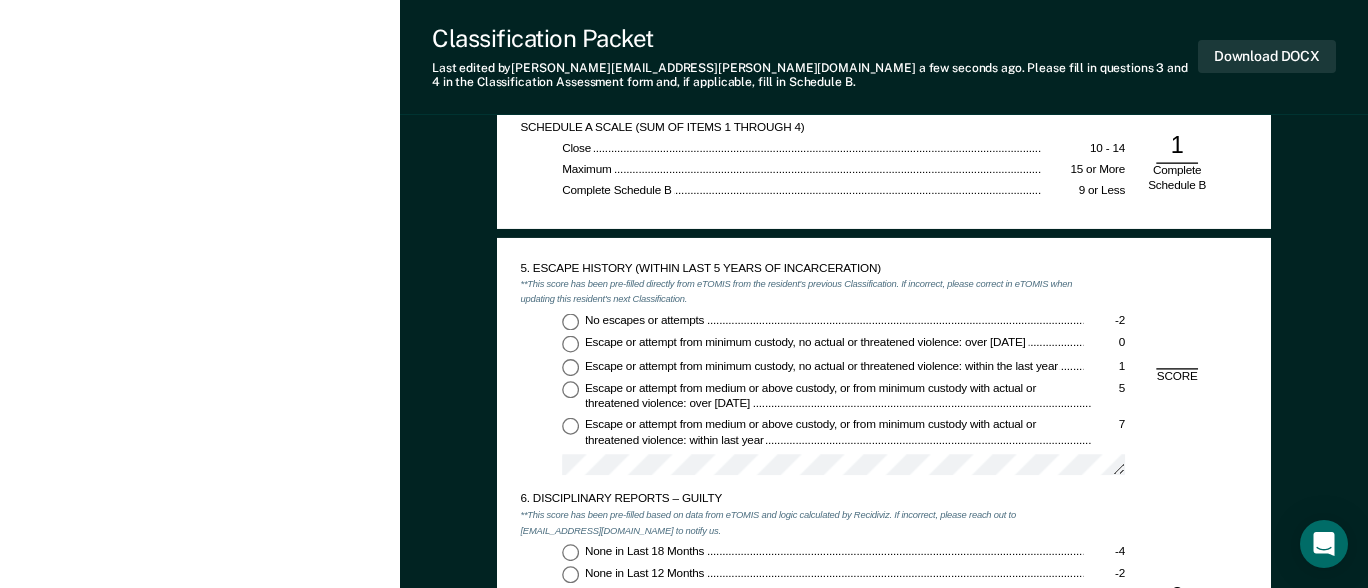 click on "No escapes or attempts -2" at bounding box center (570, 321) 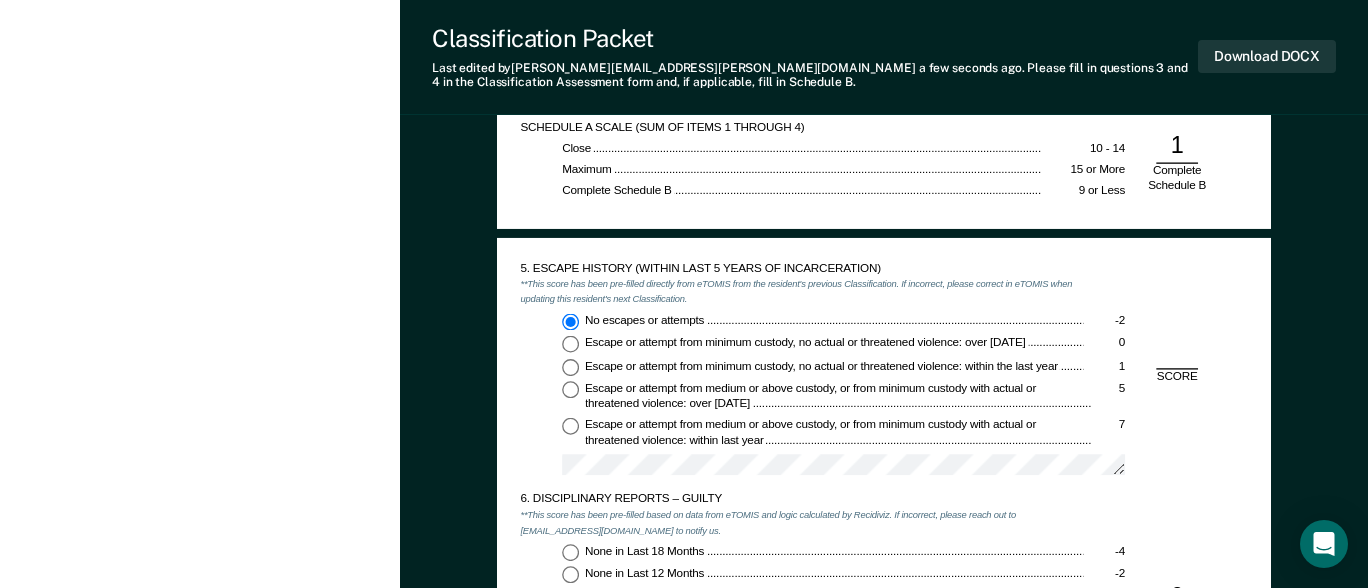 type on "x" 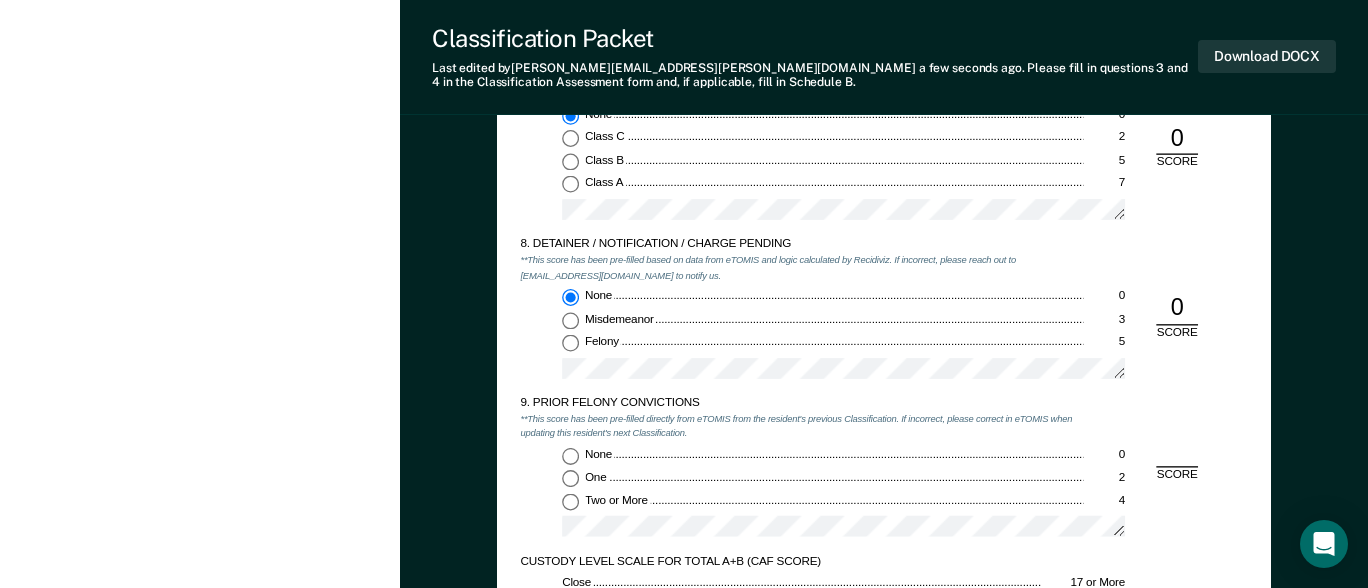 scroll, scrollTop: 2700, scrollLeft: 0, axis: vertical 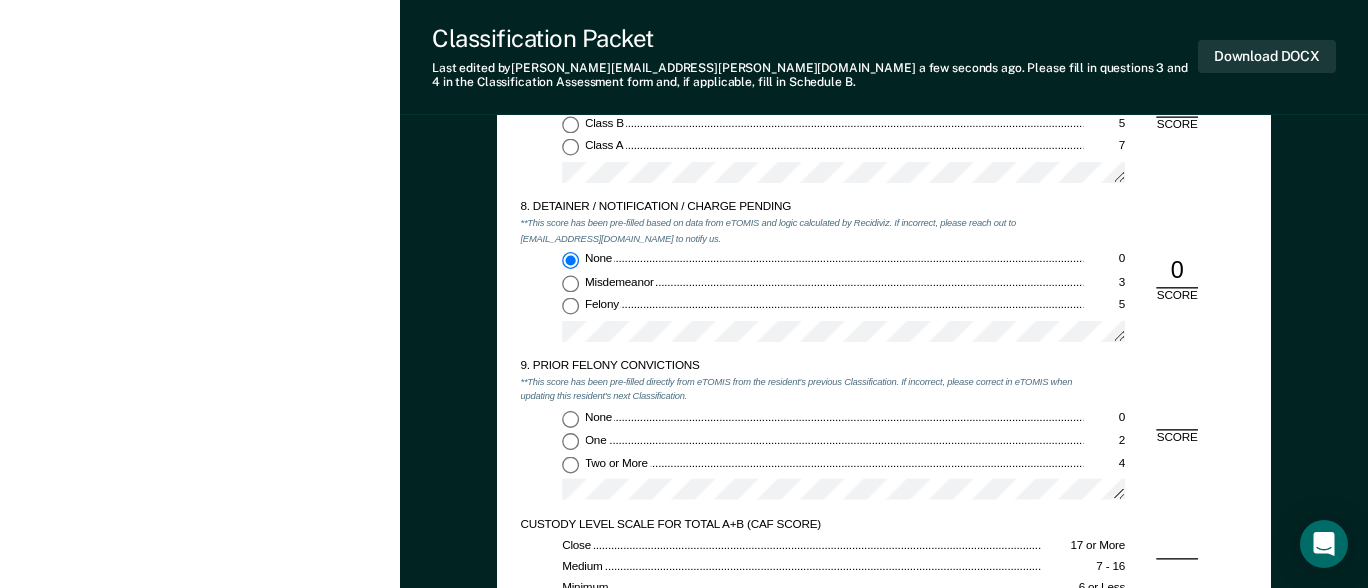 click on "Two or More 4" at bounding box center [570, 464] 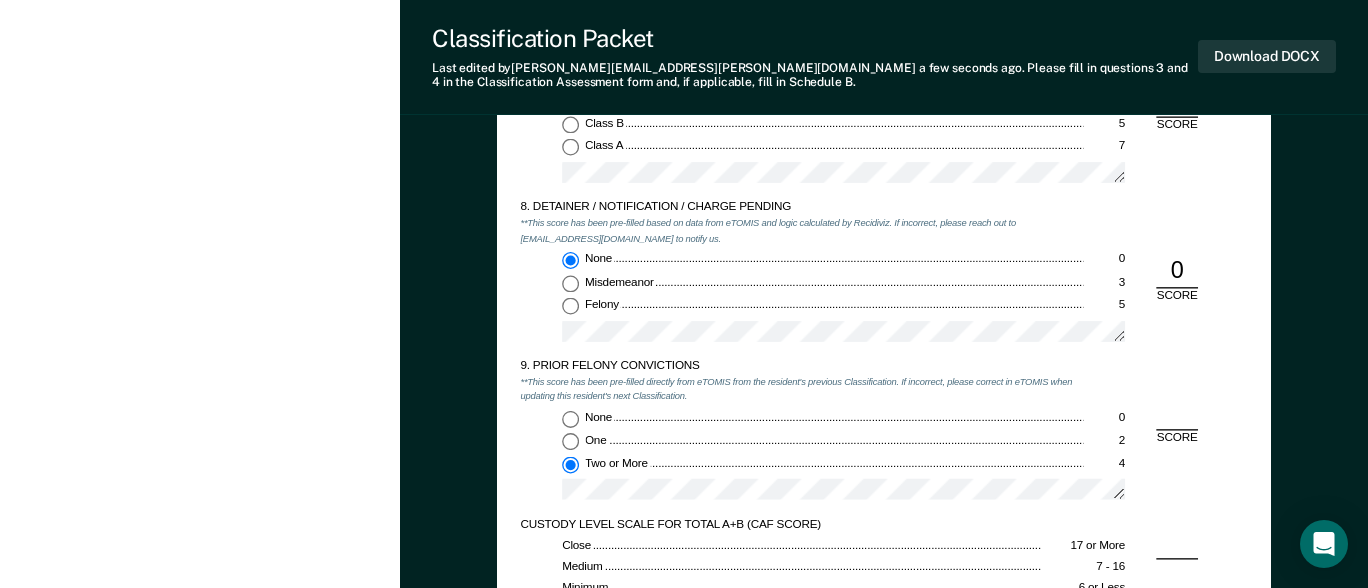type on "x" 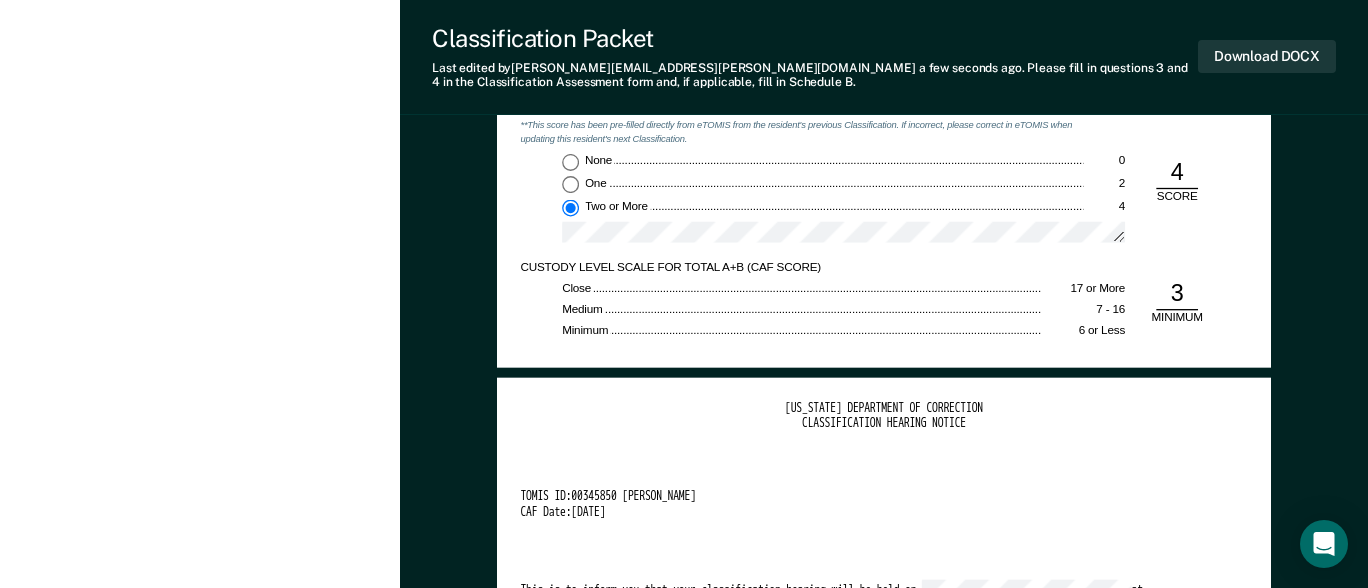 scroll, scrollTop: 3000, scrollLeft: 0, axis: vertical 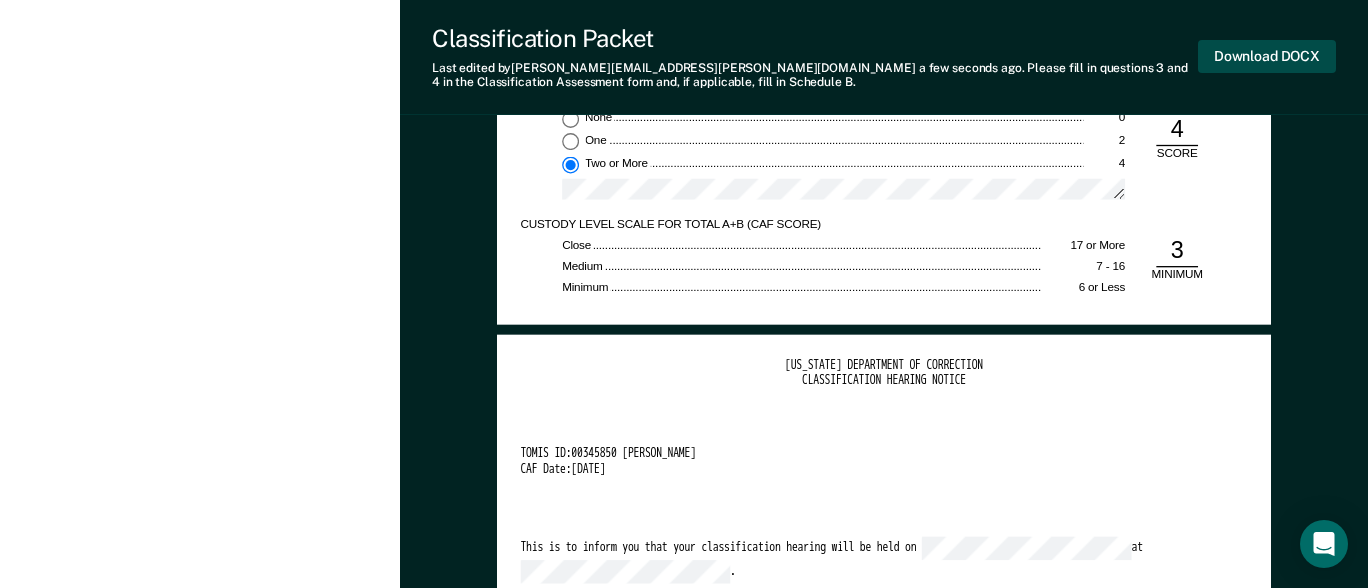 click on "Download DOCX" at bounding box center [1267, 56] 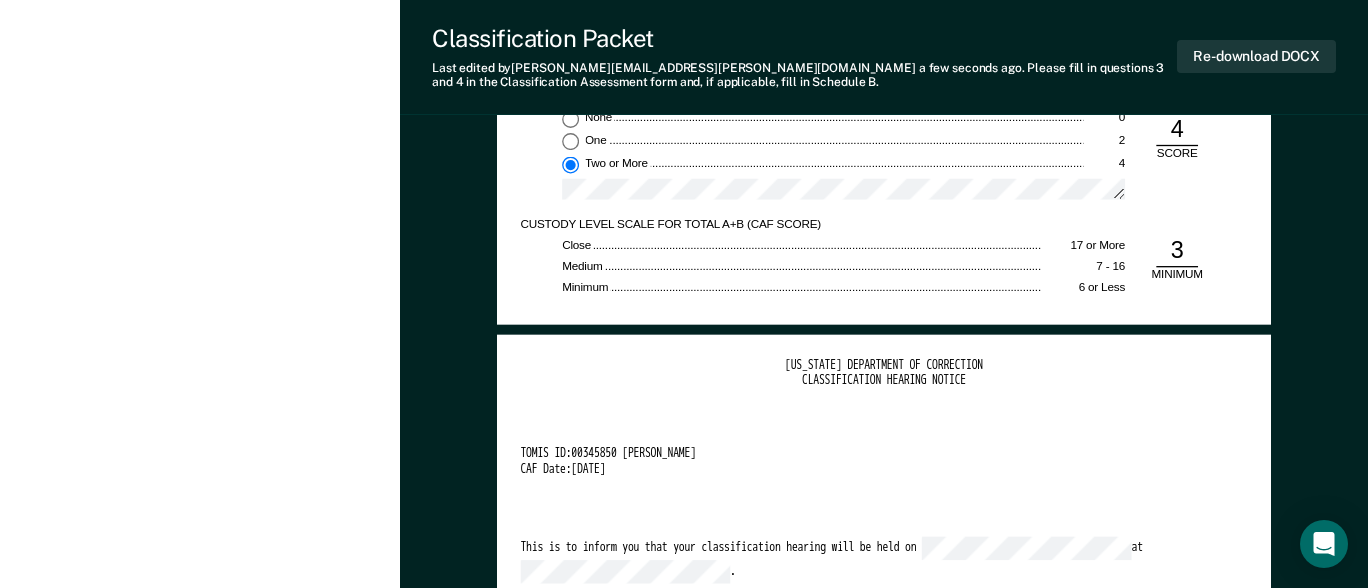 scroll, scrollTop: 543, scrollLeft: 0, axis: vertical 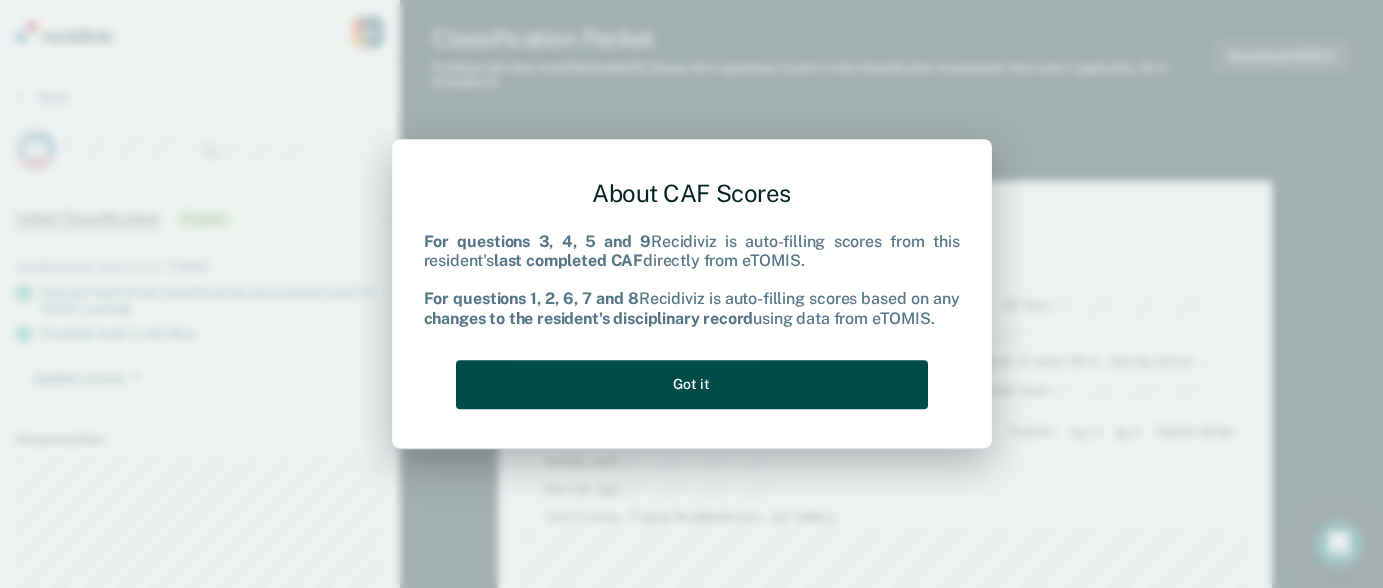 click on "Got it" at bounding box center (692, 384) 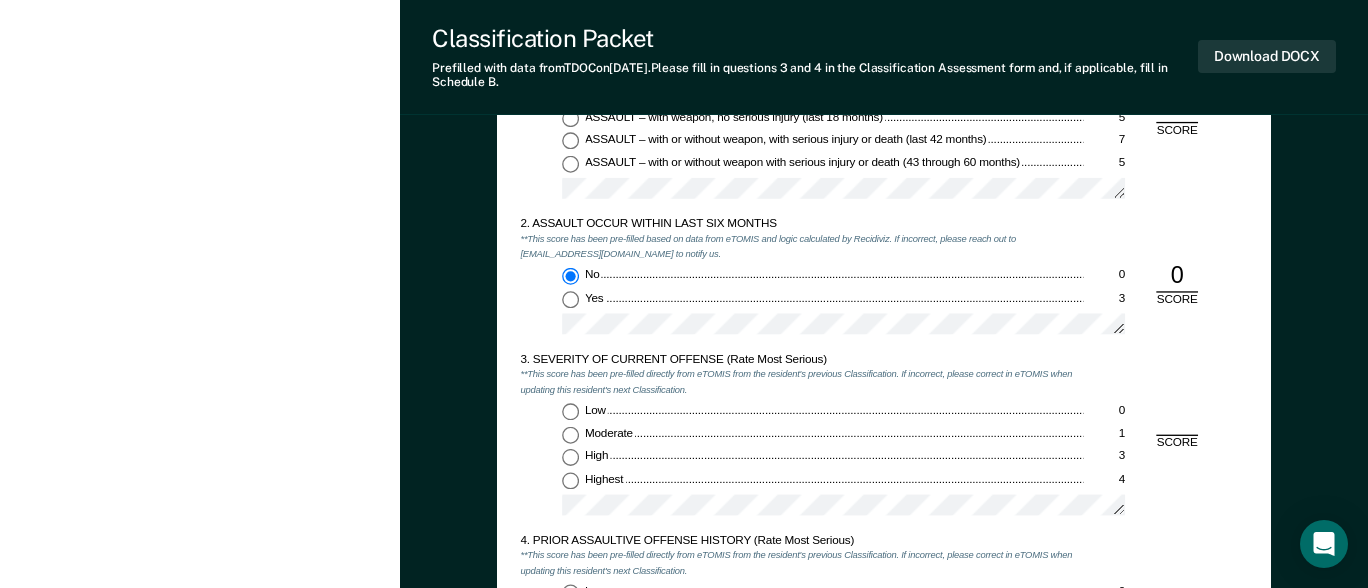 scroll, scrollTop: 1400, scrollLeft: 0, axis: vertical 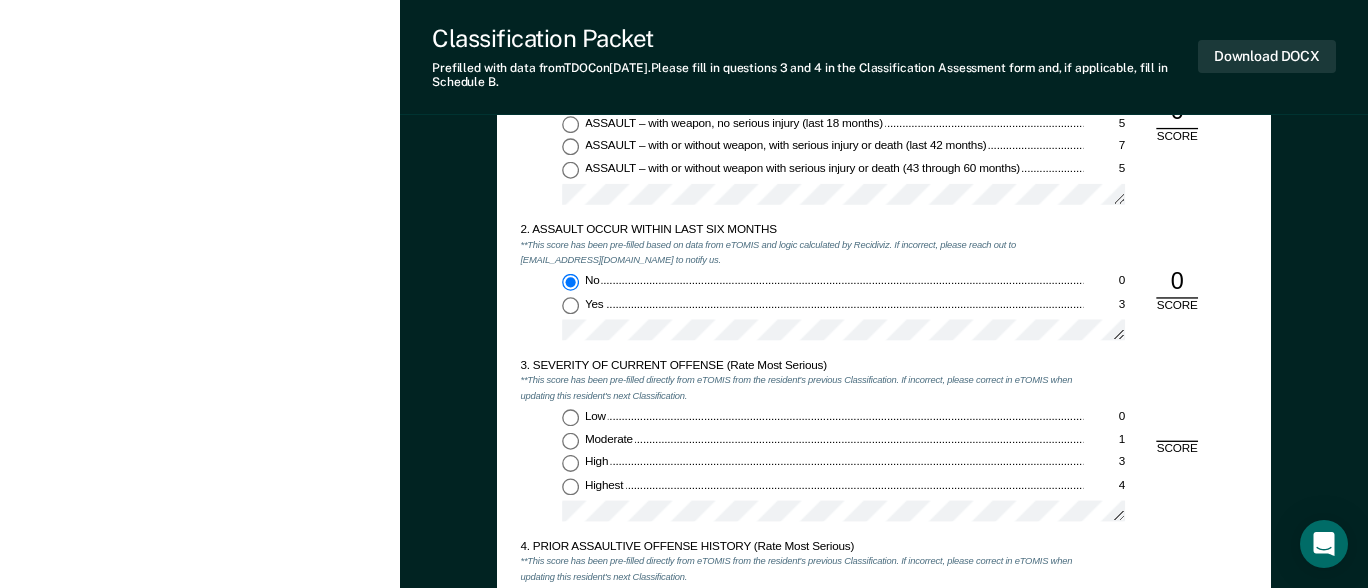 click on "Moderate 1" at bounding box center (570, 440) 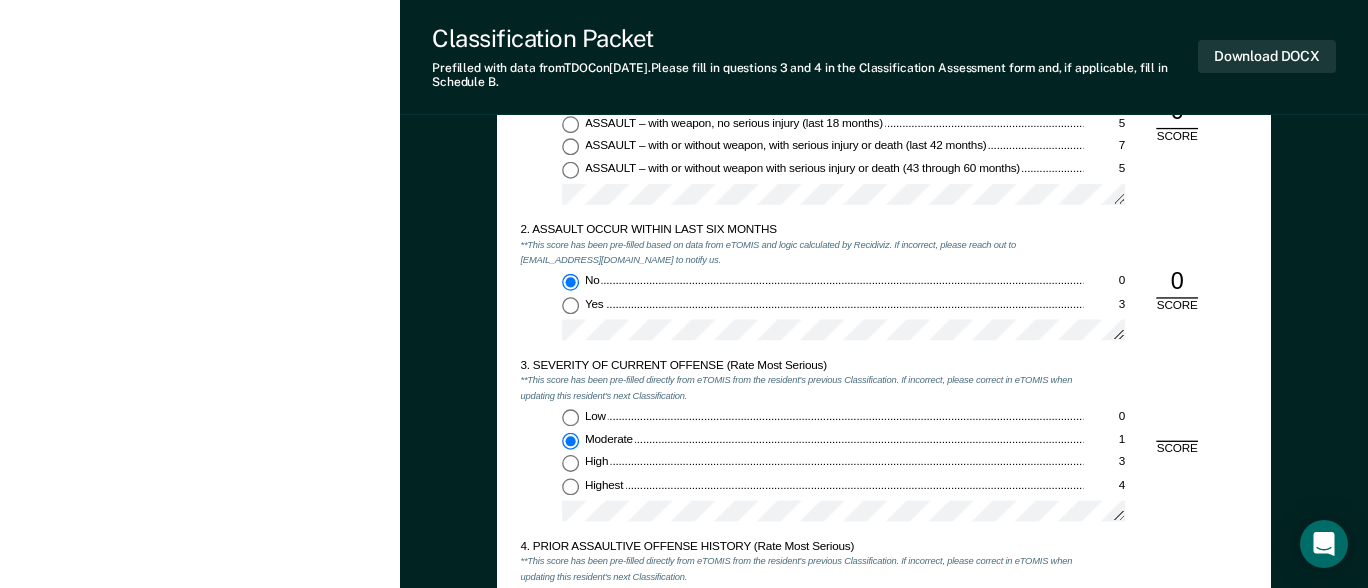 type on "x" 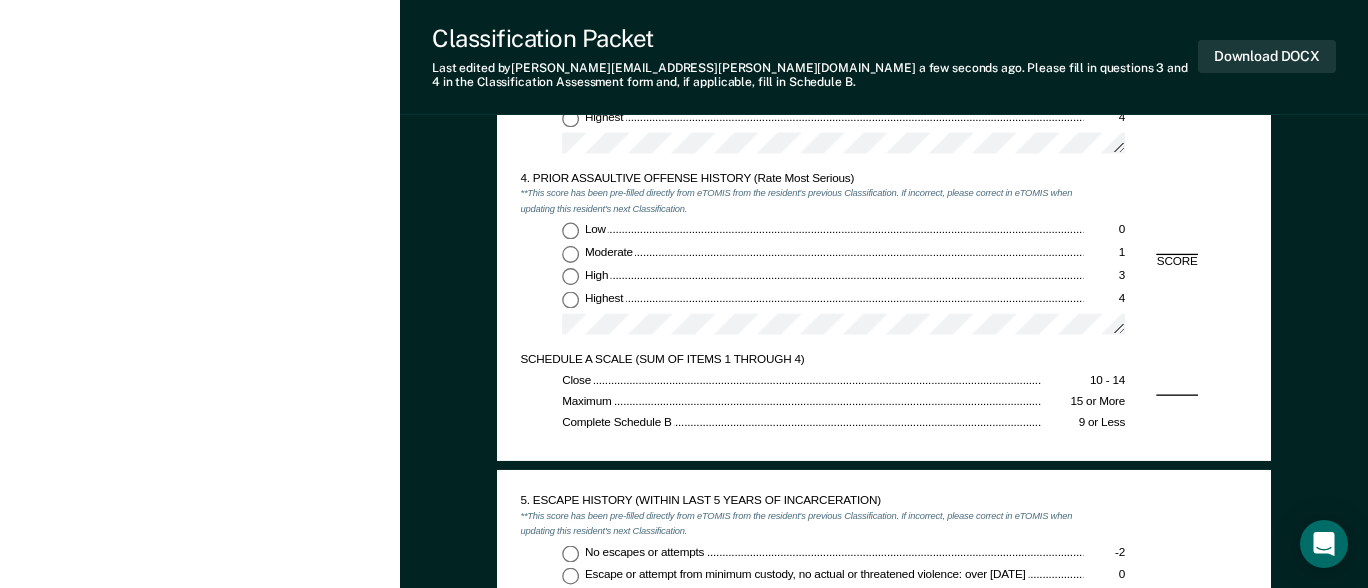 scroll, scrollTop: 1800, scrollLeft: 0, axis: vertical 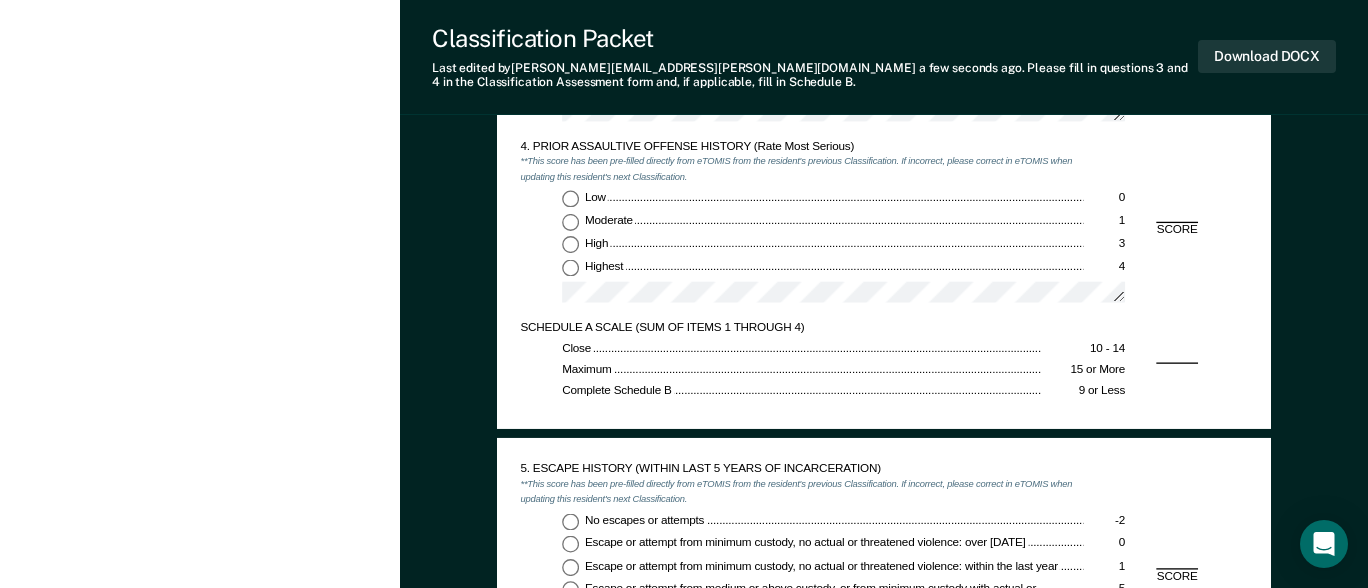 click on "Highest 4" at bounding box center [570, 267] 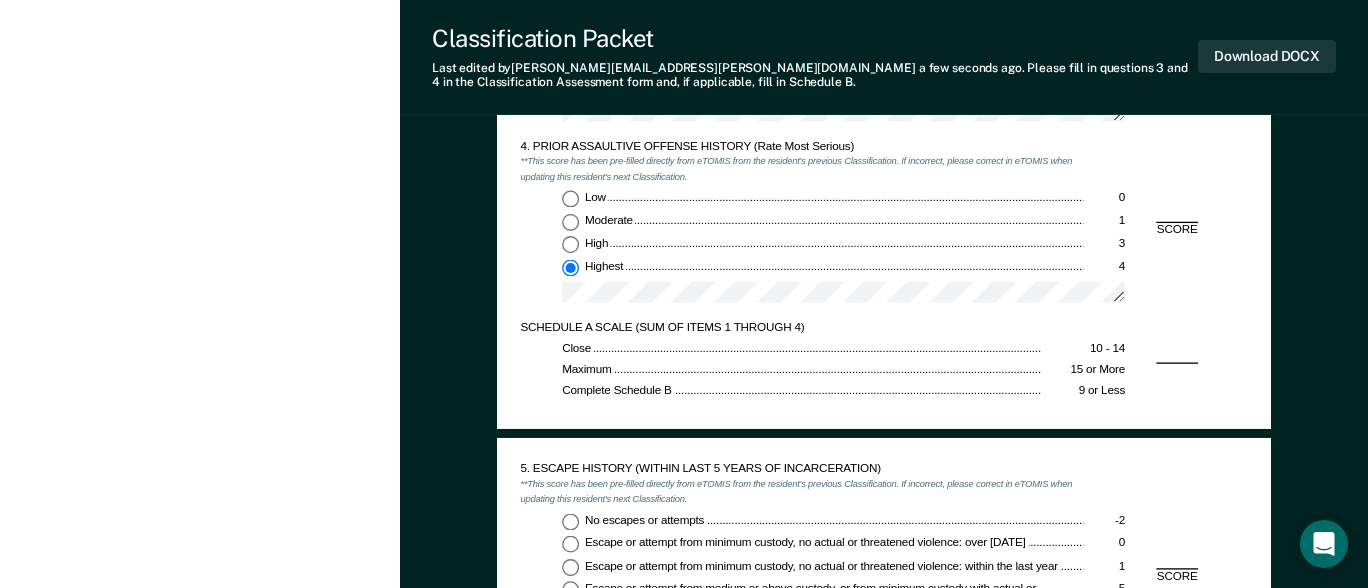 type on "x" 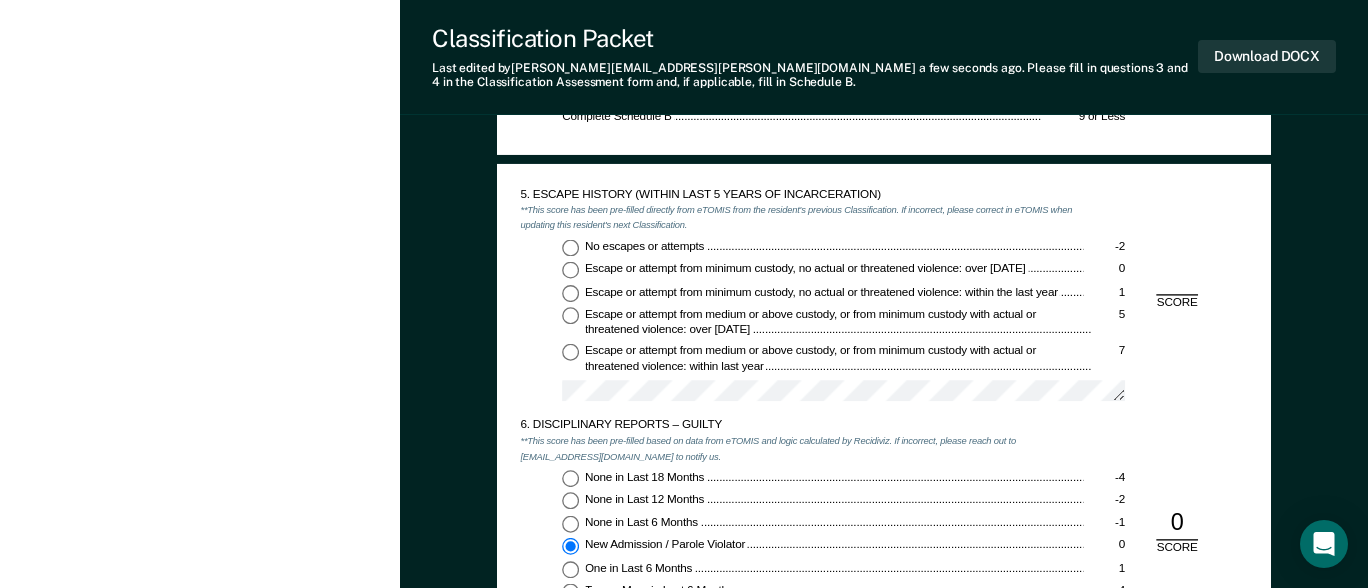 scroll, scrollTop: 2100, scrollLeft: 0, axis: vertical 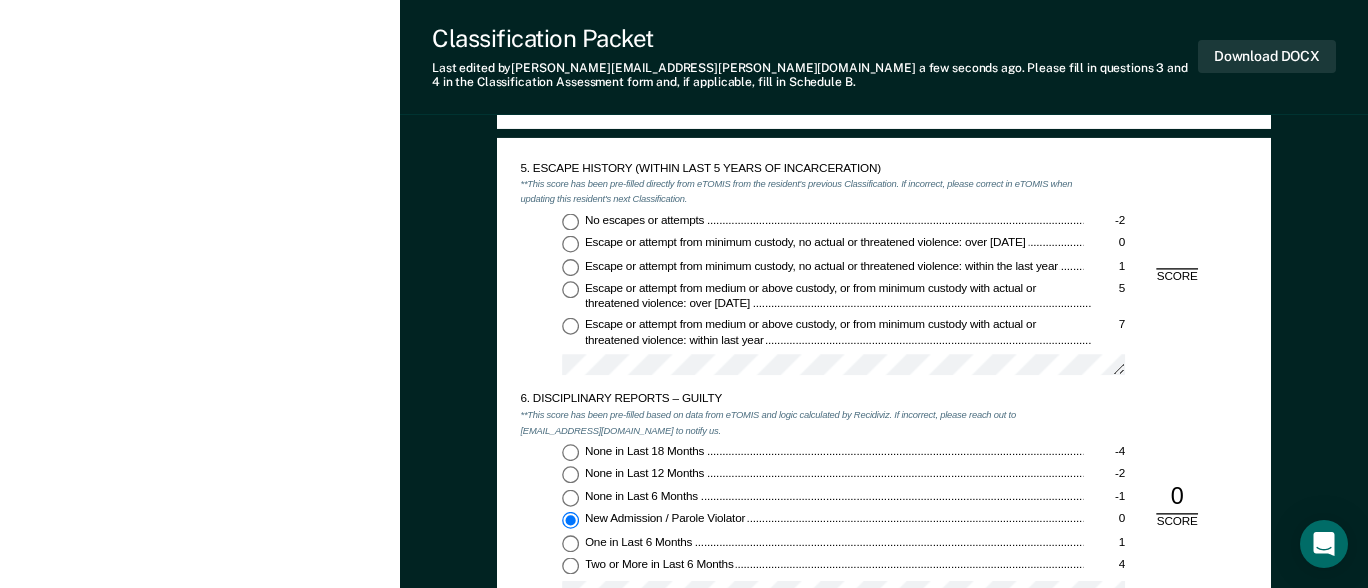 click on "No escapes or attempts -2" at bounding box center [570, 221] 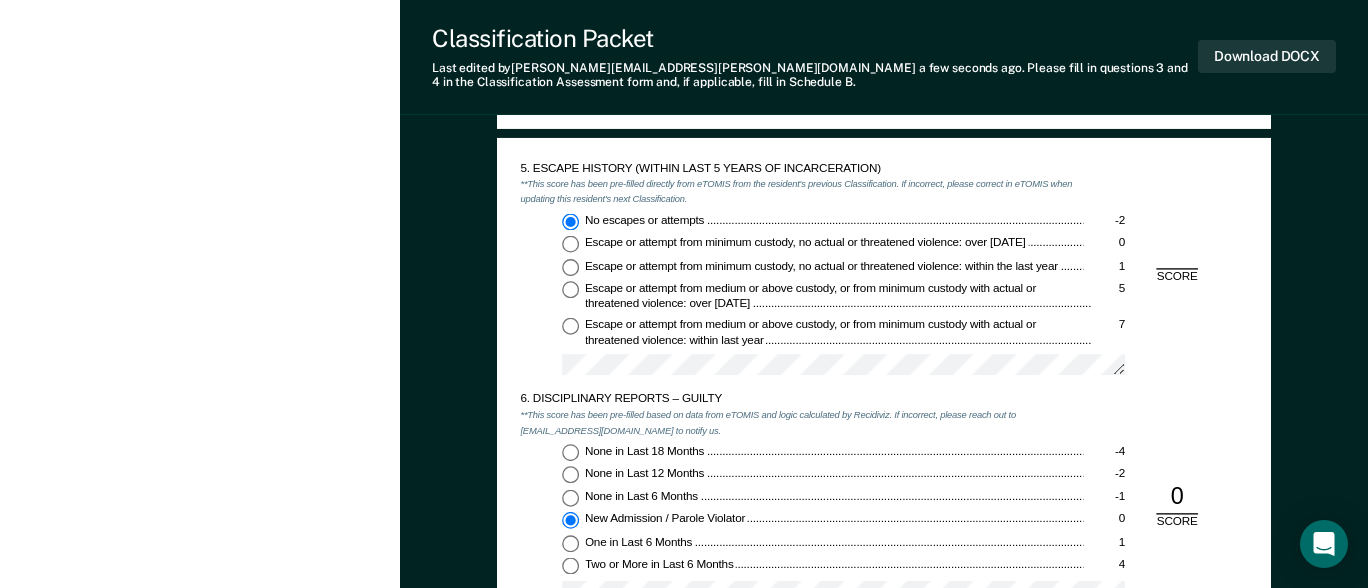 type on "x" 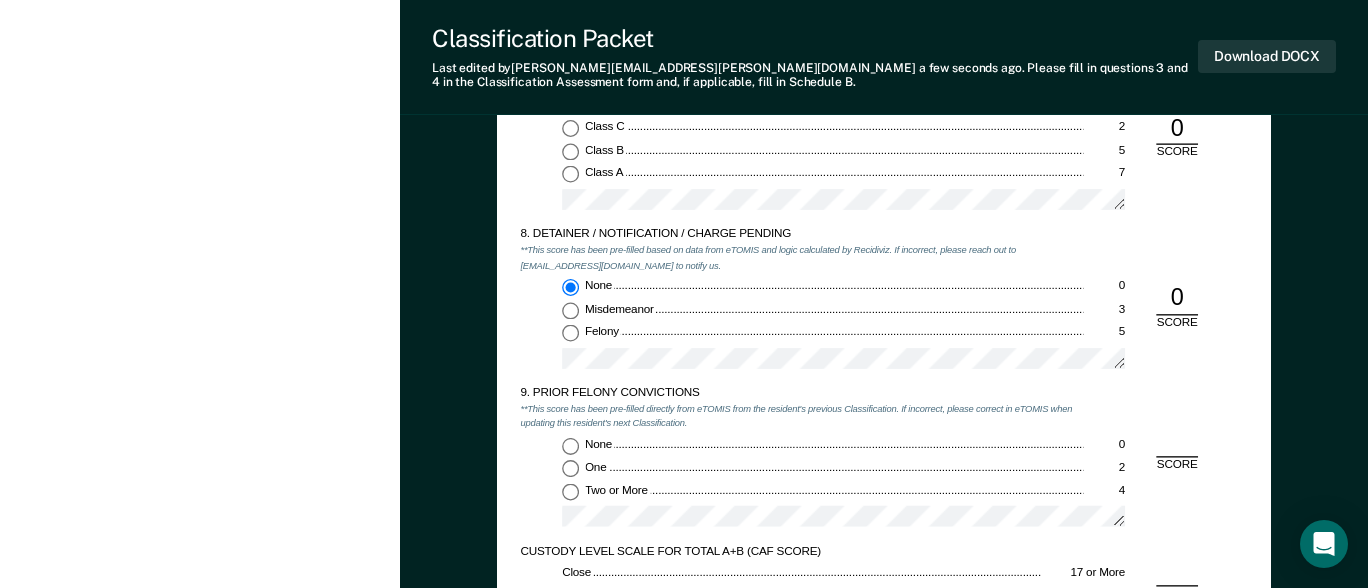 scroll, scrollTop: 2700, scrollLeft: 0, axis: vertical 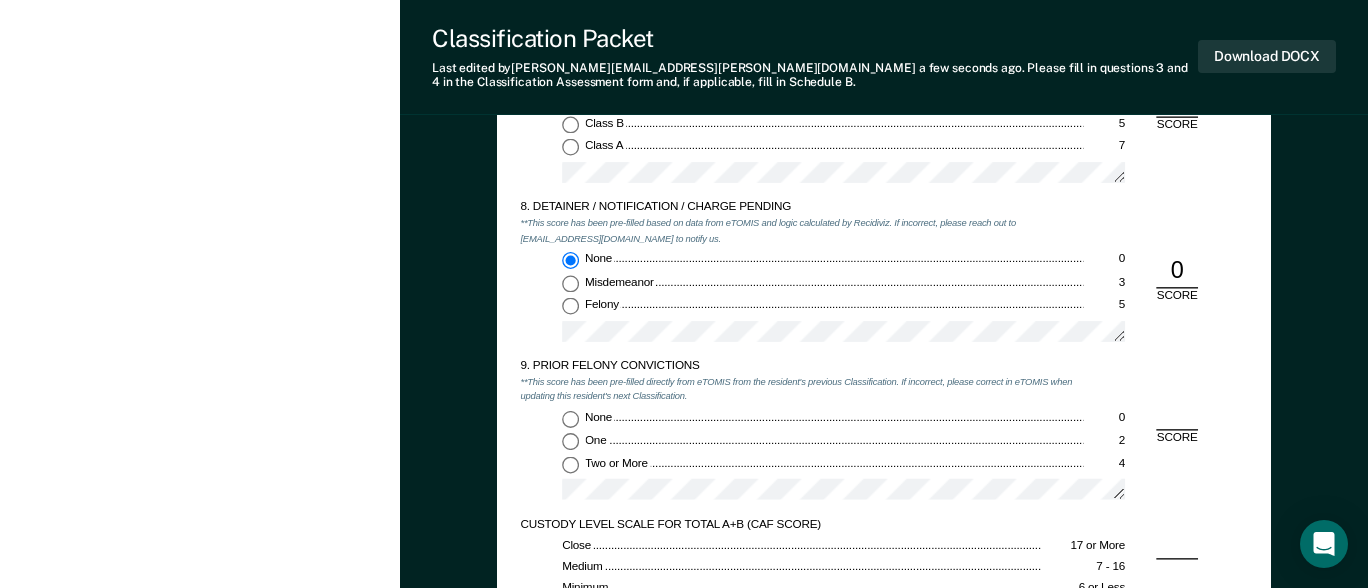click on "One 2" at bounding box center [570, 441] 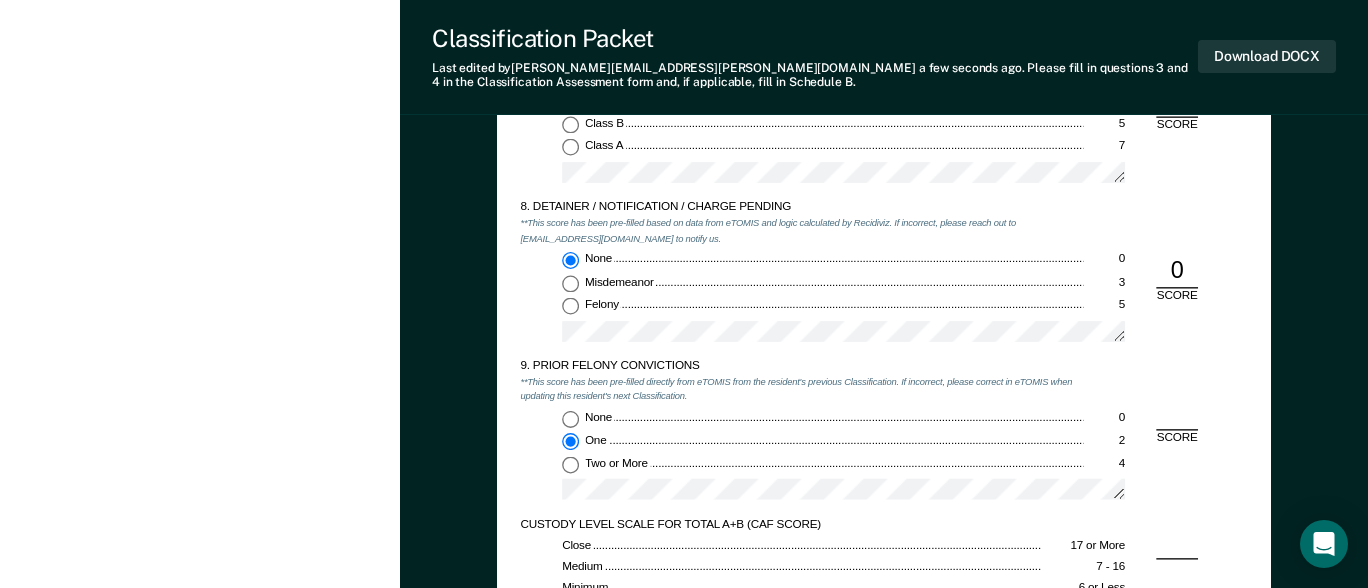 type on "x" 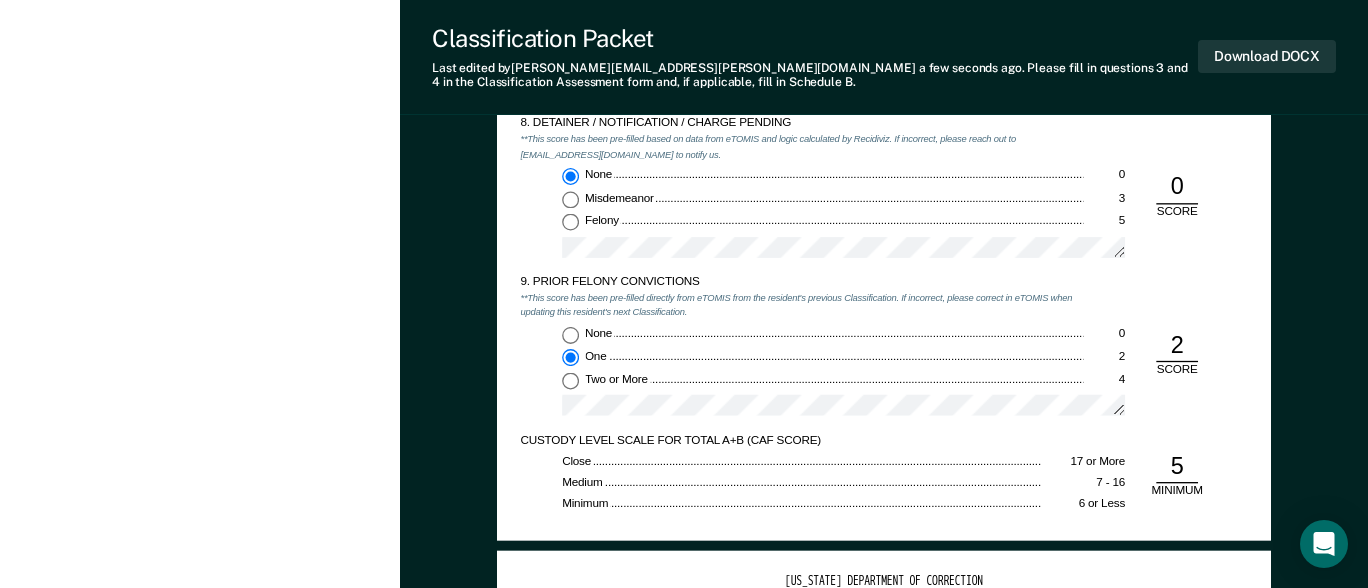 scroll, scrollTop: 2900, scrollLeft: 0, axis: vertical 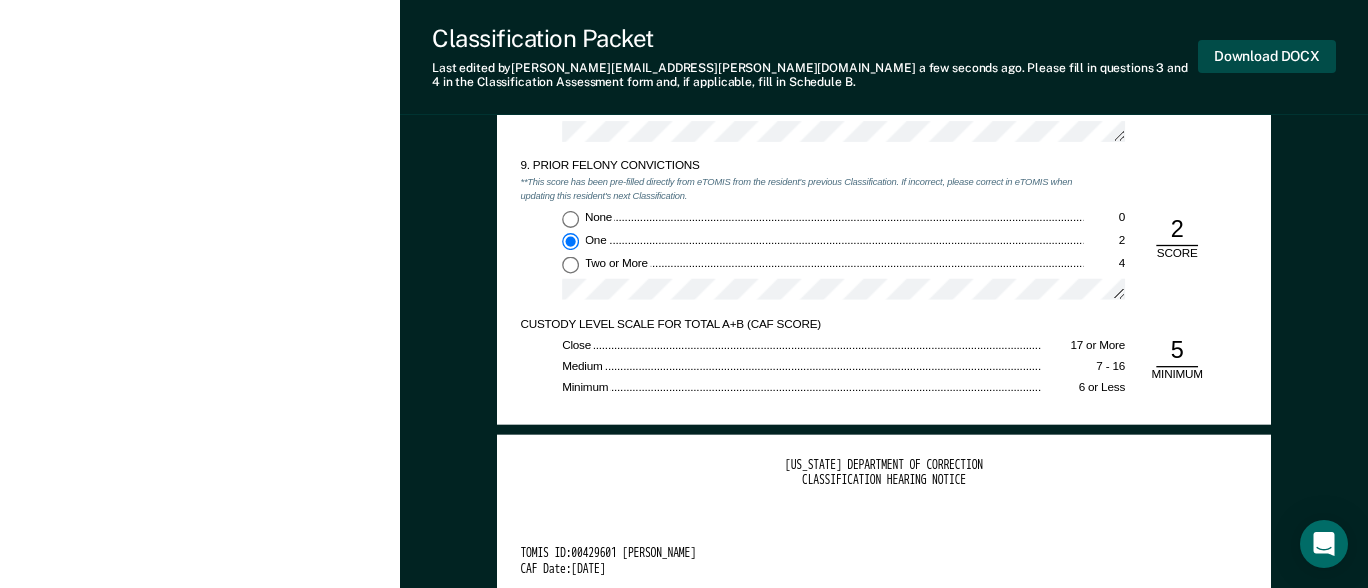 click on "Download DOCX" at bounding box center (1267, 56) 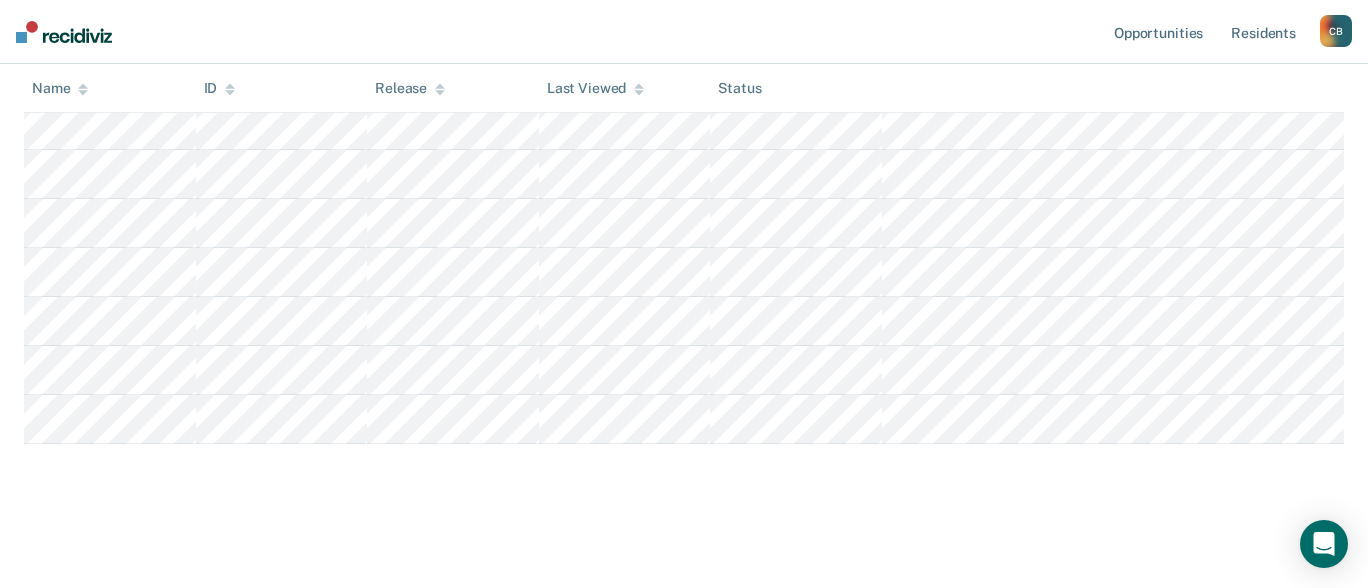 scroll, scrollTop: 246, scrollLeft: 0, axis: vertical 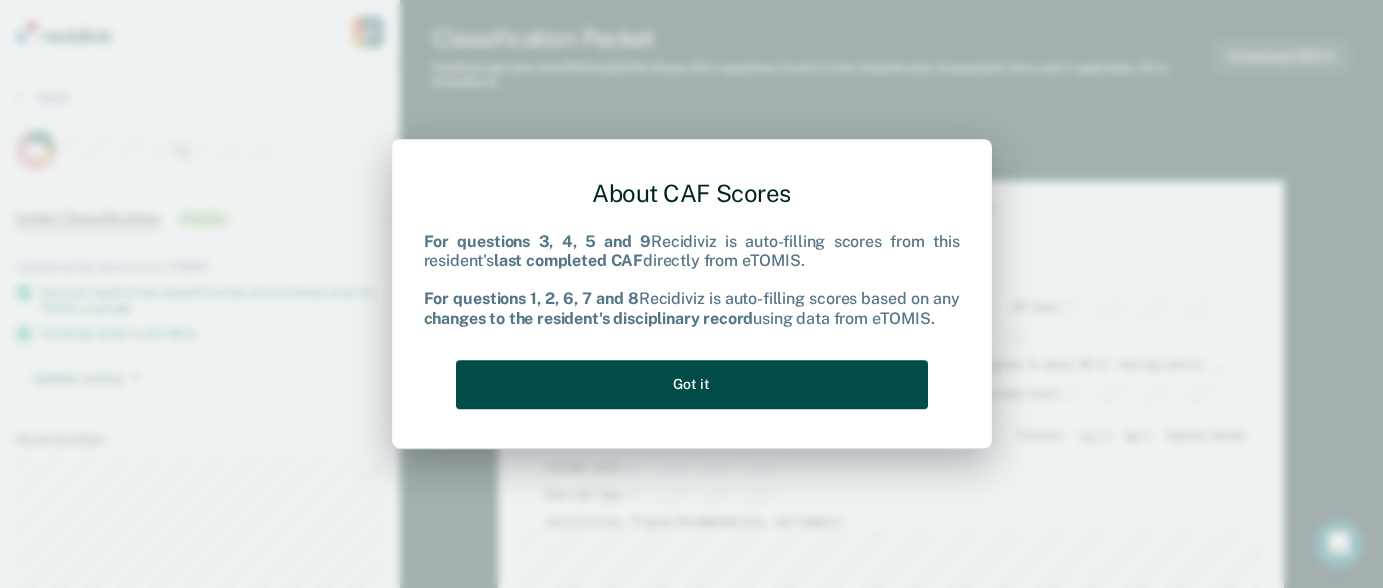 click on "Got it" at bounding box center [692, 384] 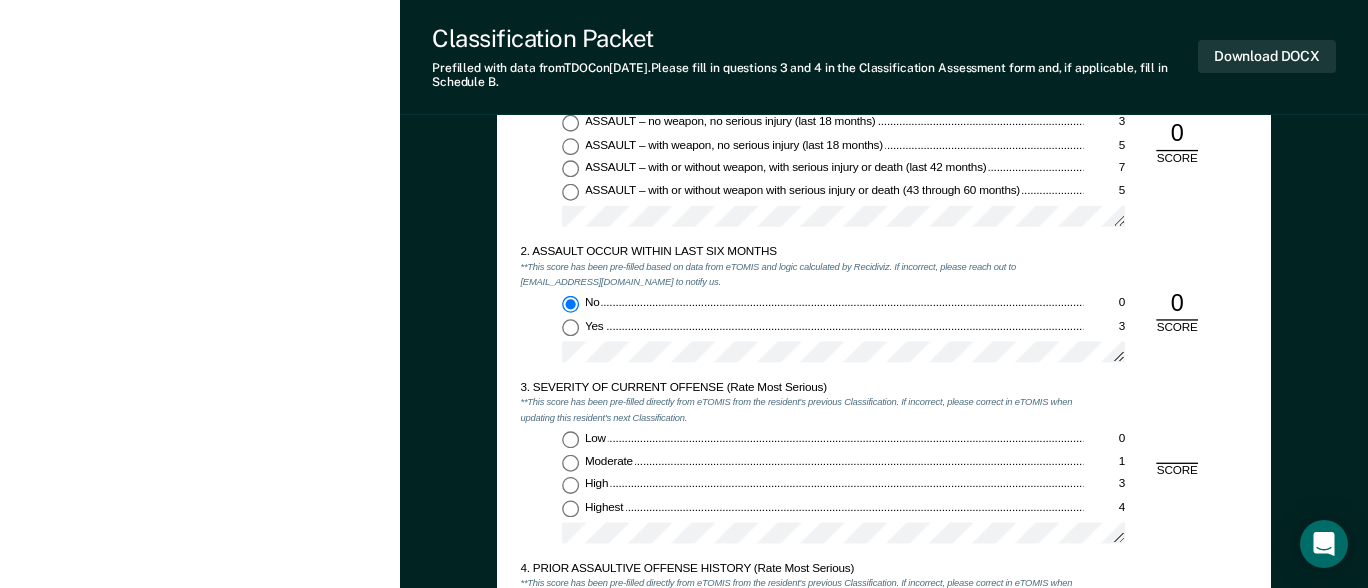 scroll, scrollTop: 1500, scrollLeft: 0, axis: vertical 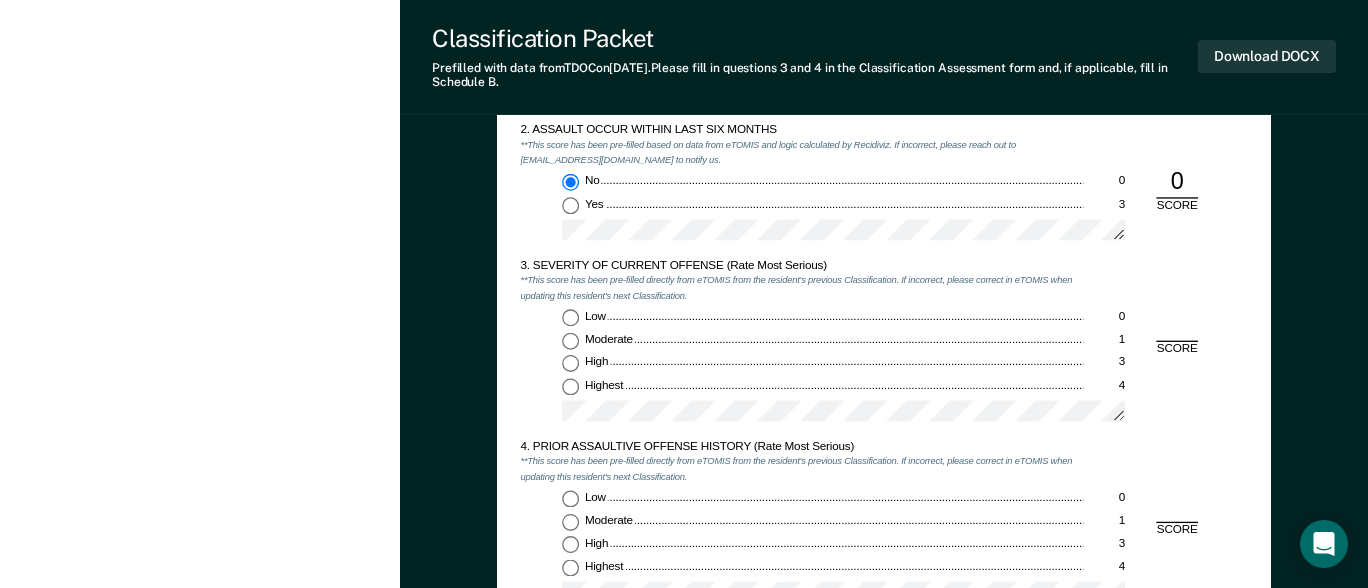 click on "Low 0" at bounding box center [570, 317] 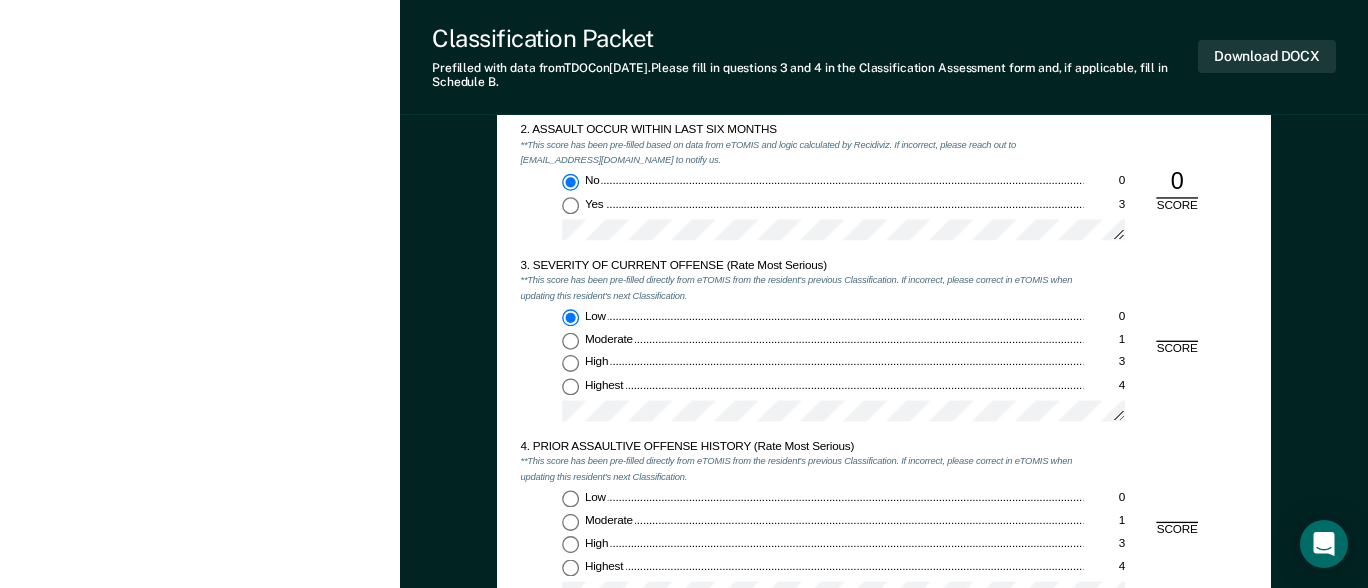 type on "x" 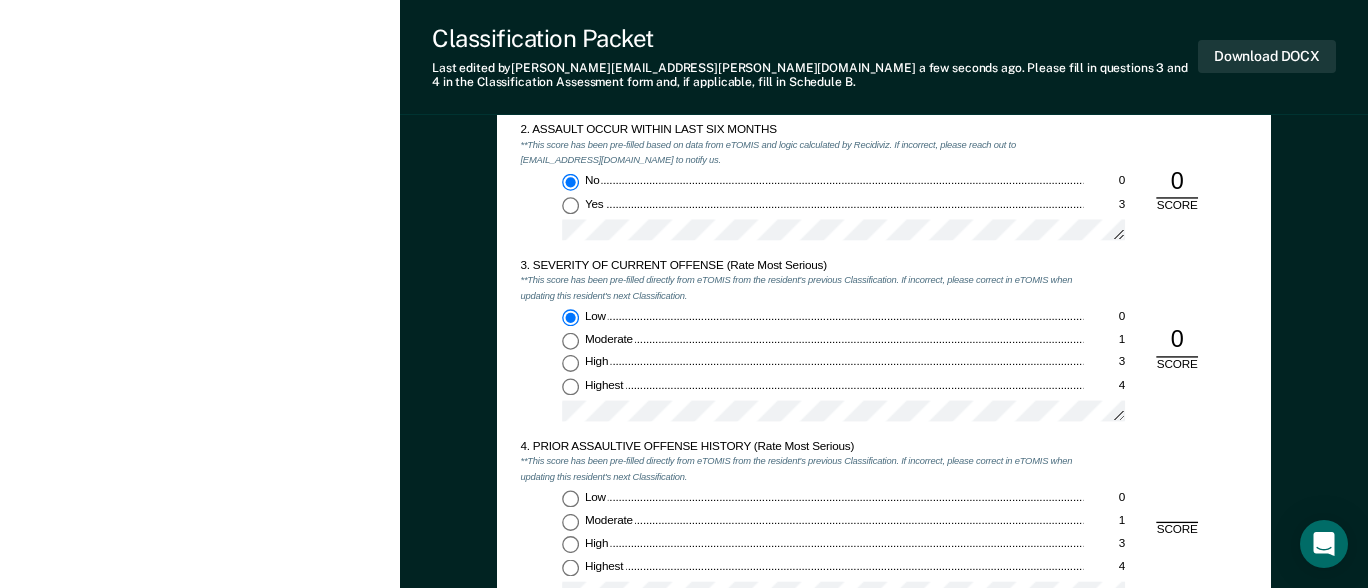 click on "Highest 4" at bounding box center (570, 567) 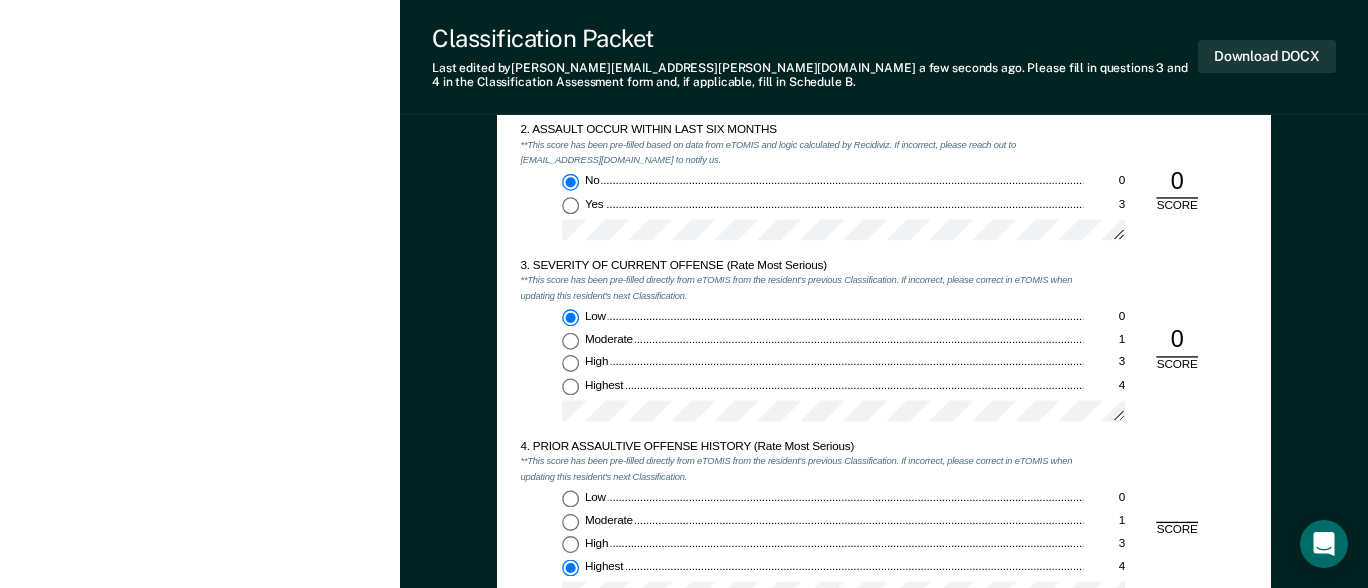 type on "x" 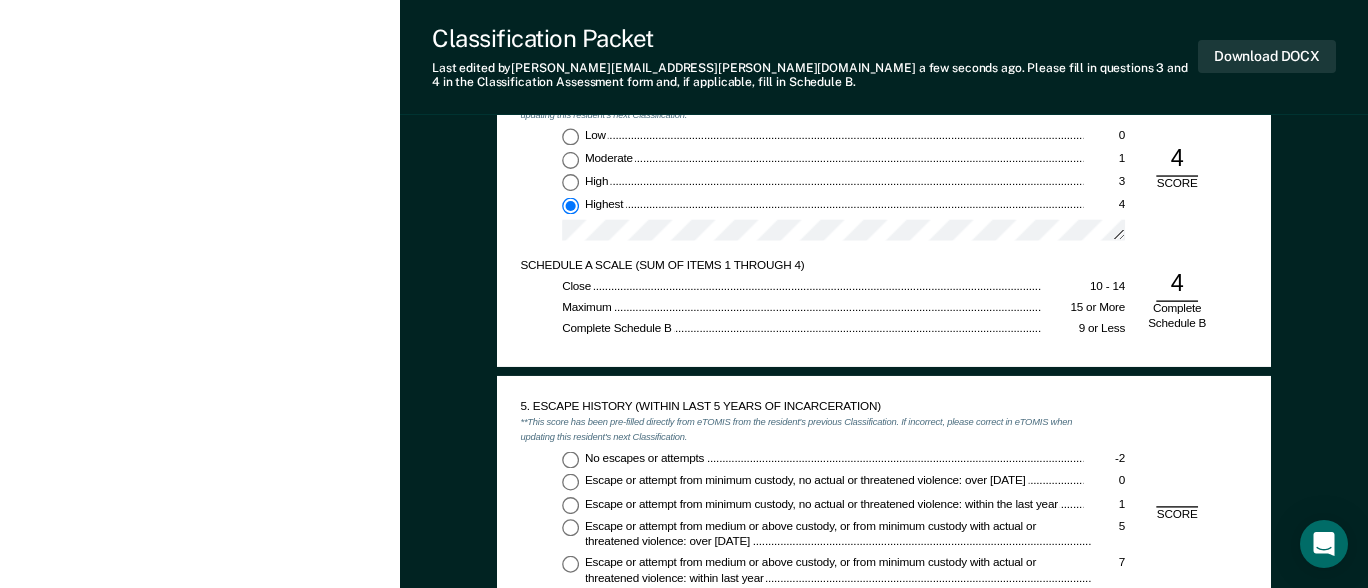 scroll, scrollTop: 1900, scrollLeft: 0, axis: vertical 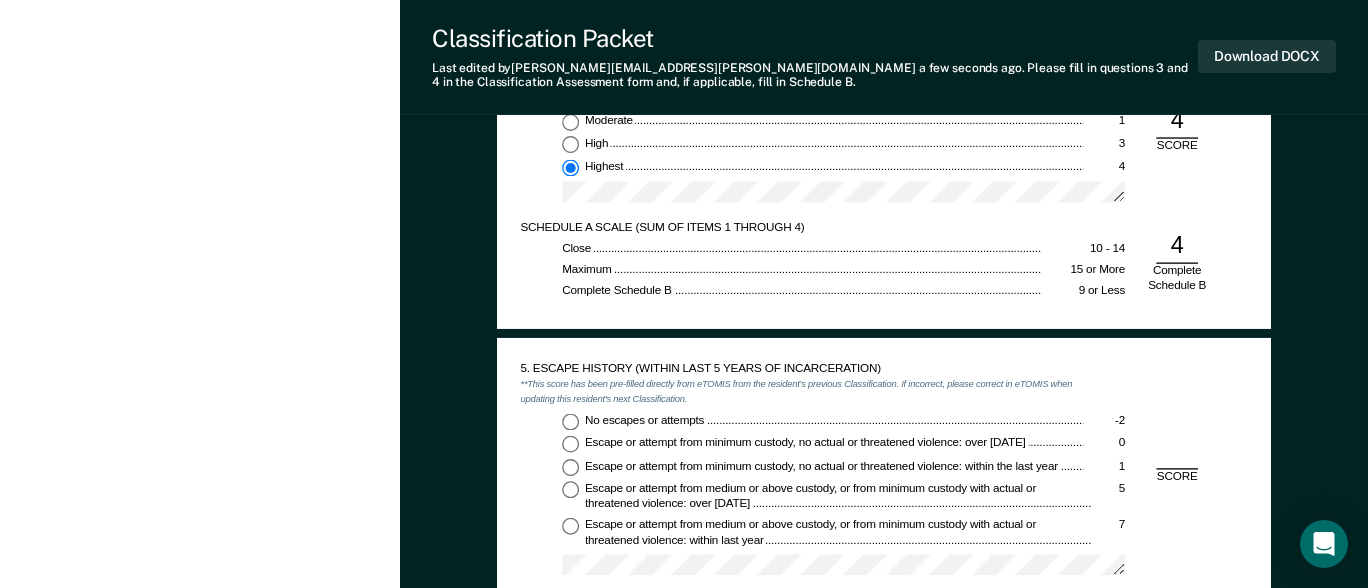 click on "No escapes or attempts -2" at bounding box center [570, 421] 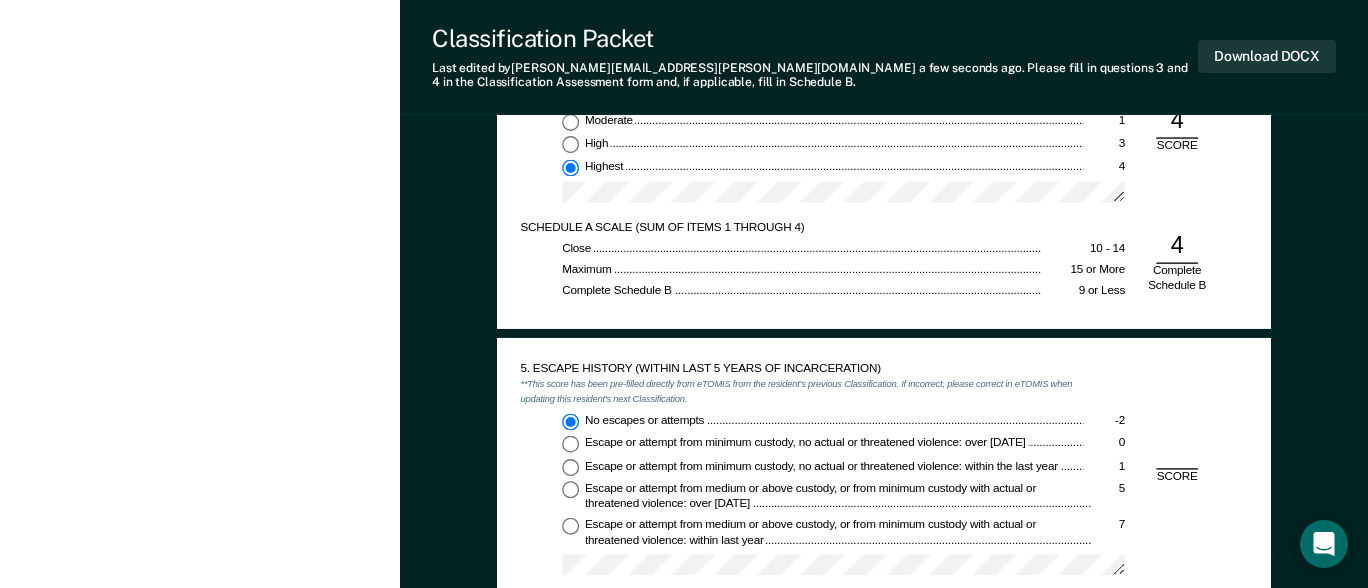 type on "x" 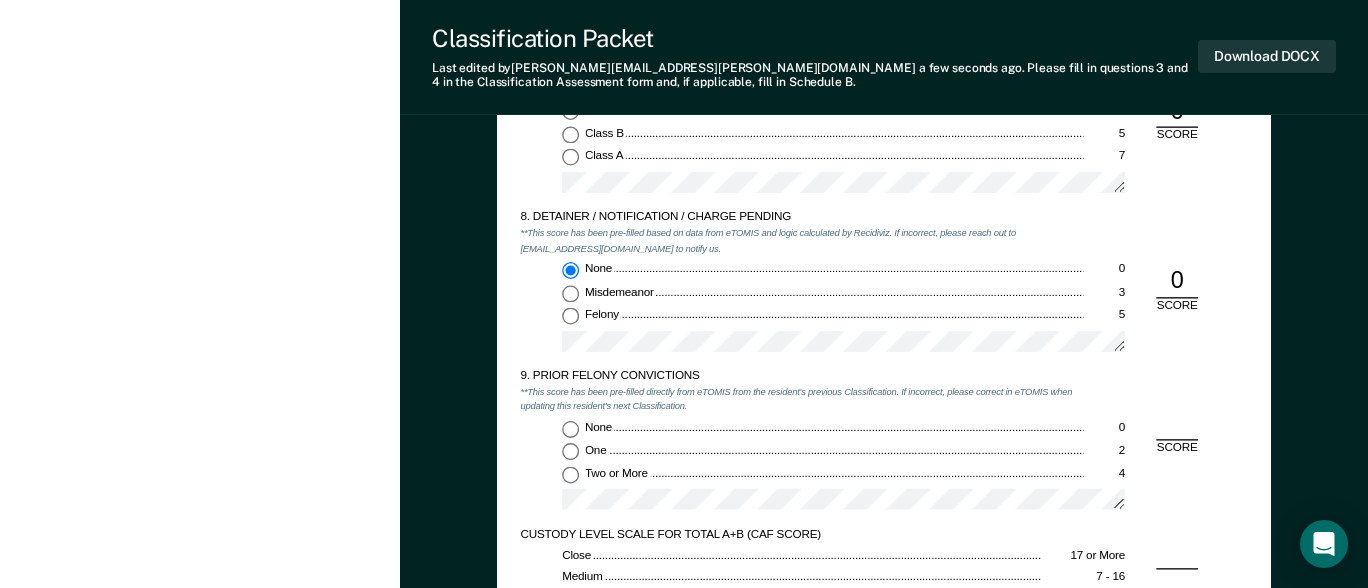scroll, scrollTop: 2800, scrollLeft: 0, axis: vertical 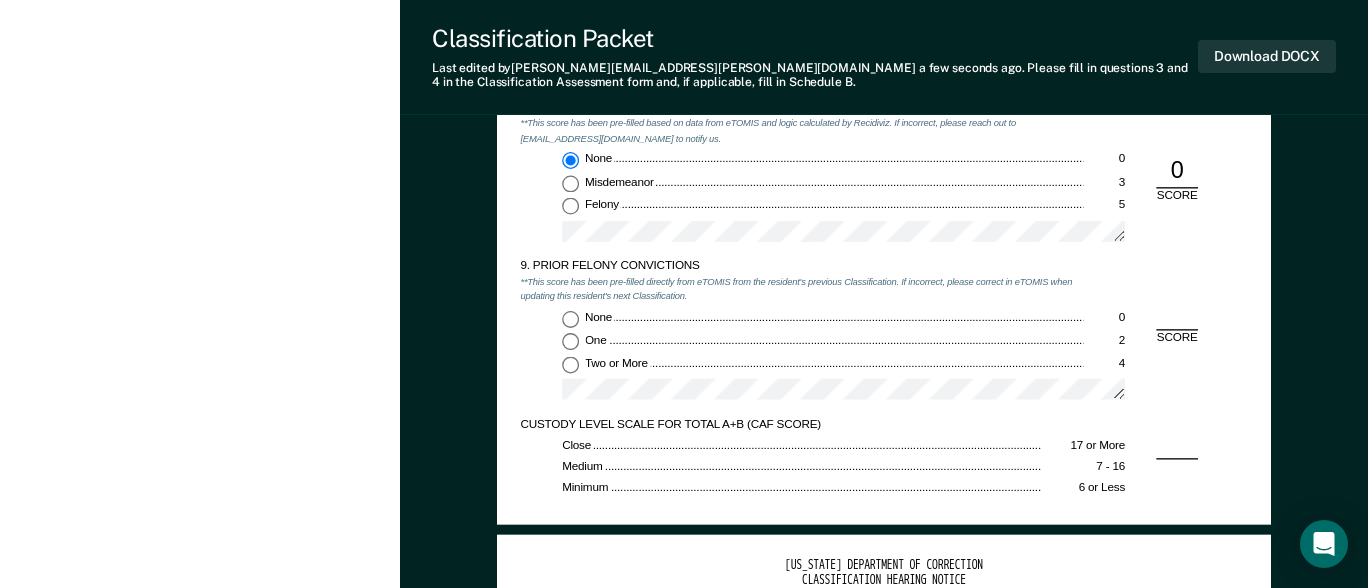 click on "Two or More 4" at bounding box center [570, 364] 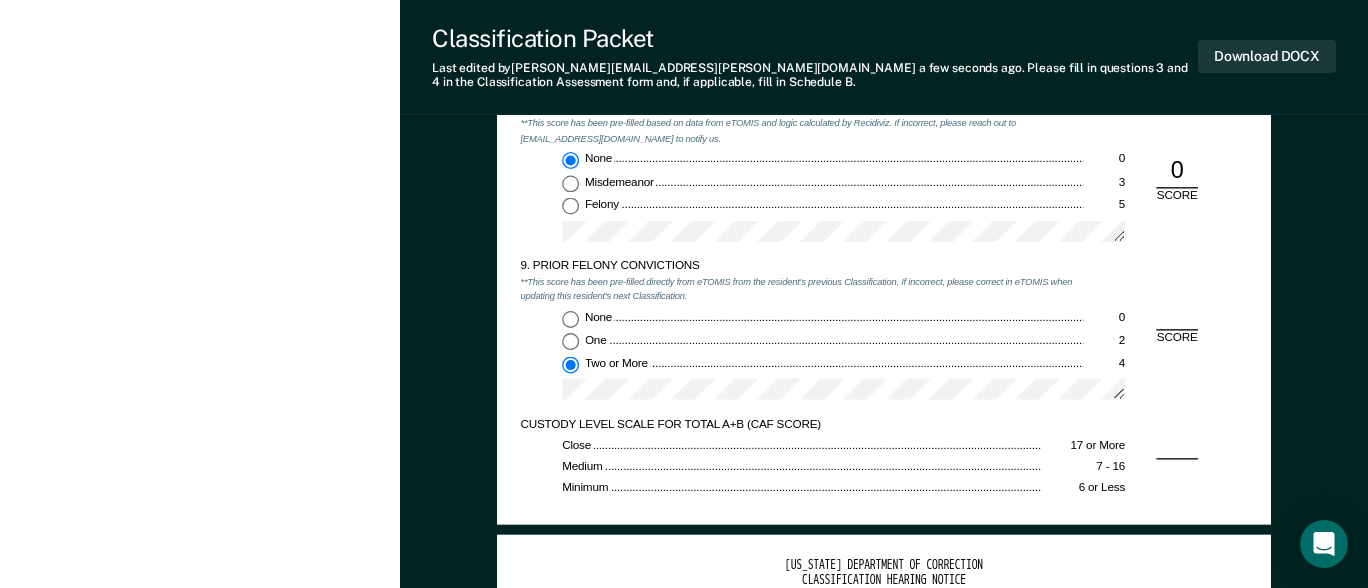 type on "x" 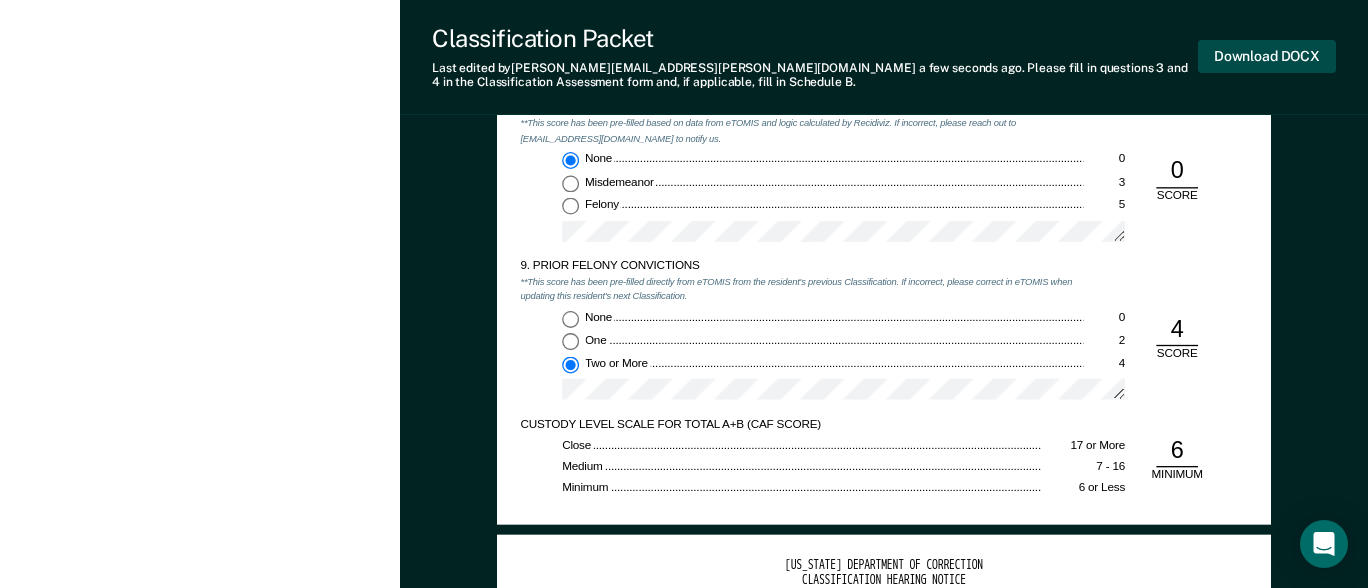 click on "Download DOCX" at bounding box center [1267, 56] 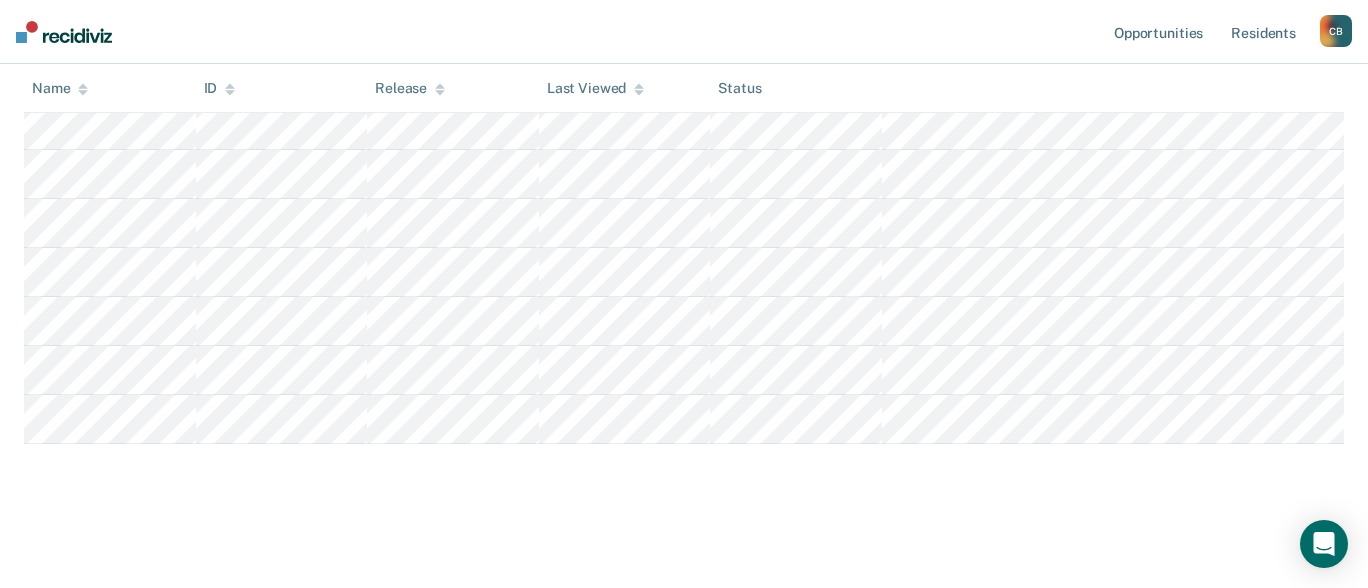 scroll, scrollTop: 246, scrollLeft: 0, axis: vertical 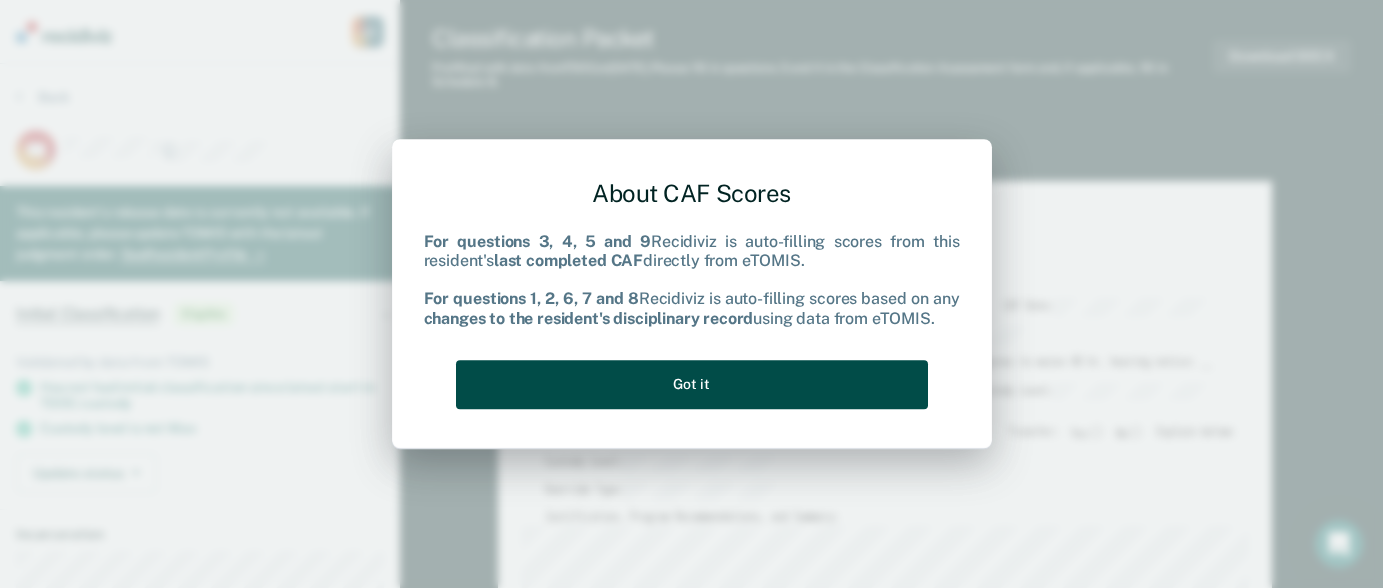 click on "Got it" at bounding box center (692, 384) 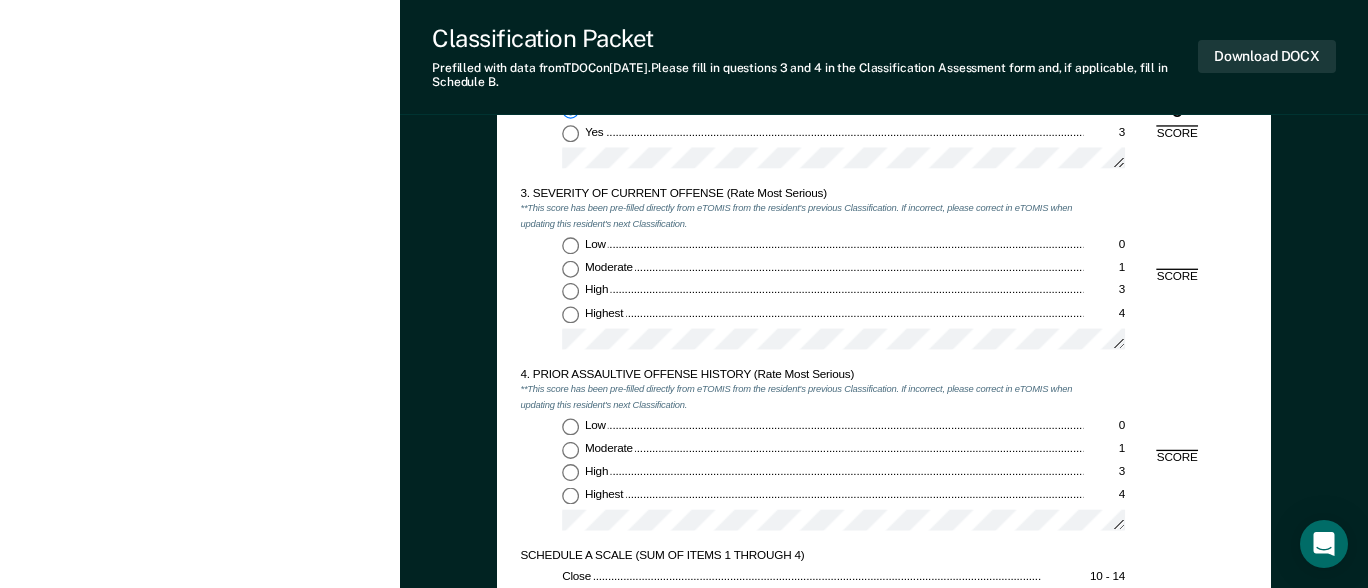 scroll, scrollTop: 1600, scrollLeft: 0, axis: vertical 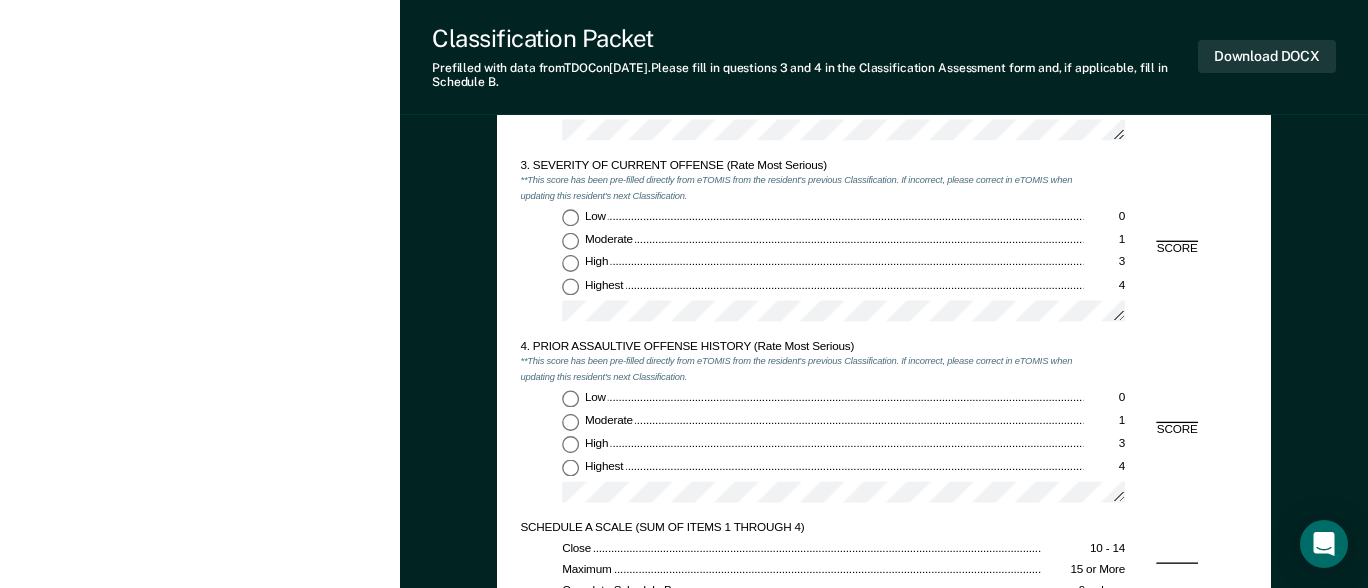 click on "Low 0 Moderate 1 High 3 Highest 4" at bounding box center [801, 271] 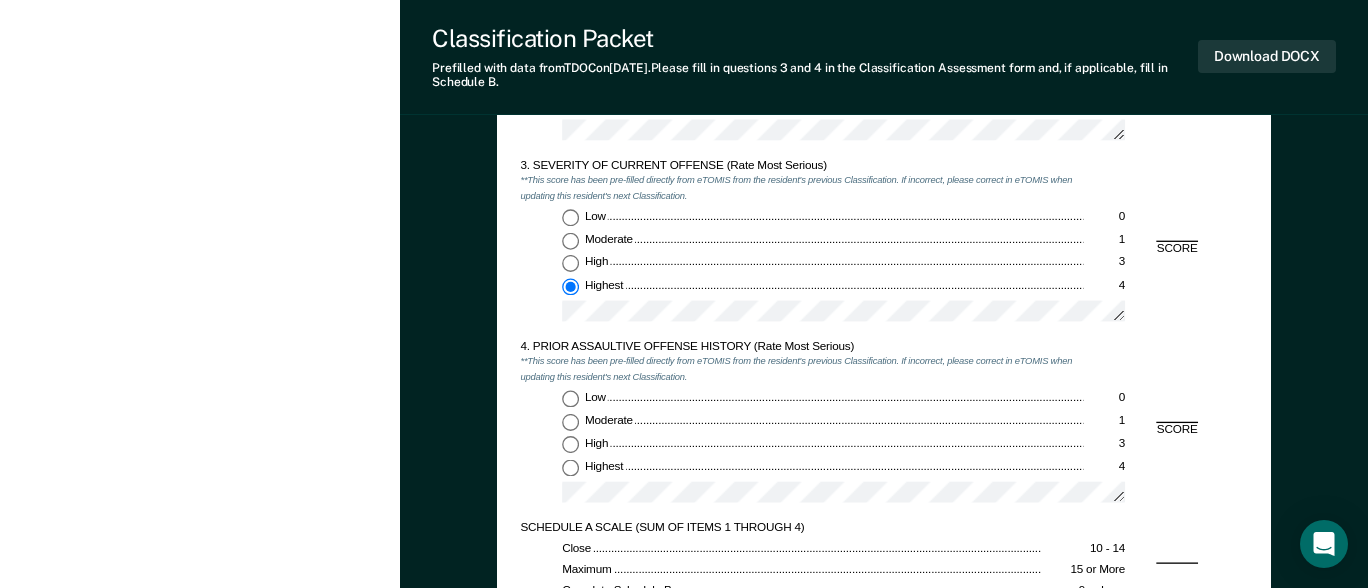type on "x" 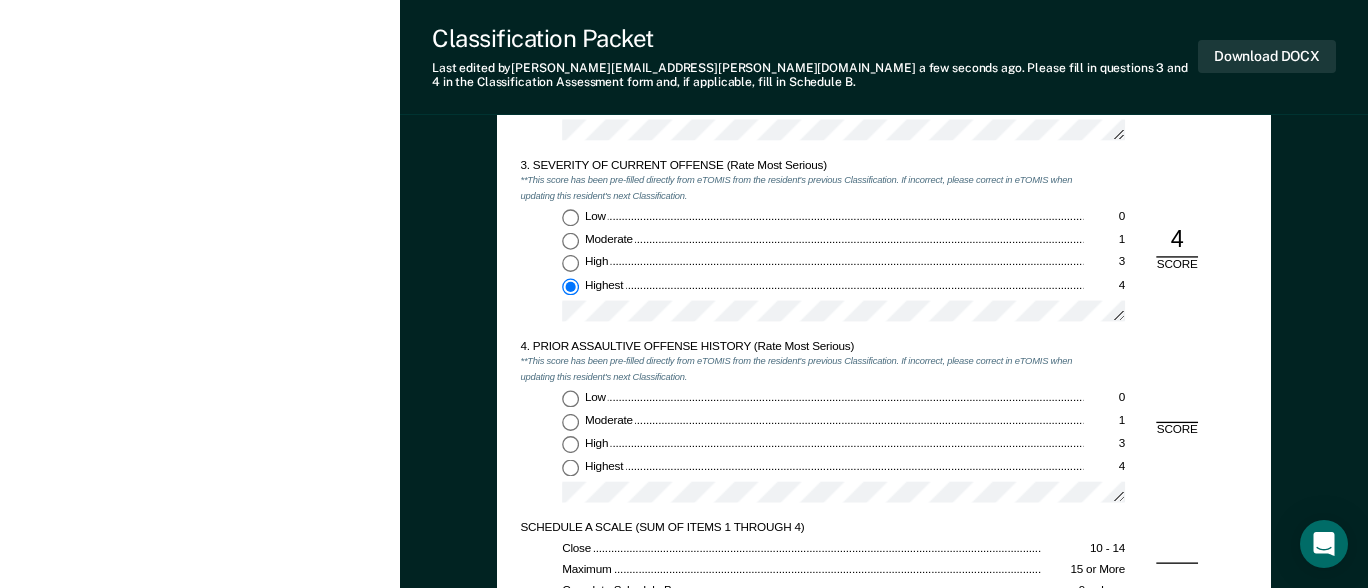 click on "Low 0" at bounding box center (570, 398) 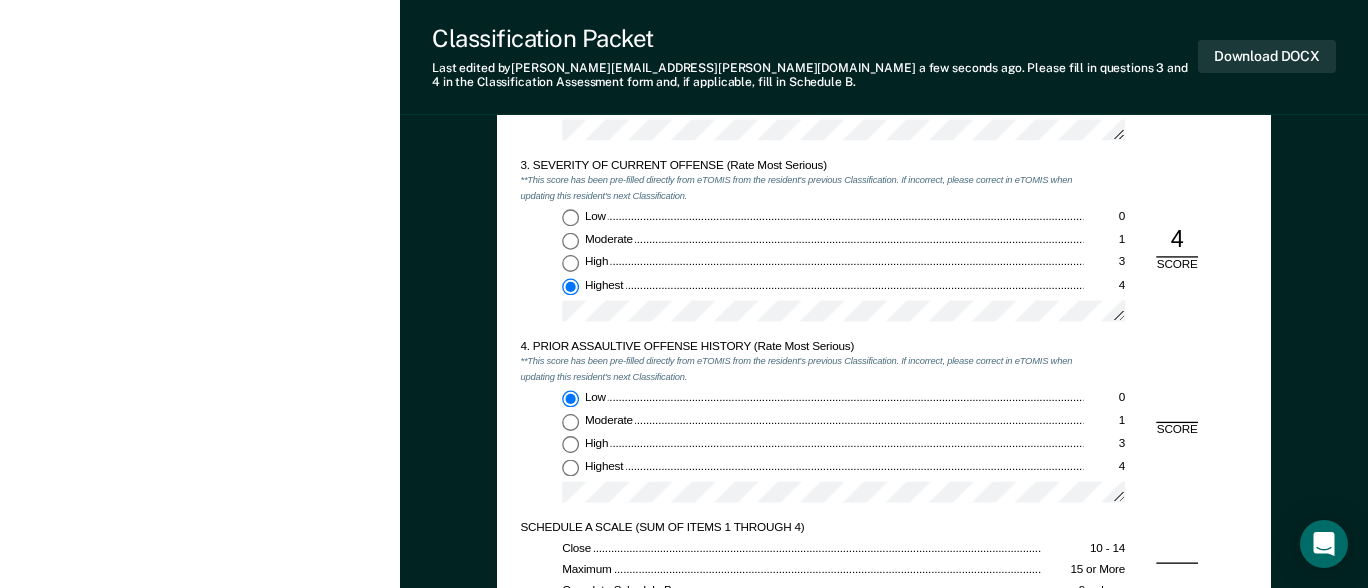 type on "x" 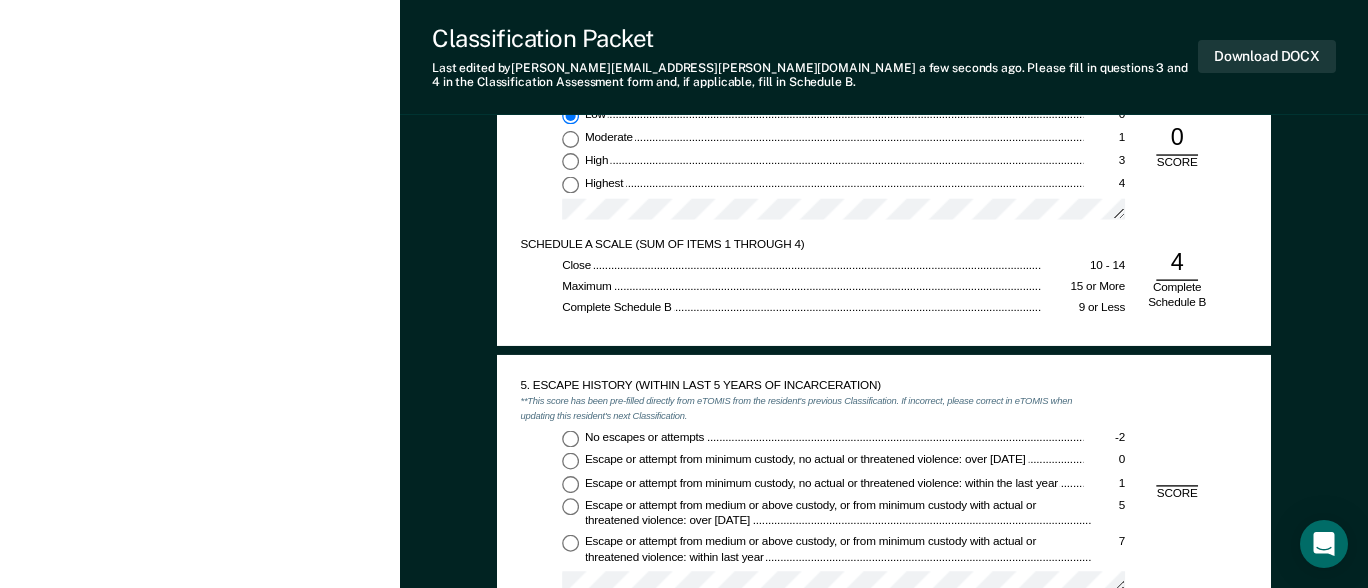 scroll, scrollTop: 2000, scrollLeft: 0, axis: vertical 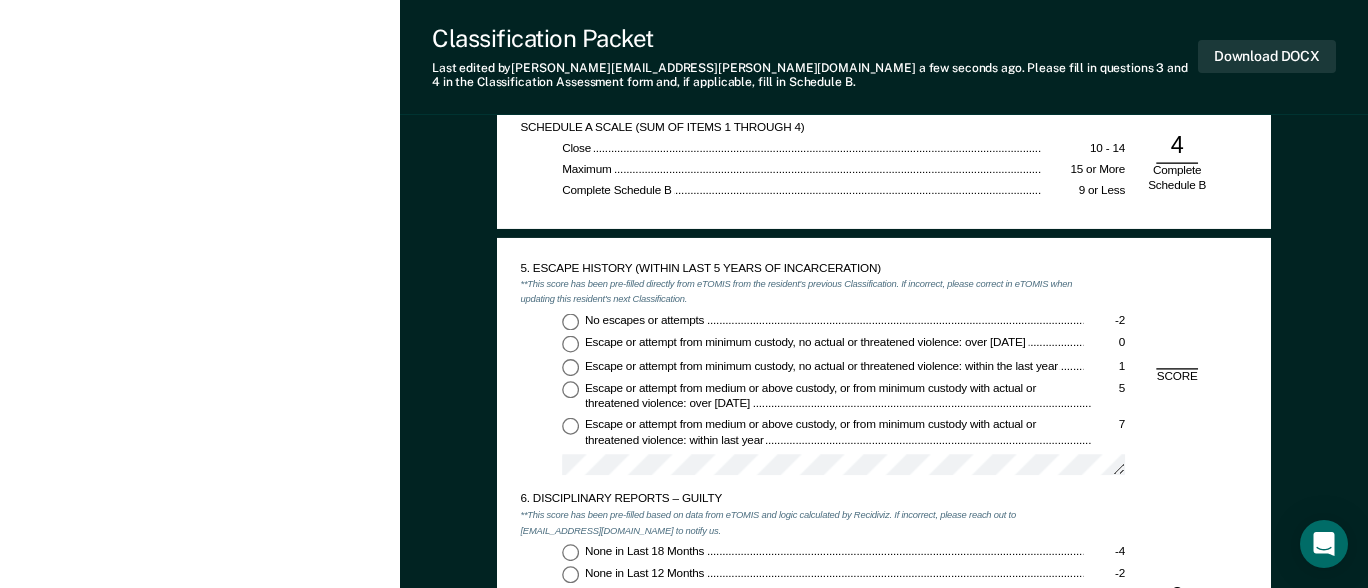 click on "No escapes or attempts -2" at bounding box center (570, 321) 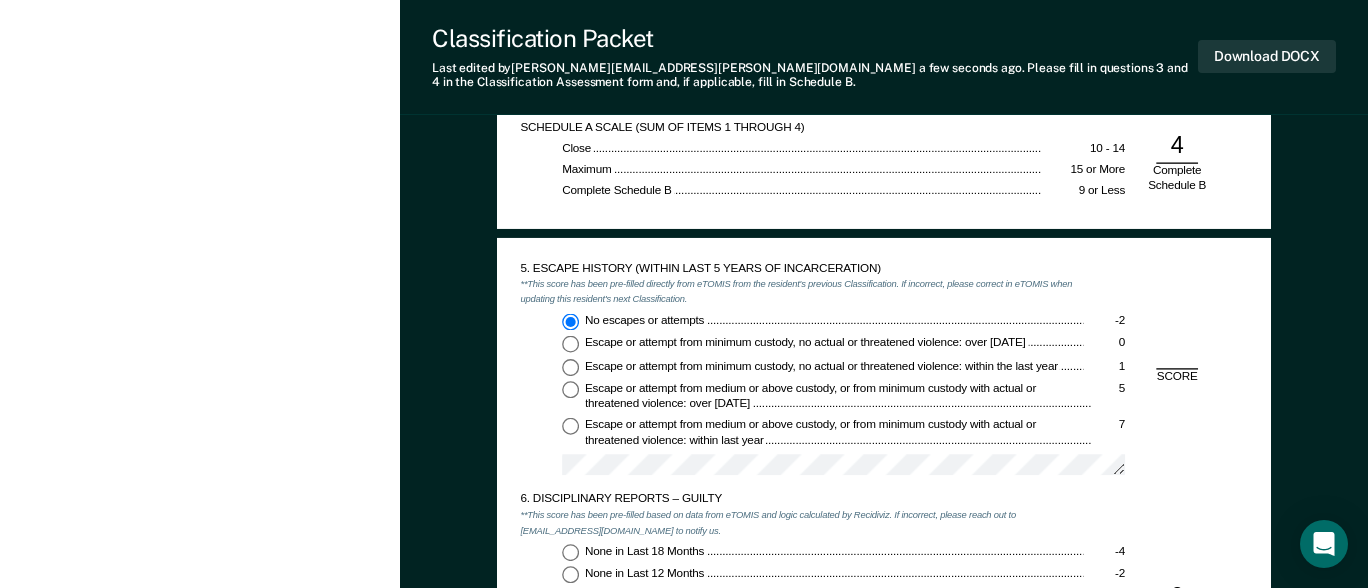 type on "x" 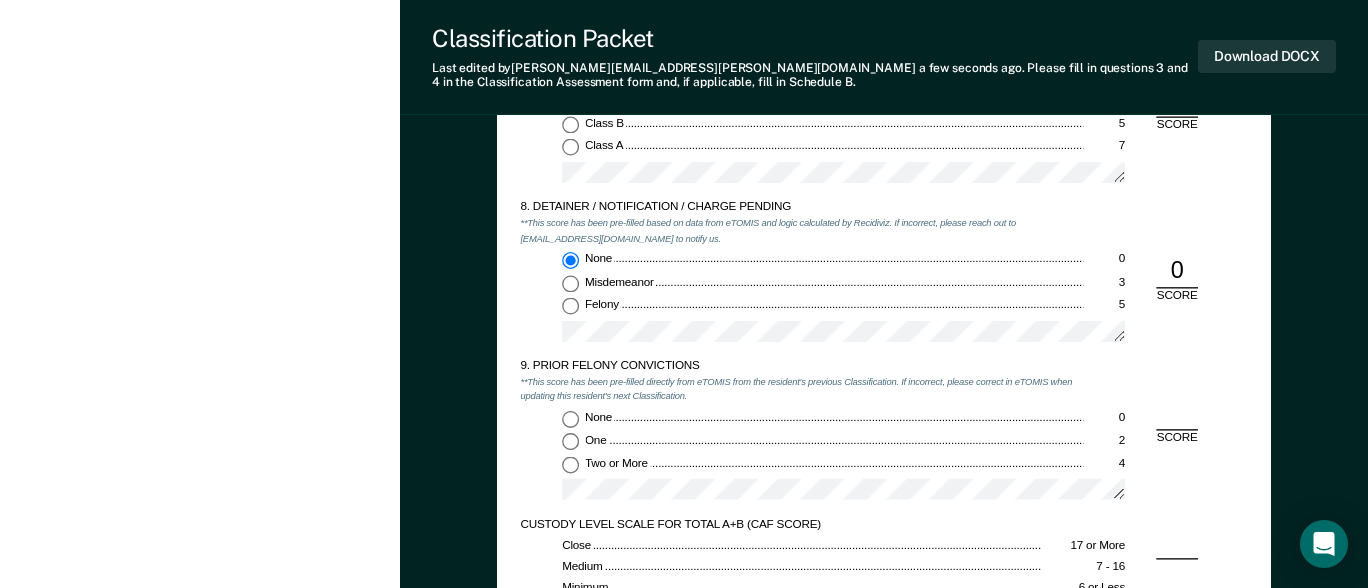 scroll, scrollTop: 2900, scrollLeft: 0, axis: vertical 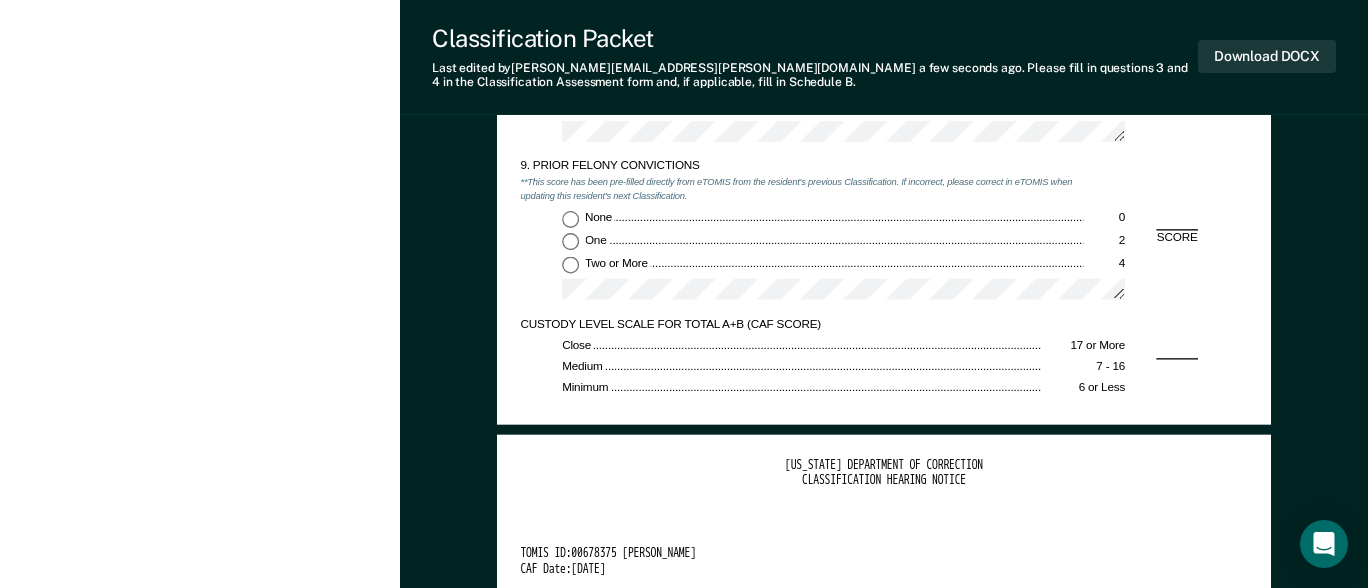 click on "None 0" at bounding box center [570, 219] 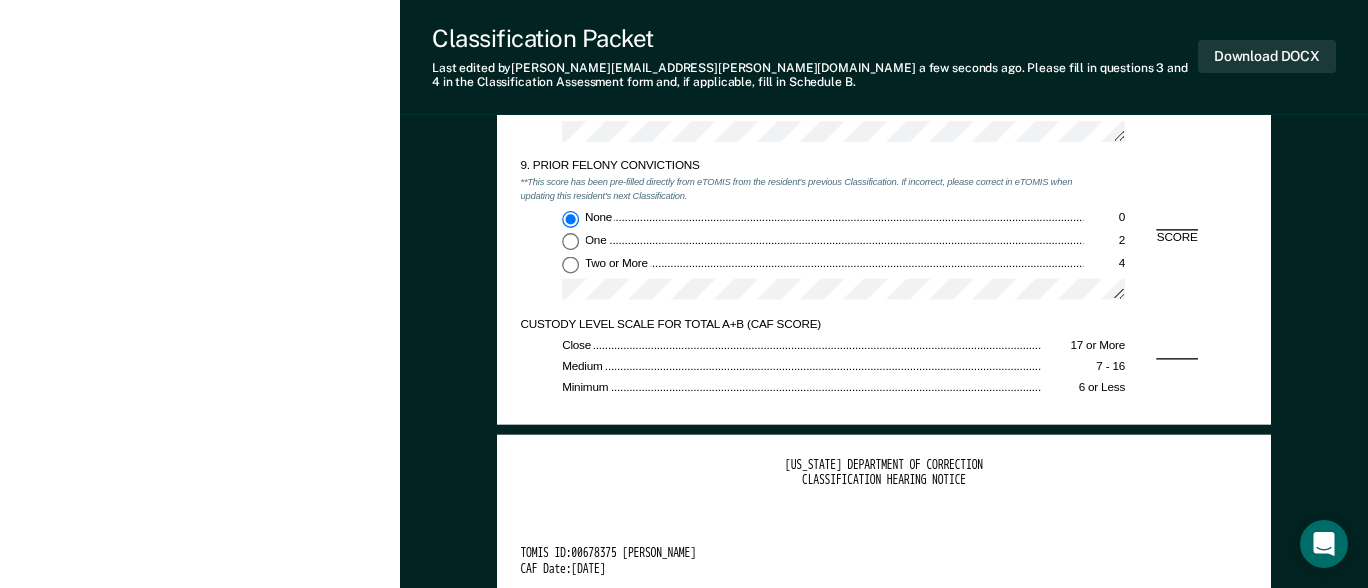 type on "x" 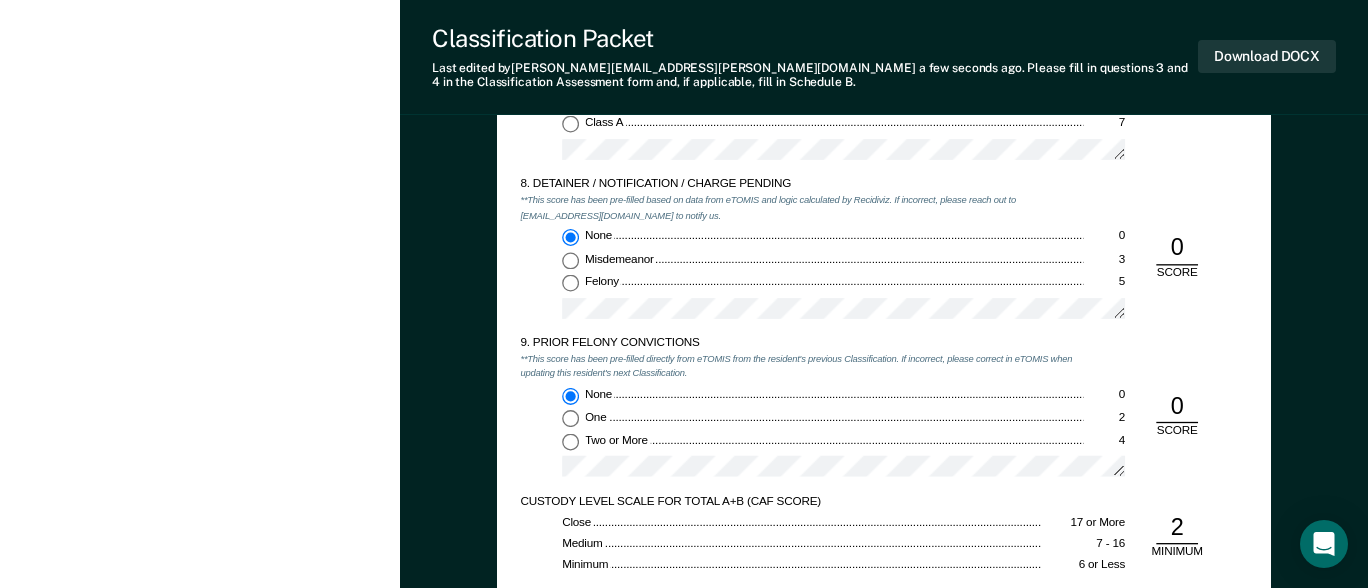 scroll, scrollTop: 2700, scrollLeft: 0, axis: vertical 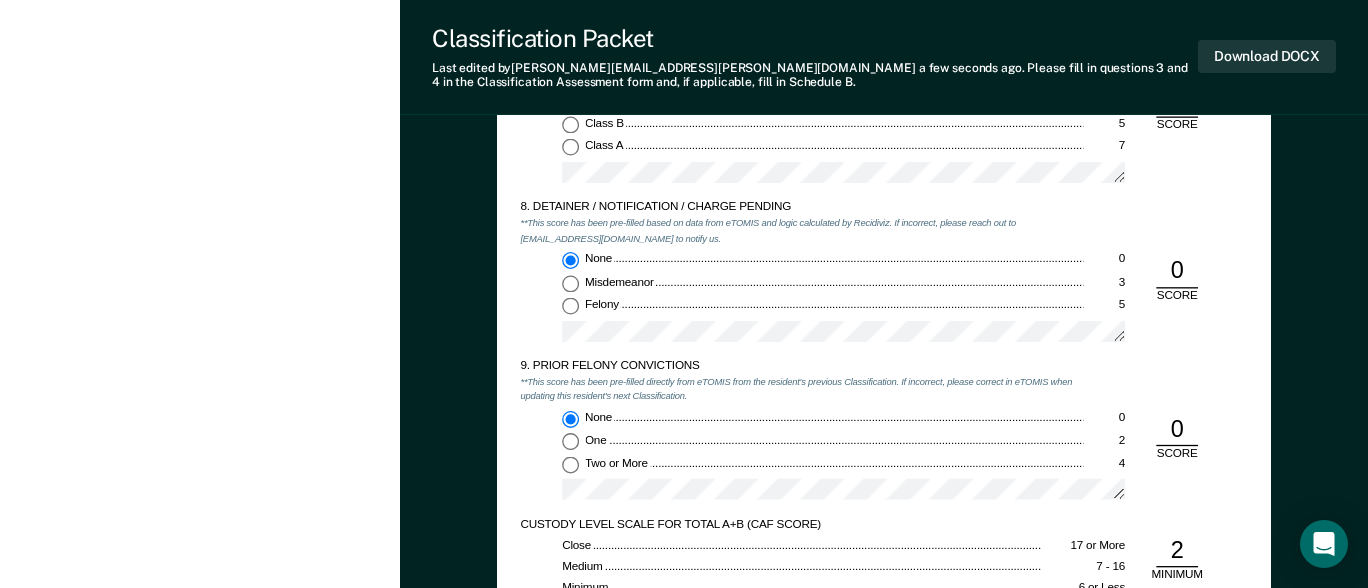 click on "Felony 5" at bounding box center (570, 306) 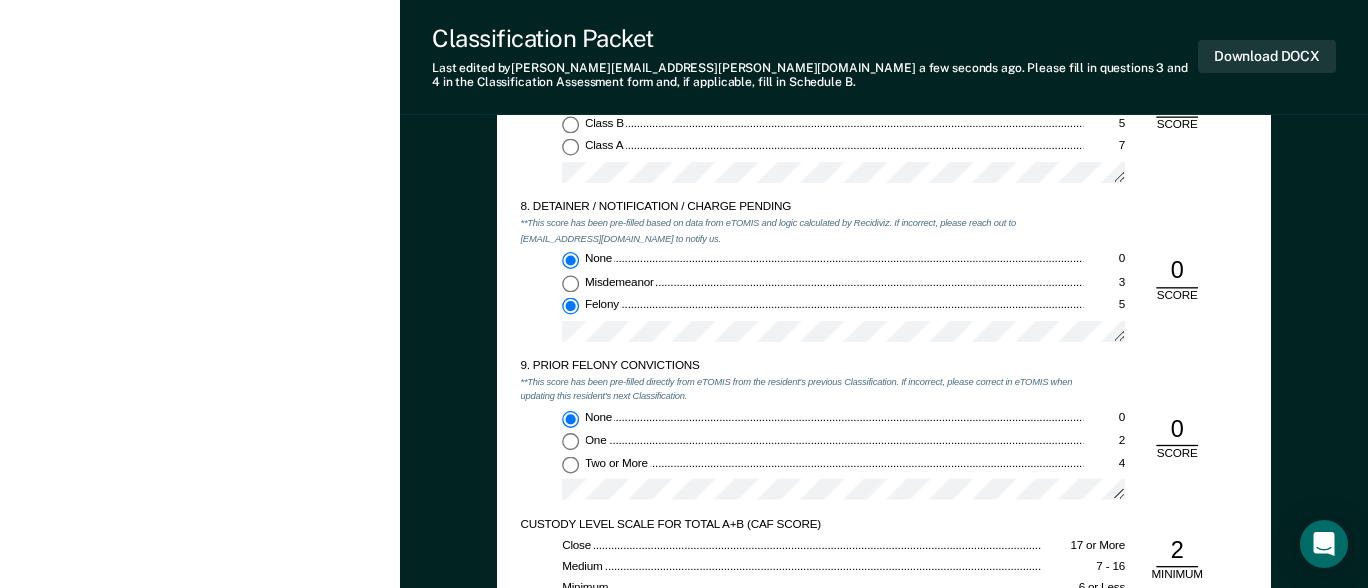 type on "x" 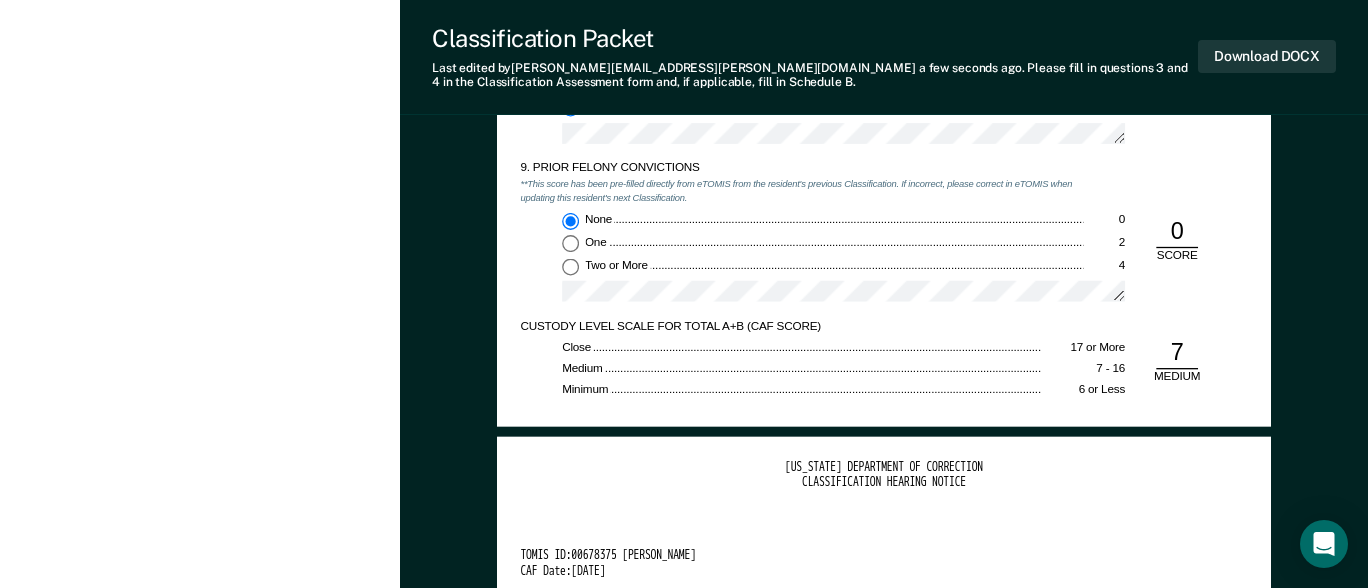 scroll, scrollTop: 2900, scrollLeft: 0, axis: vertical 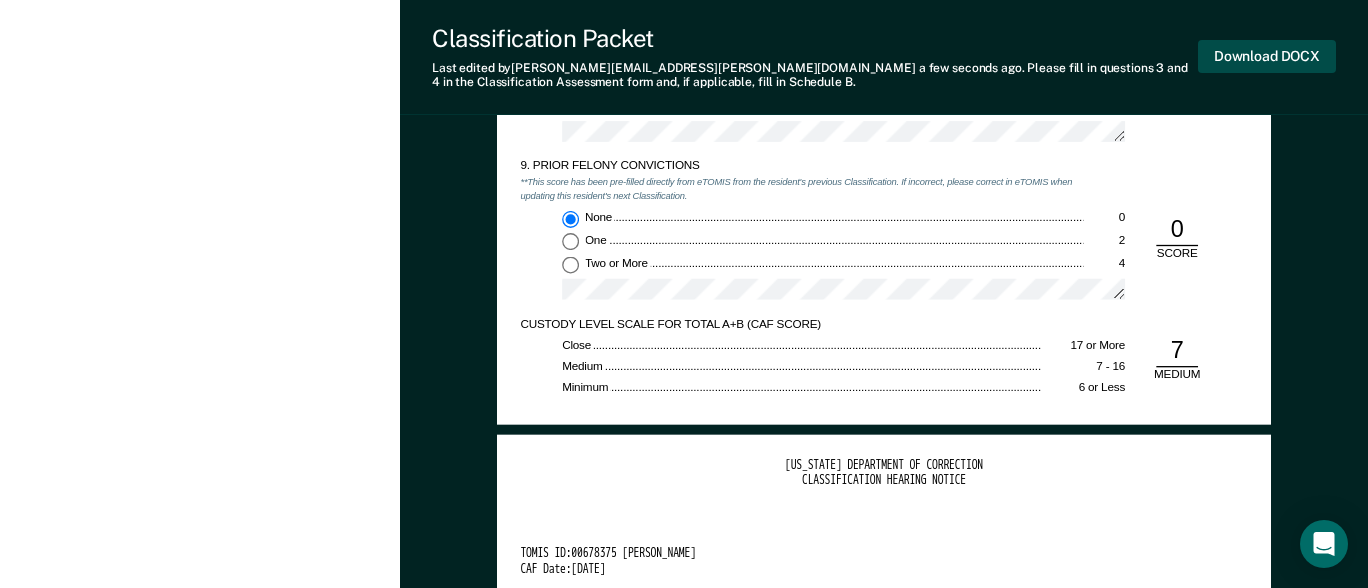 click on "Download DOCX" at bounding box center (1267, 56) 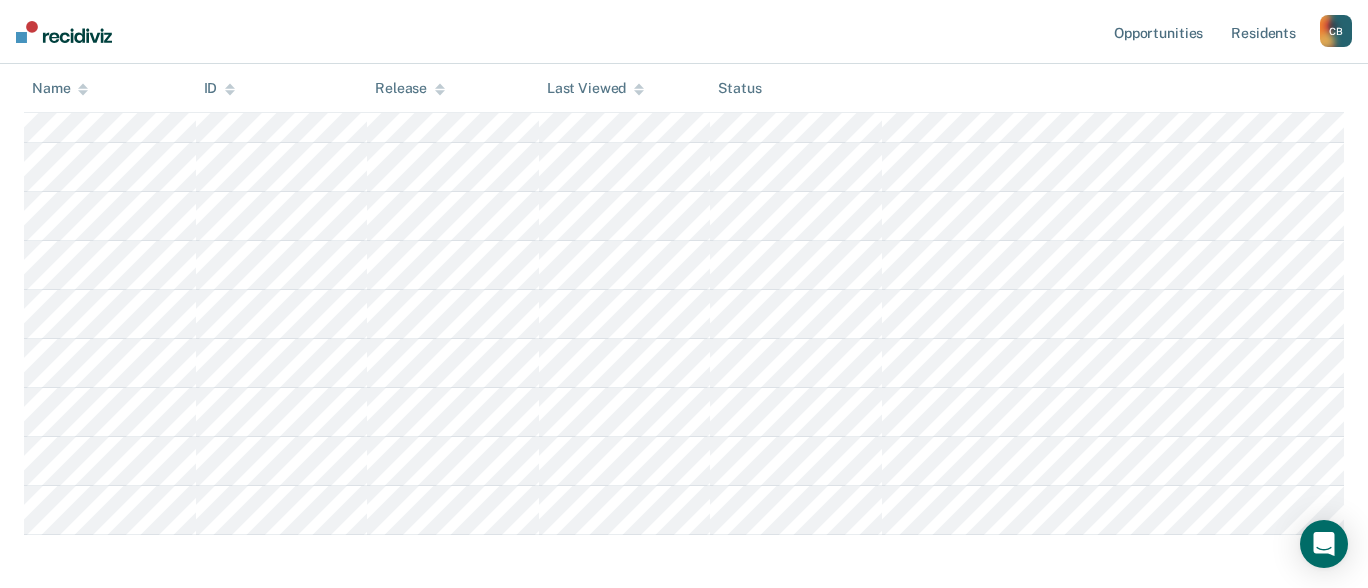 scroll, scrollTop: 446, scrollLeft: 0, axis: vertical 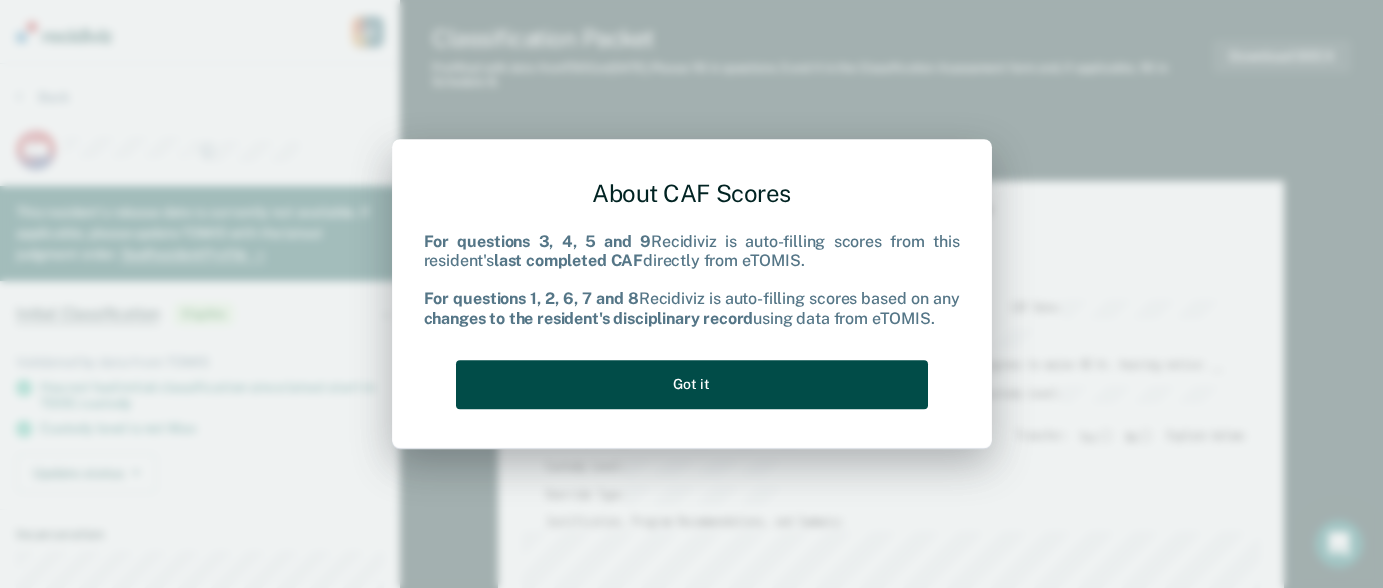 click on "Got it" at bounding box center (692, 384) 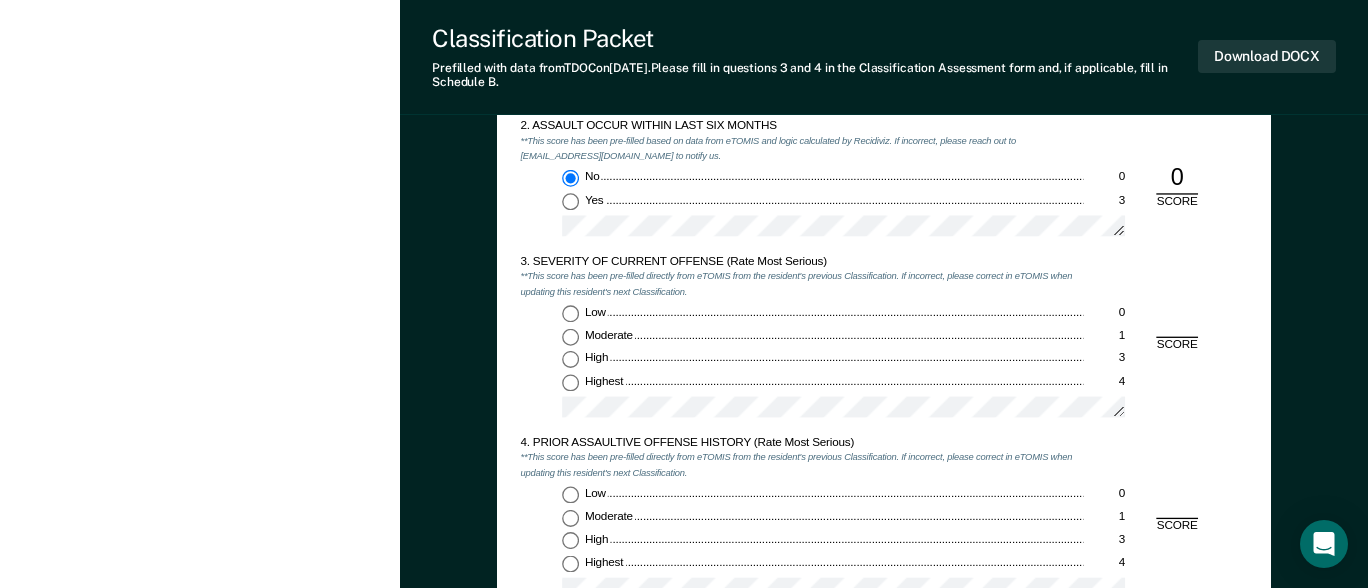 scroll, scrollTop: 1500, scrollLeft: 0, axis: vertical 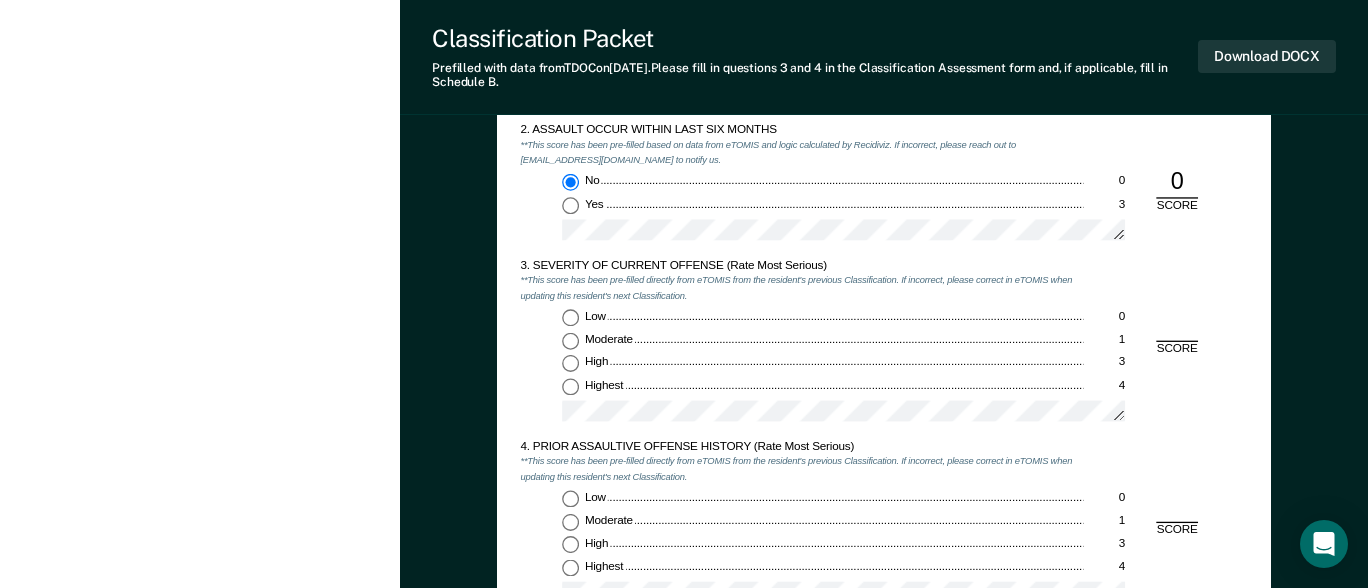 click on "Low 0" at bounding box center [570, 317] 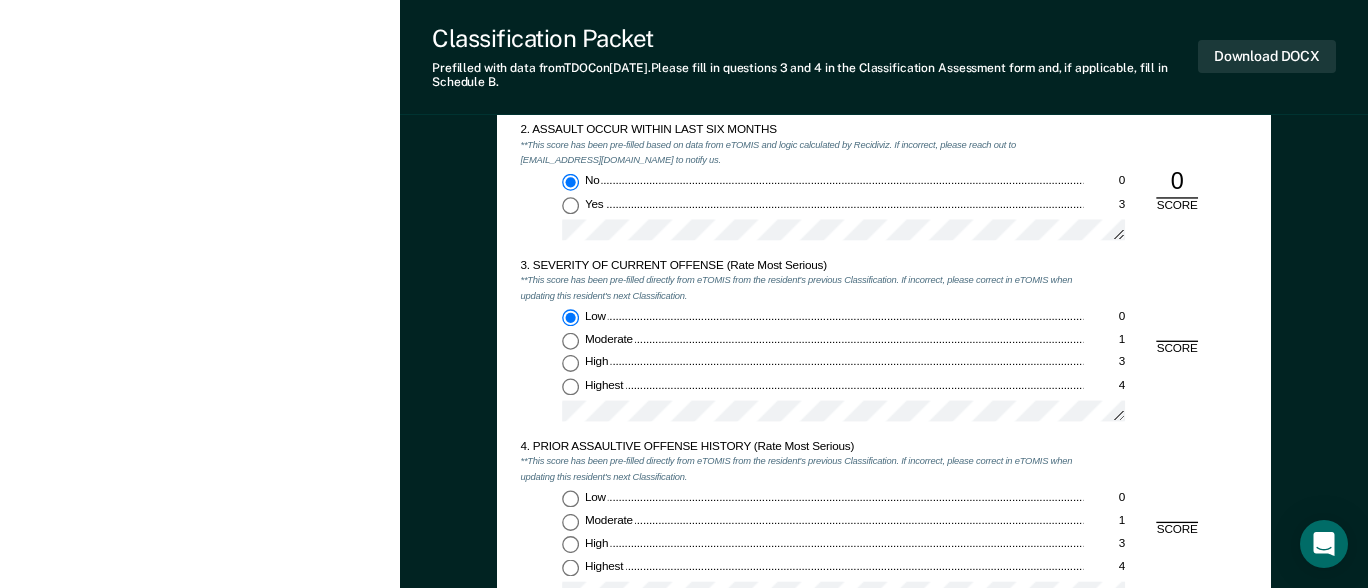 type on "x" 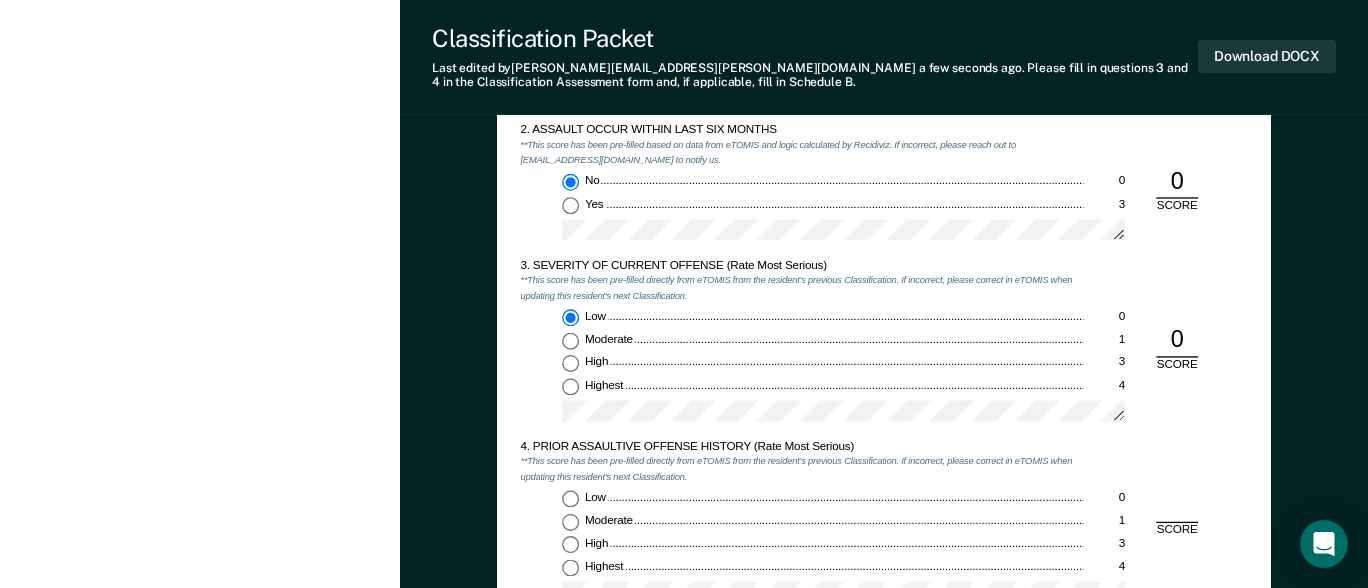 click on "Low 0" at bounding box center [570, 498] 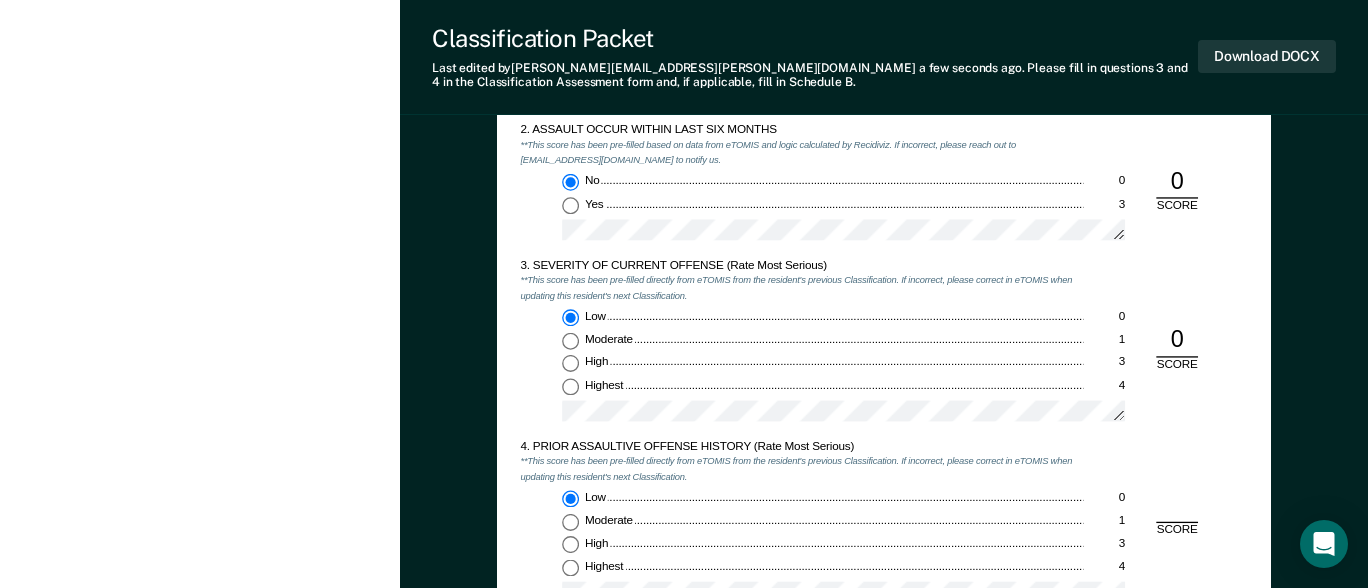 type on "x" 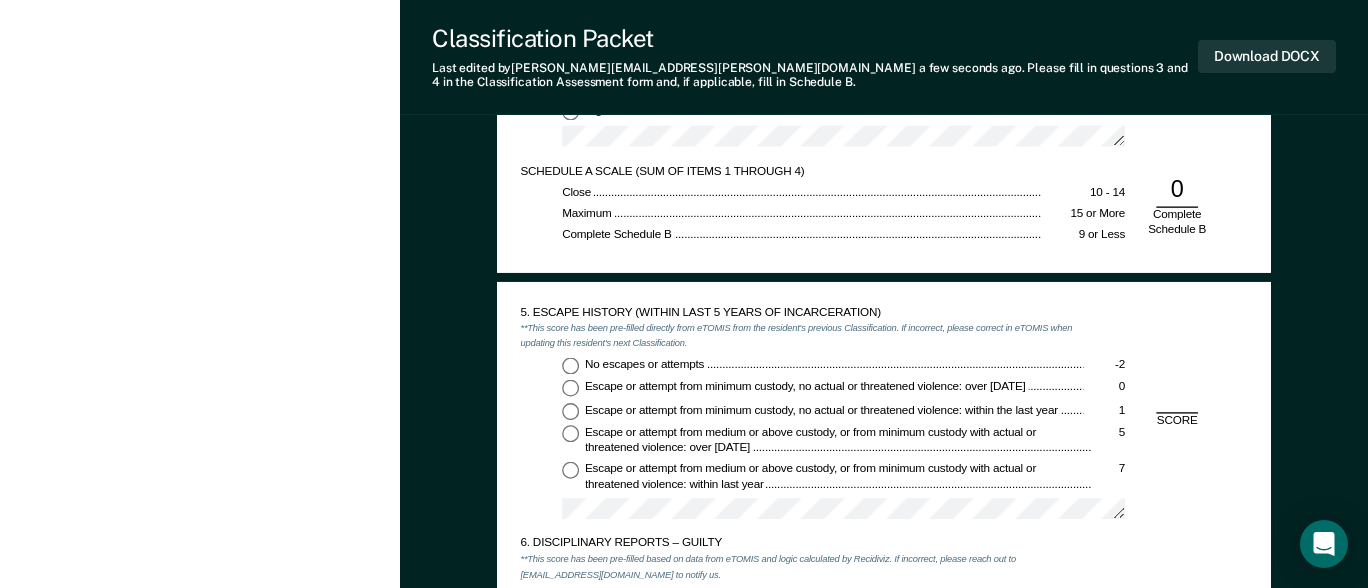 scroll, scrollTop: 2000, scrollLeft: 0, axis: vertical 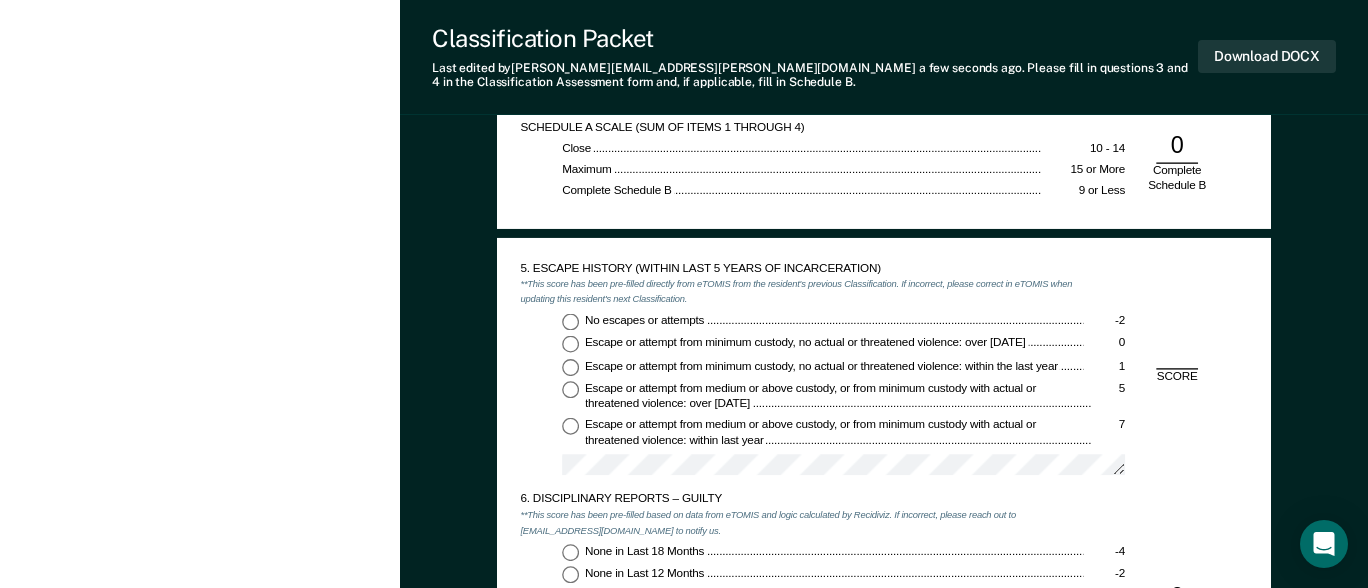 click on "No escapes or attempts -2" at bounding box center [570, 321] 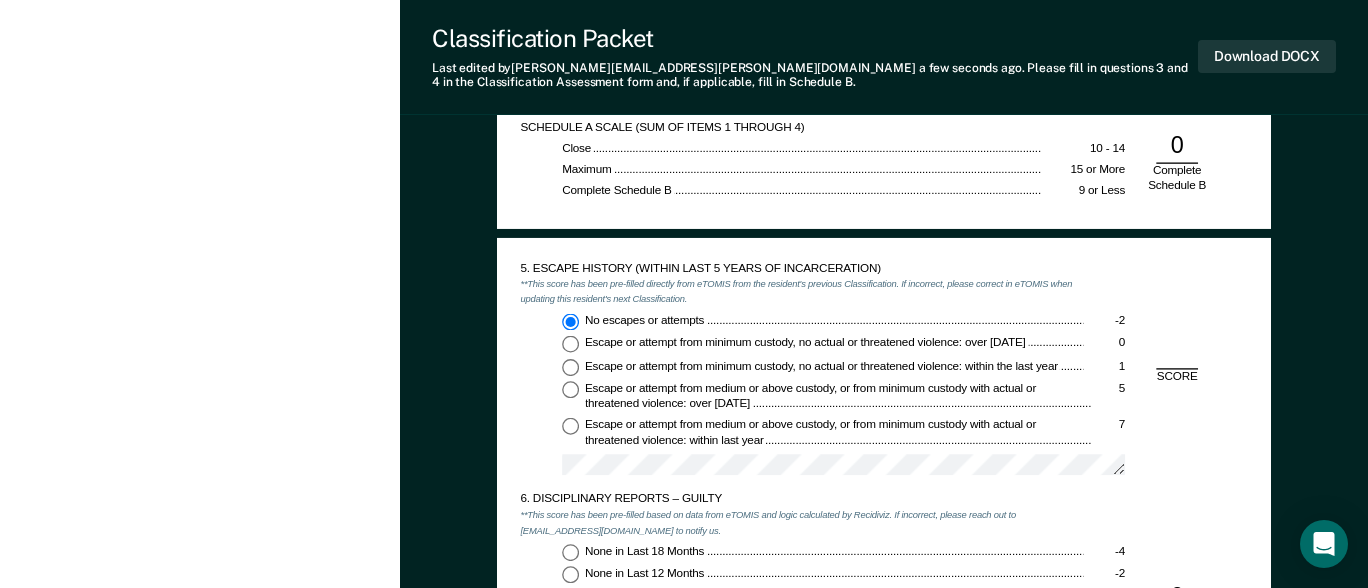 type on "x" 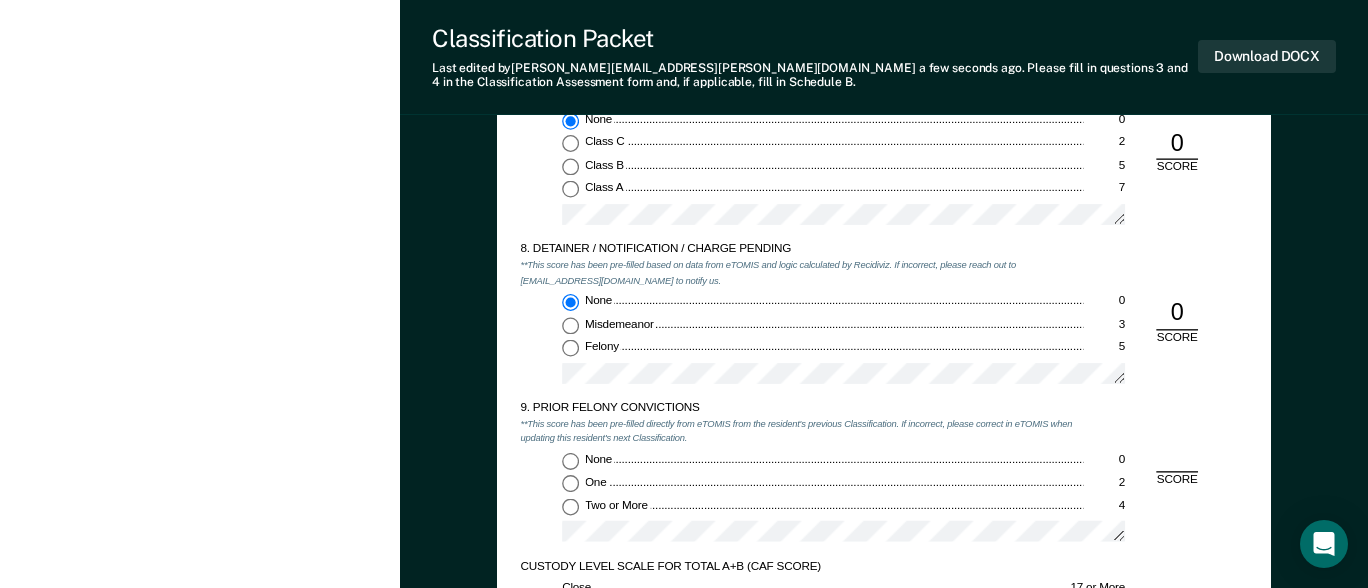 scroll, scrollTop: 2700, scrollLeft: 0, axis: vertical 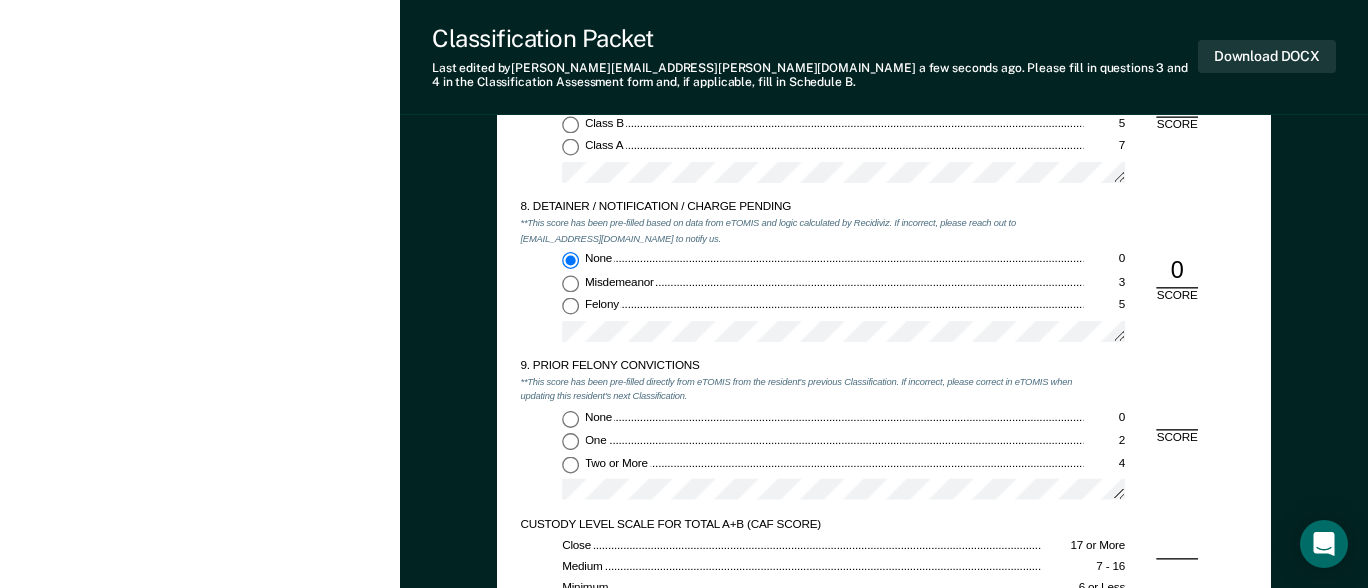 click on "None 0" at bounding box center (570, 419) 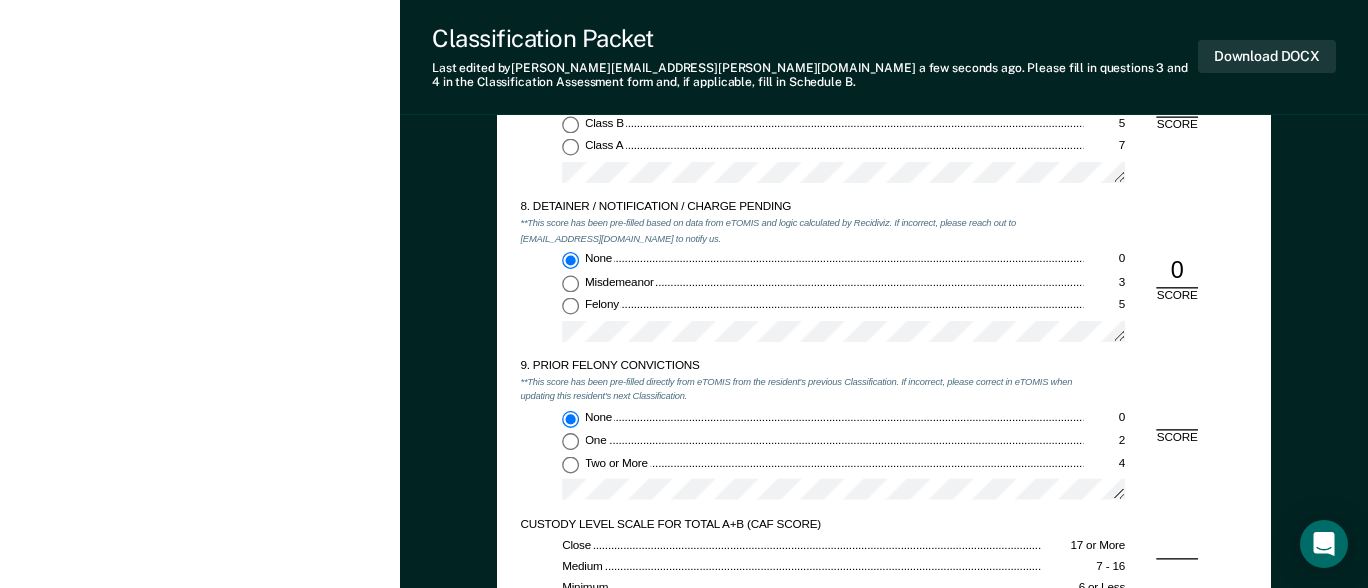 type on "x" 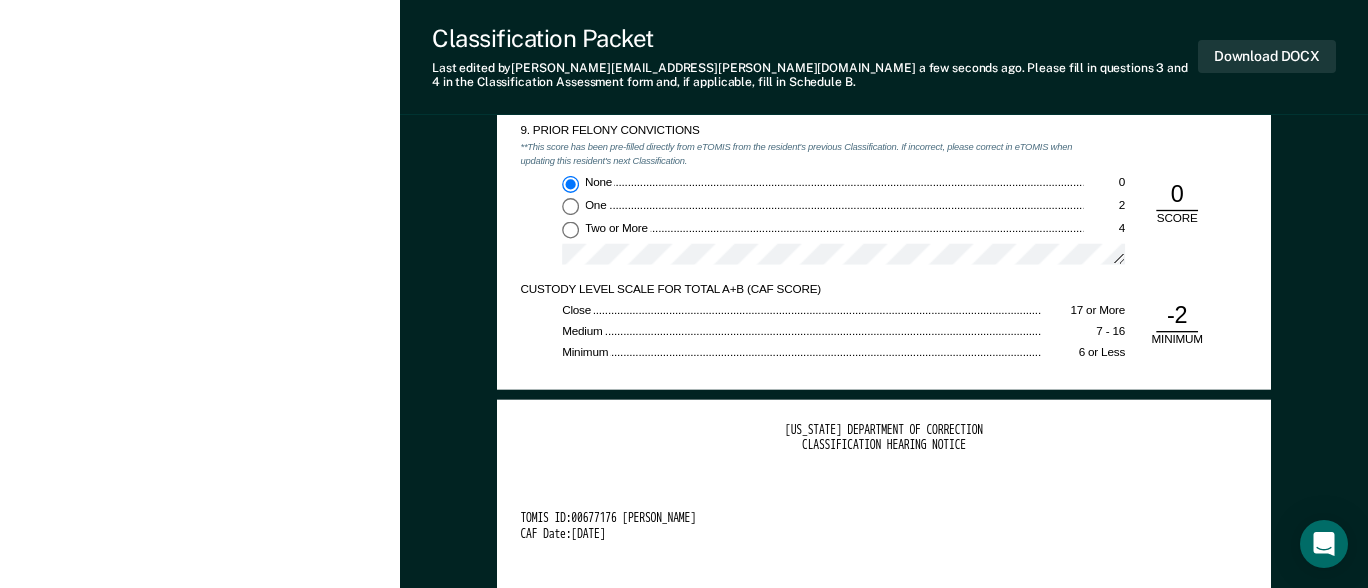 scroll, scrollTop: 3000, scrollLeft: 0, axis: vertical 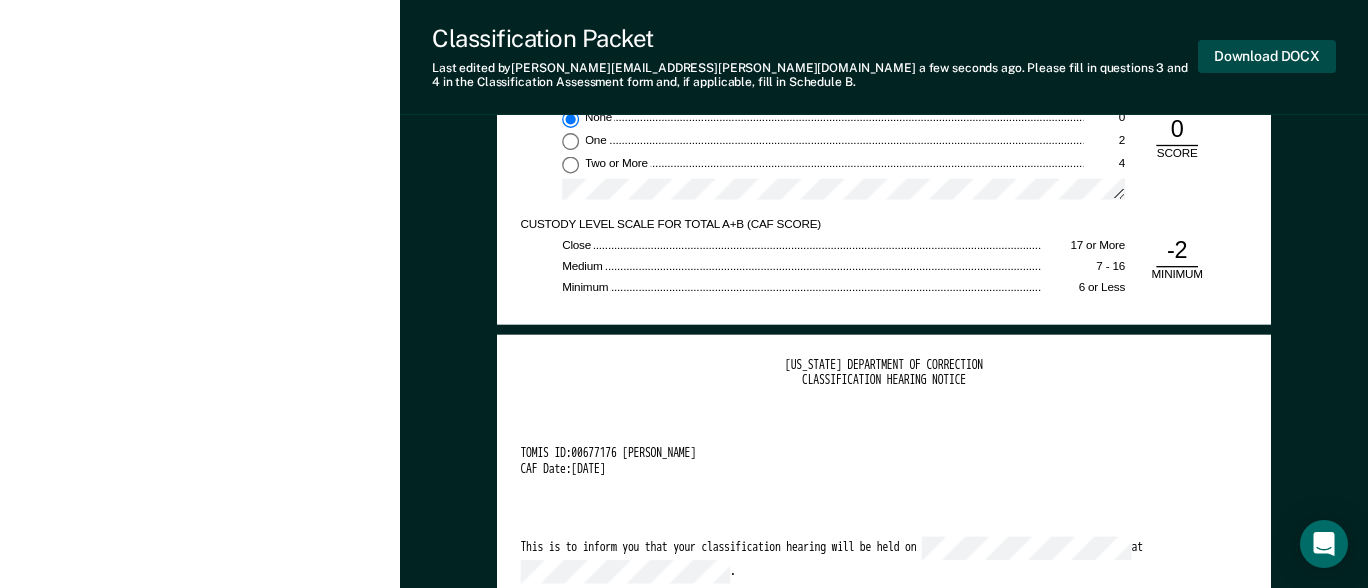 click on "Download DOCX" at bounding box center (1267, 56) 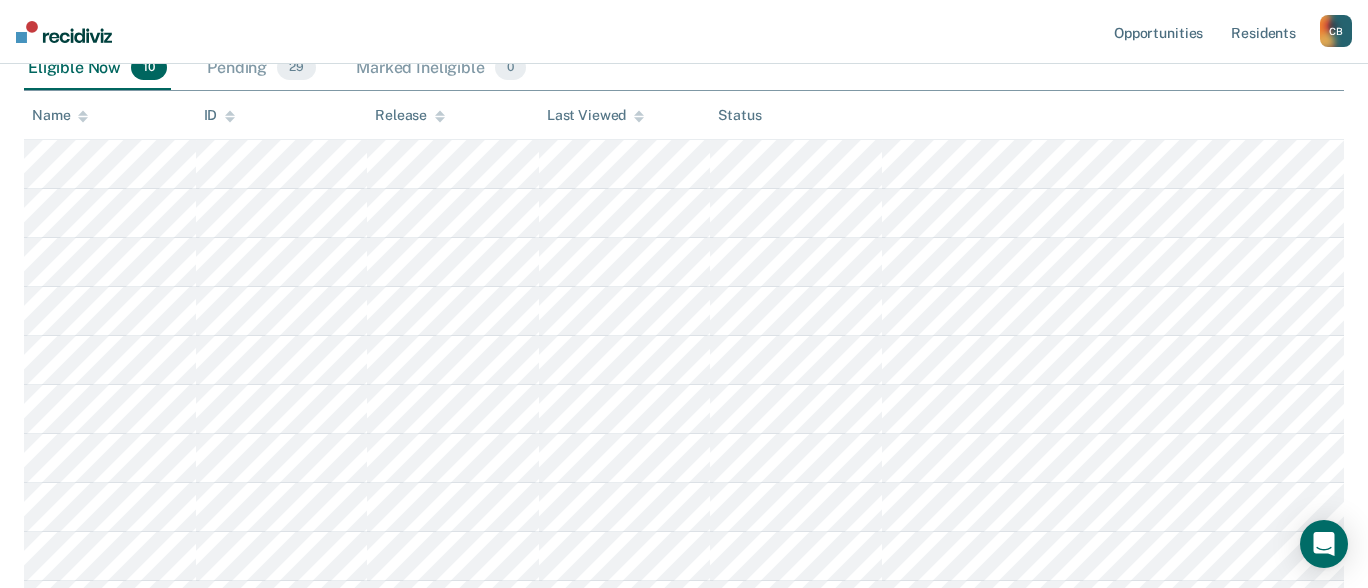 scroll, scrollTop: 243, scrollLeft: 0, axis: vertical 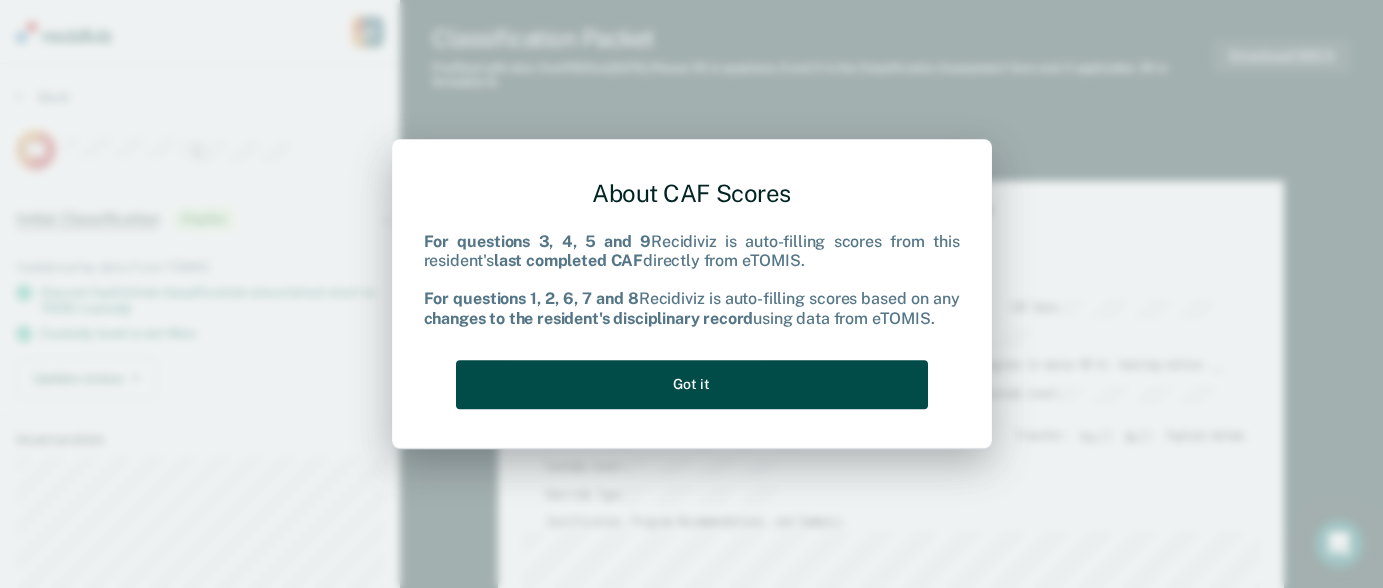 click on "Got it" at bounding box center (692, 384) 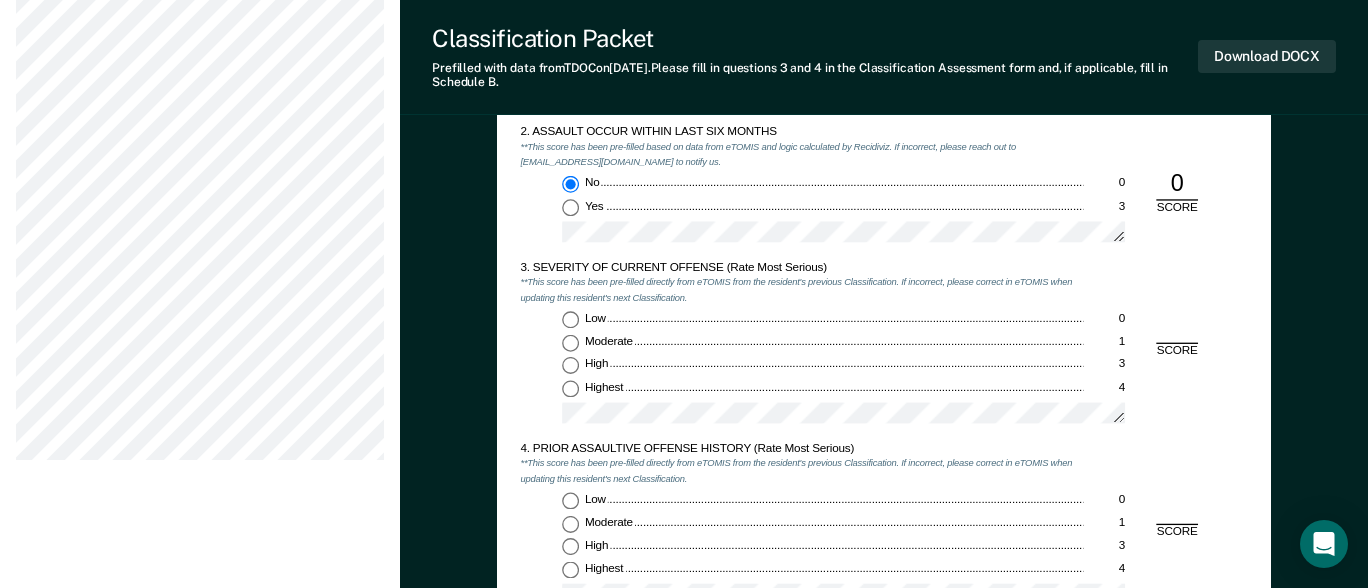 scroll, scrollTop: 1500, scrollLeft: 0, axis: vertical 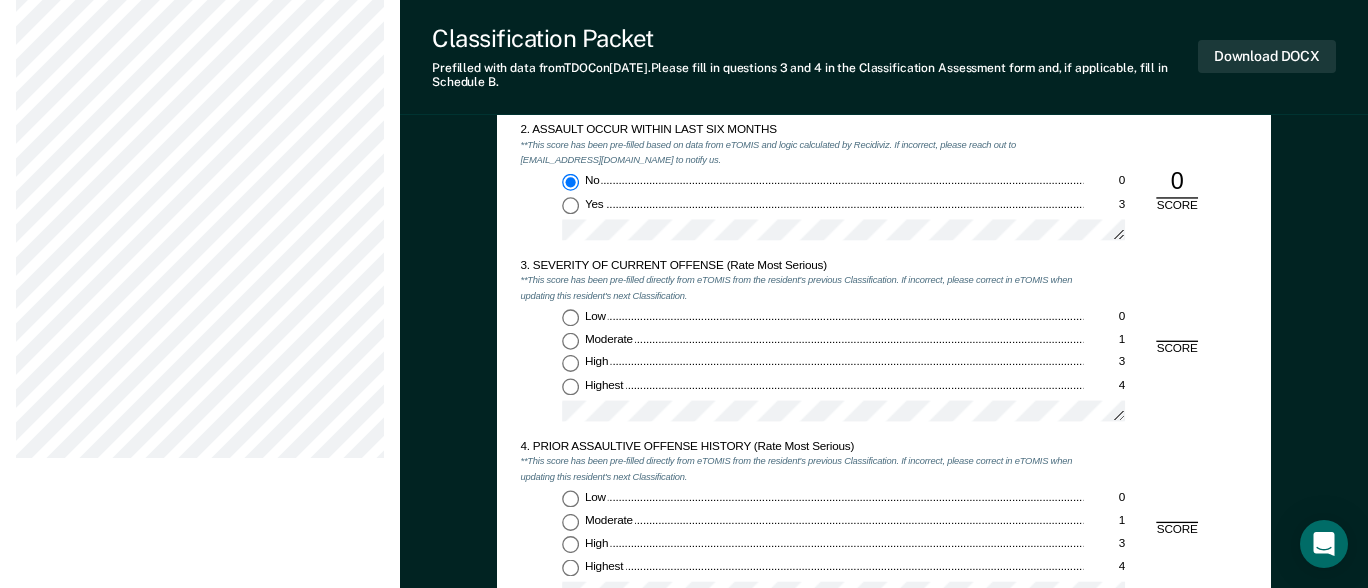 click on "Highest 4" at bounding box center [570, 386] 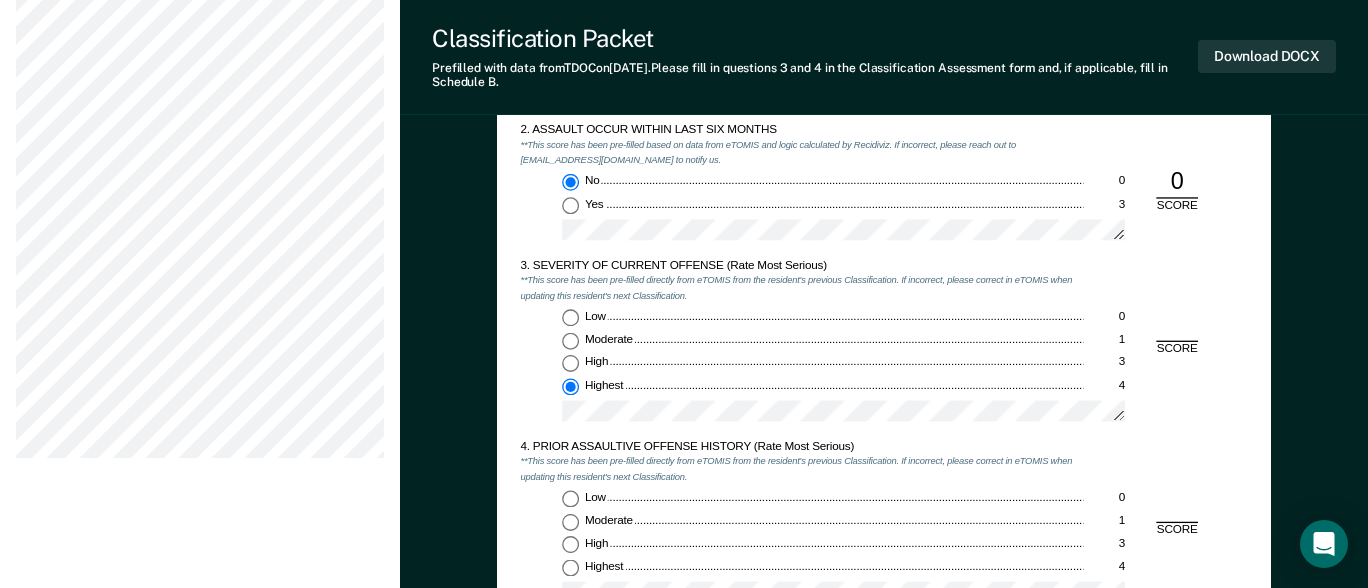type on "x" 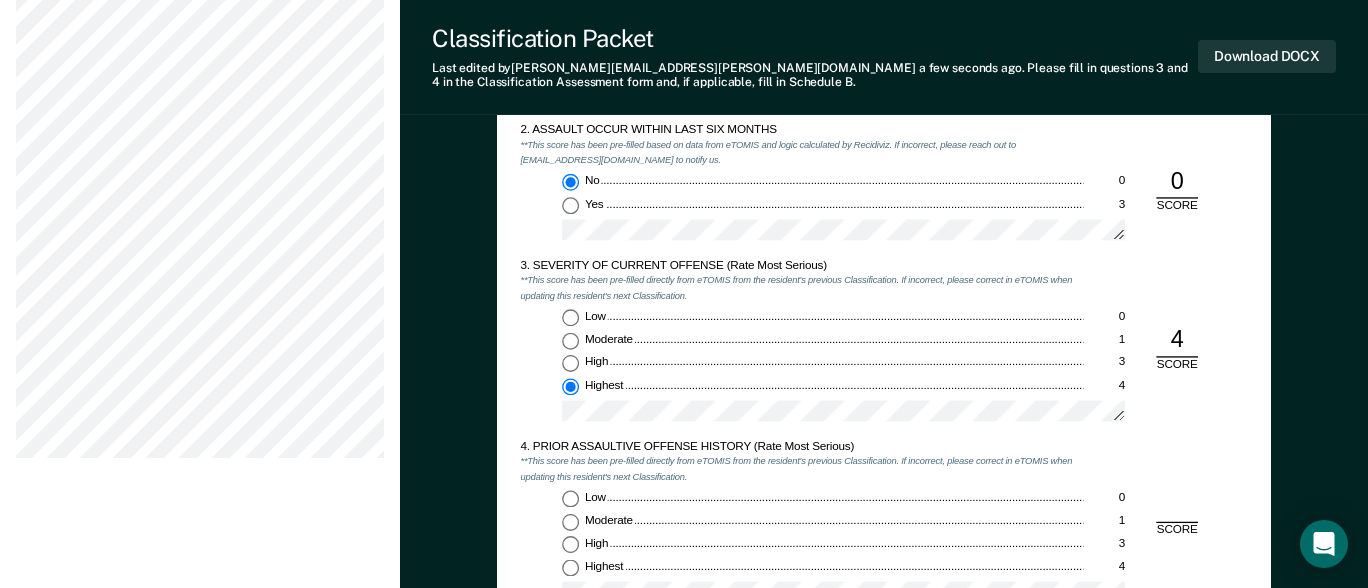 click on "Moderate 1" at bounding box center [570, 521] 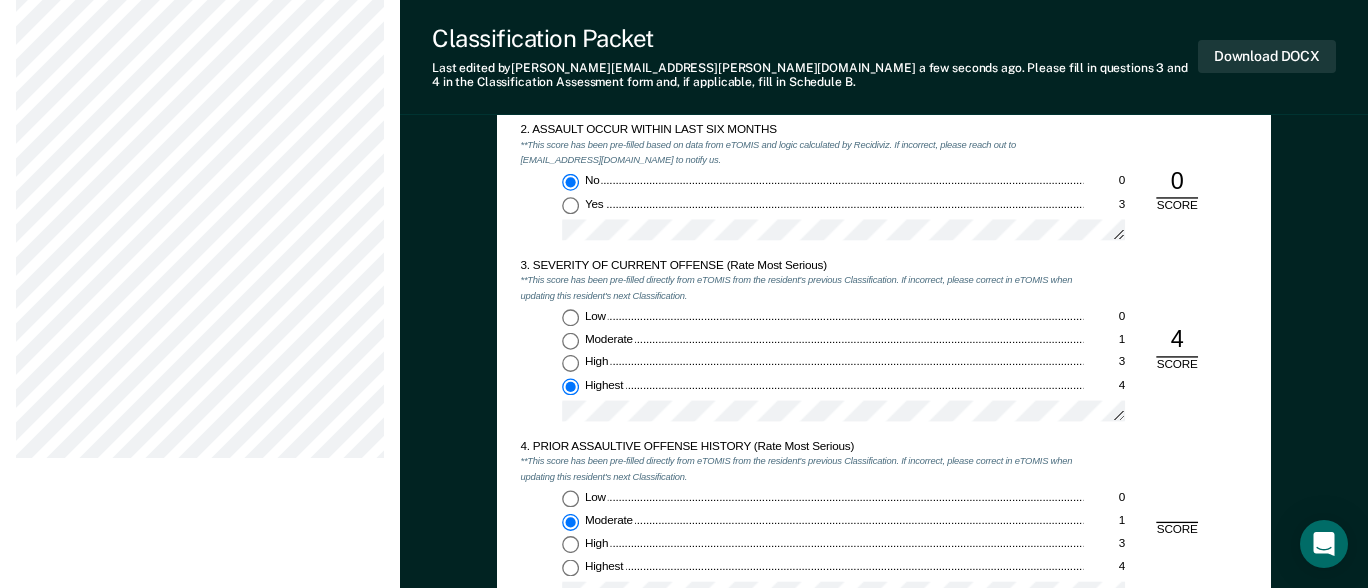 type on "x" 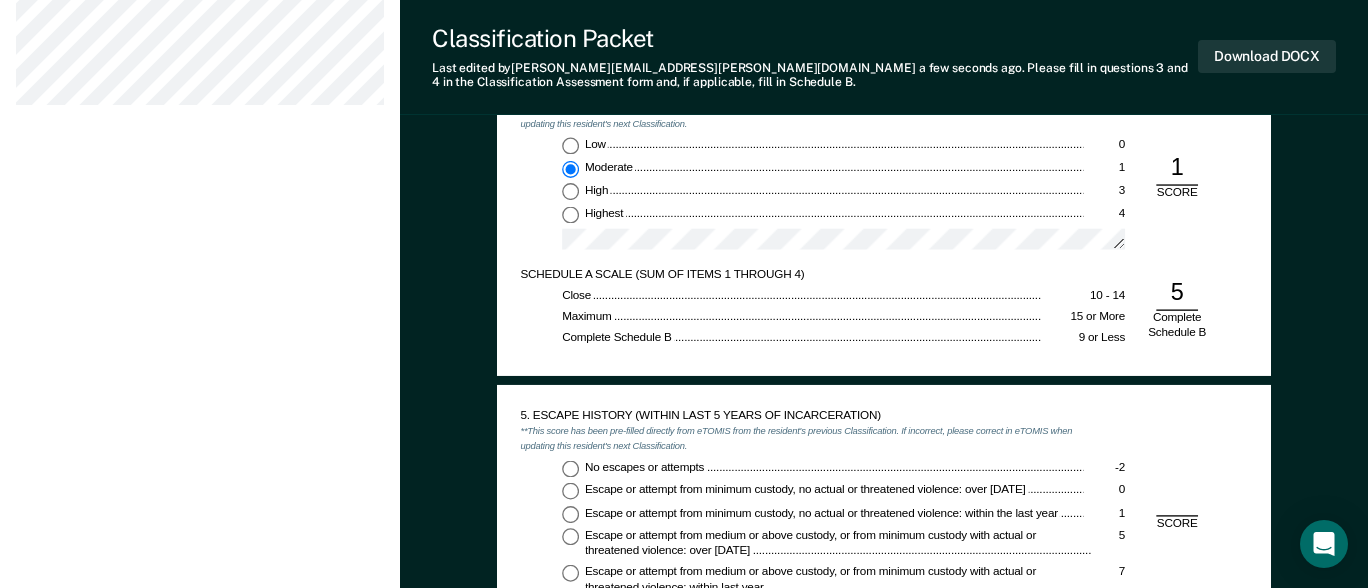 scroll, scrollTop: 2100, scrollLeft: 0, axis: vertical 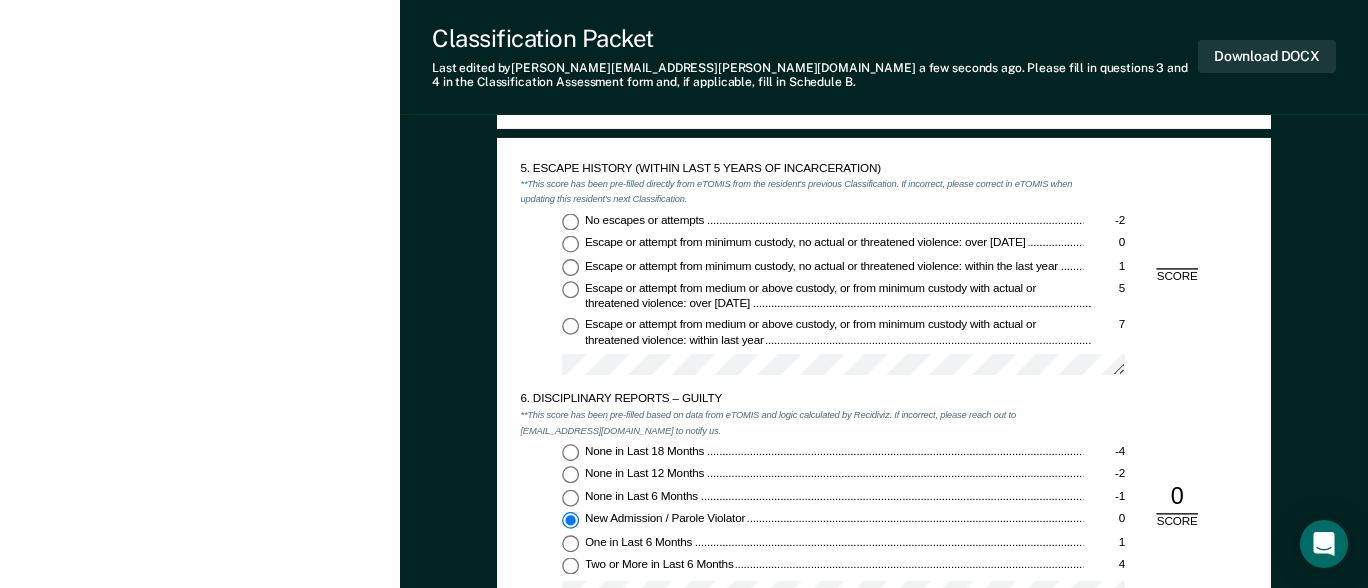 click on "No escapes or attempts -2" at bounding box center (570, 221) 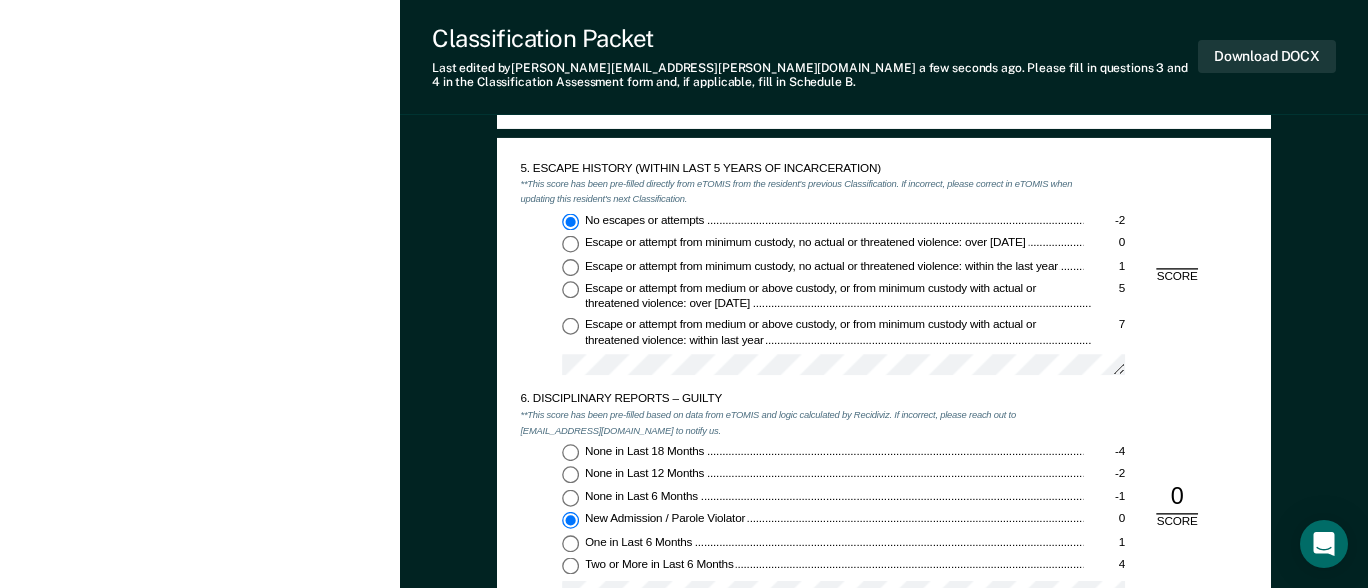 type on "x" 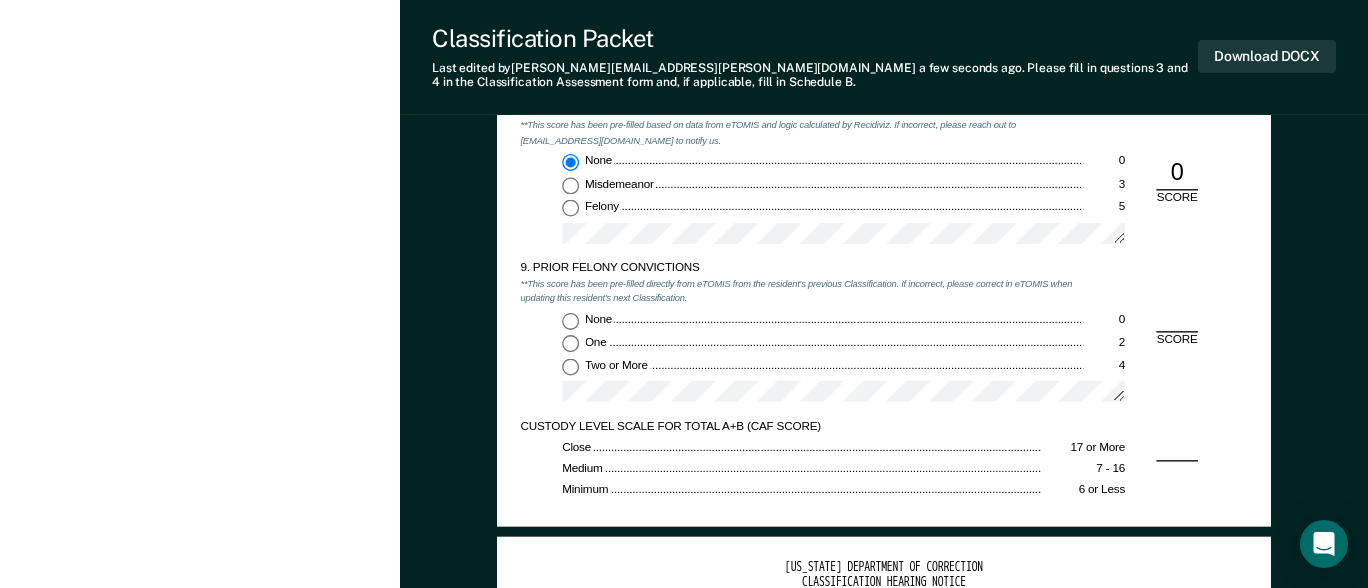 scroll, scrollTop: 2800, scrollLeft: 0, axis: vertical 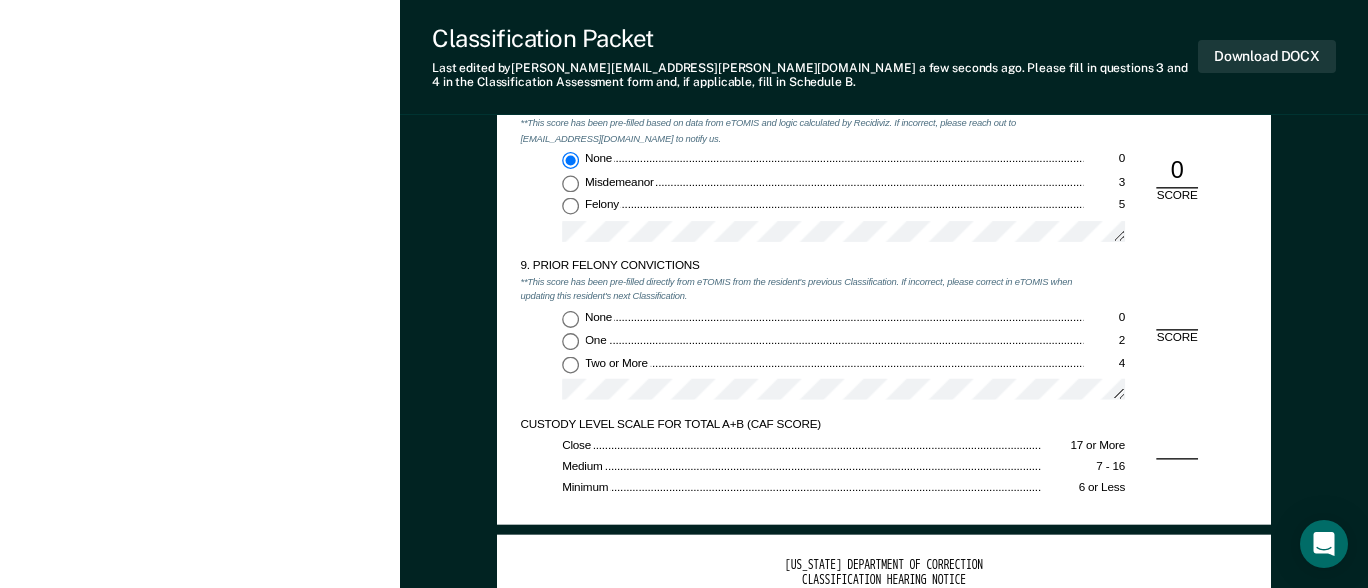 click on "Two or More 4" at bounding box center [570, 364] 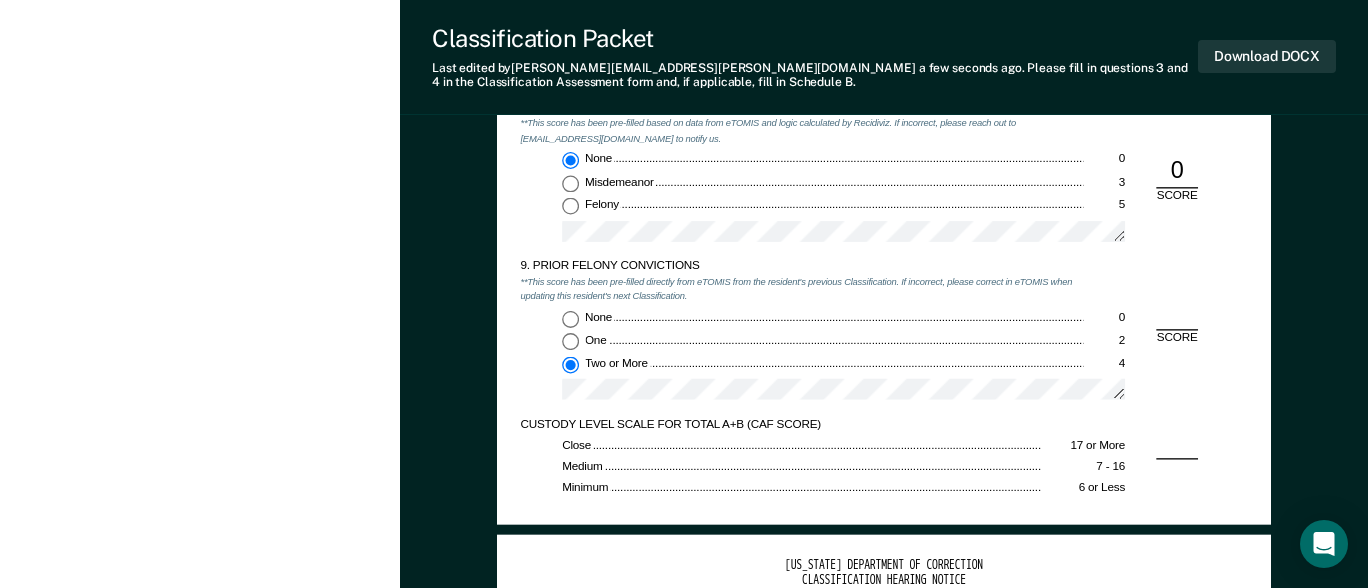 type on "x" 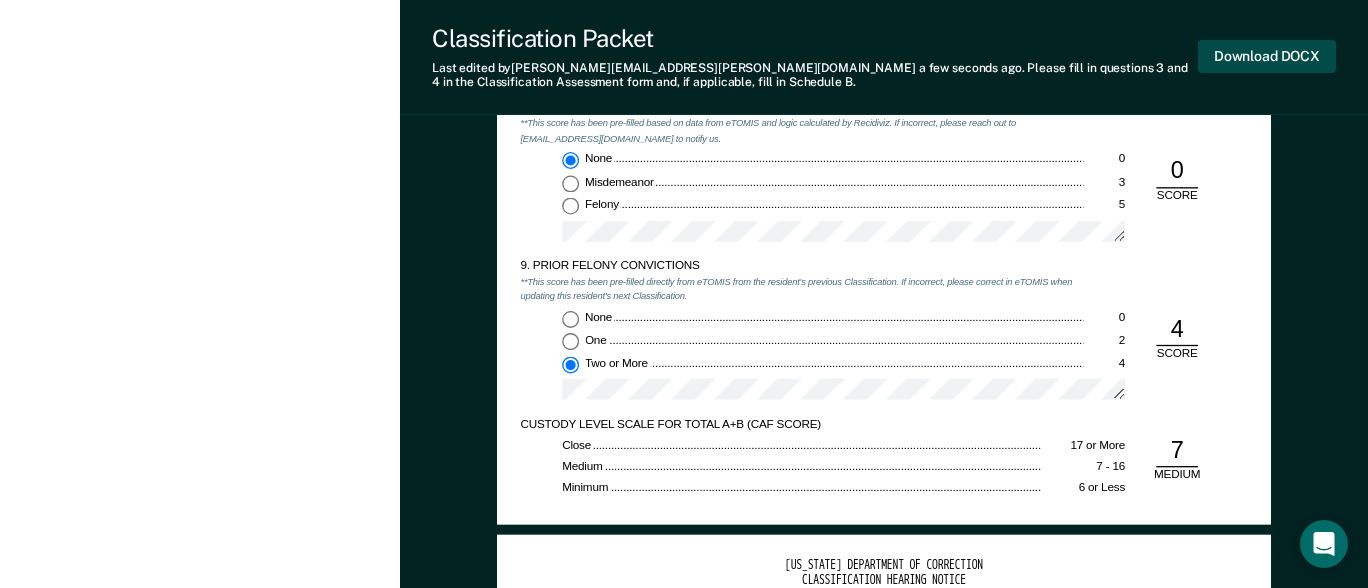 click on "Download DOCX" at bounding box center [1267, 56] 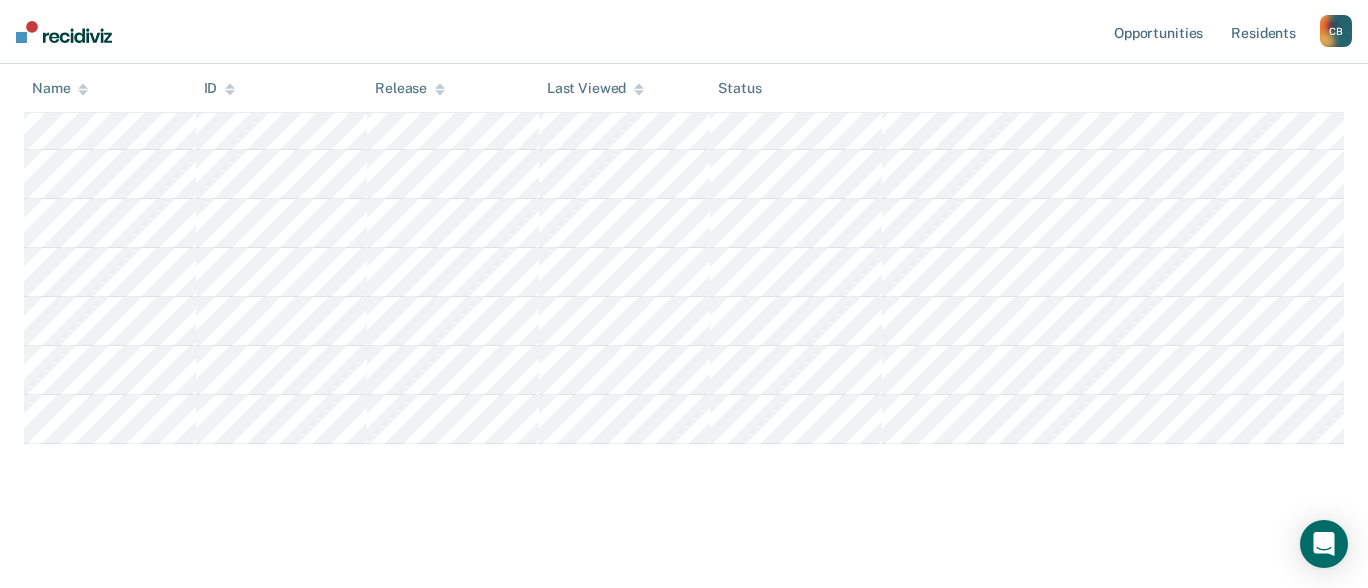 scroll, scrollTop: 243, scrollLeft: 0, axis: vertical 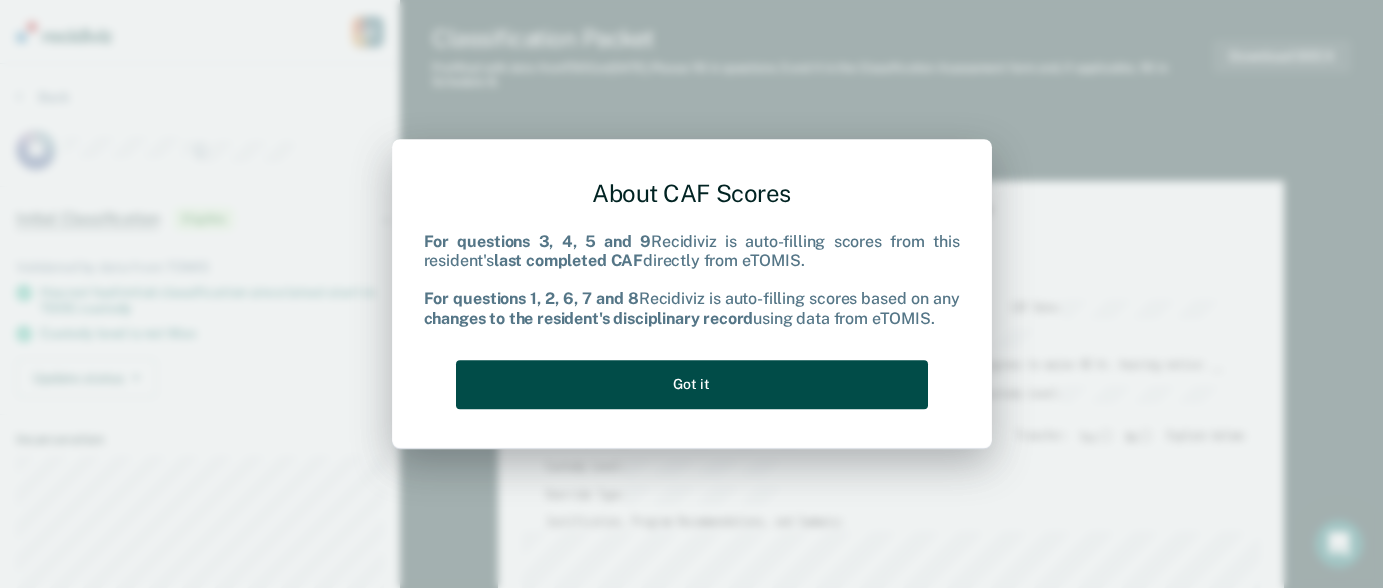 click on "Got it" at bounding box center (692, 384) 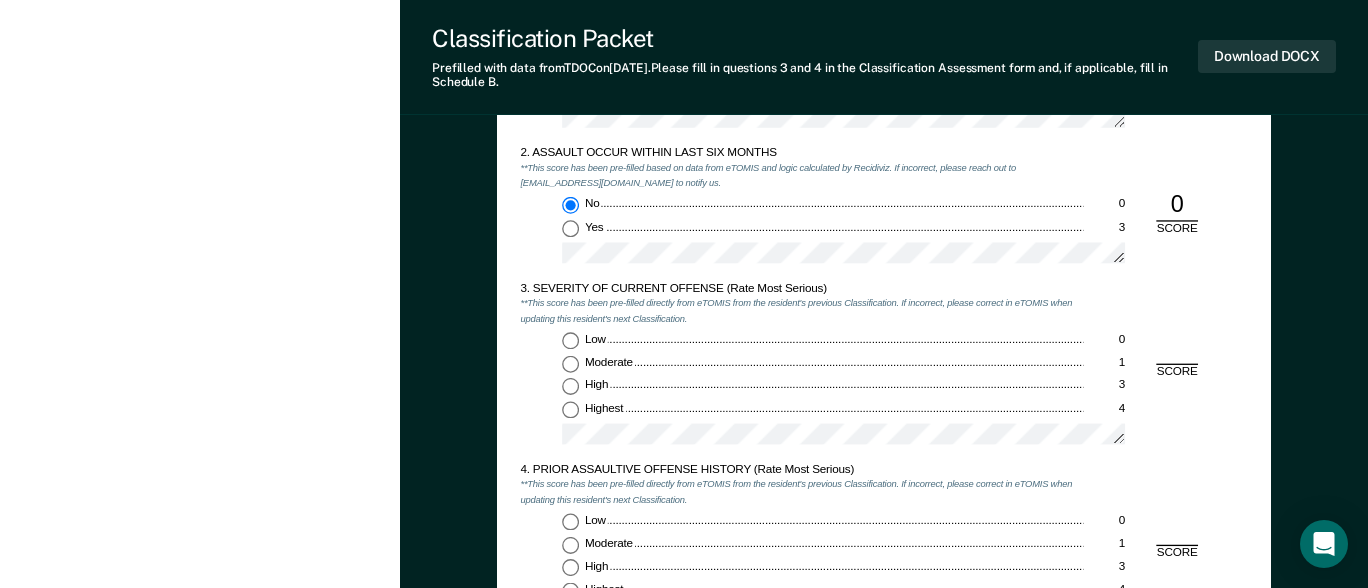 scroll, scrollTop: 1500, scrollLeft: 0, axis: vertical 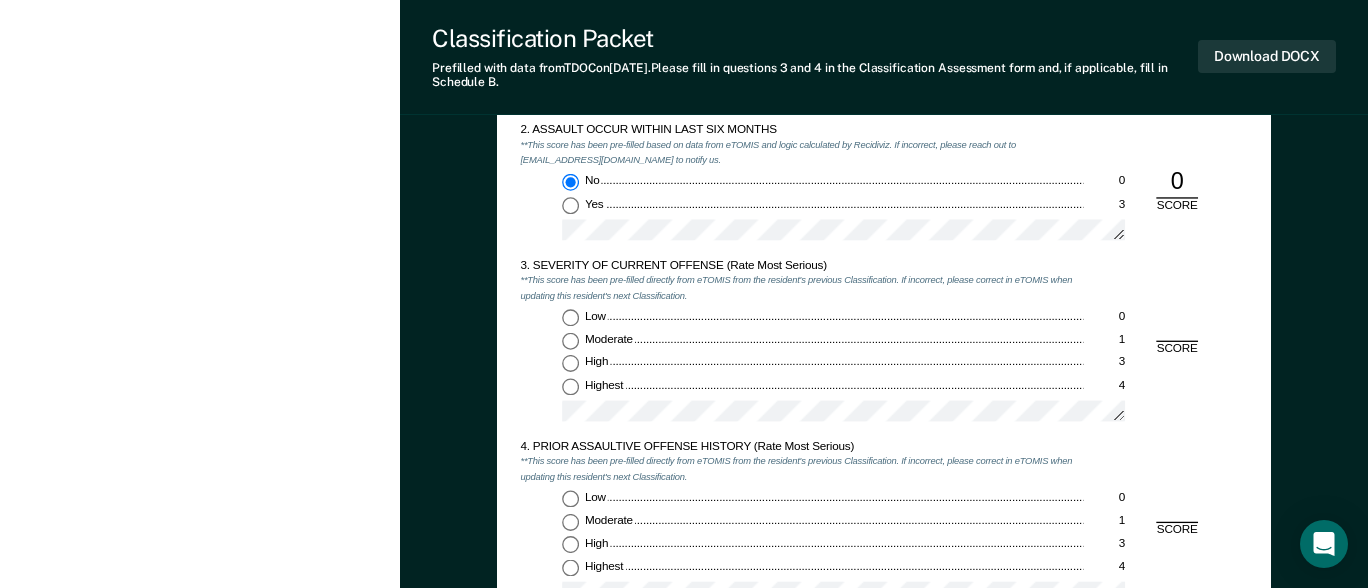 click on "Moderate 1" at bounding box center [570, 340] 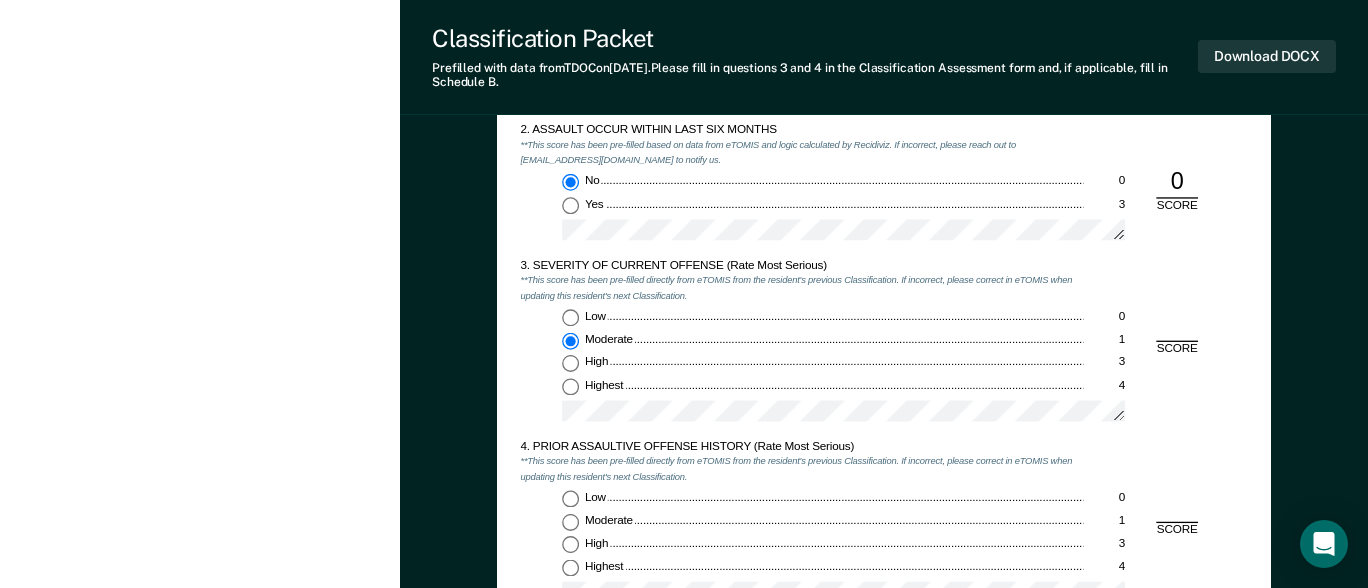 type on "x" 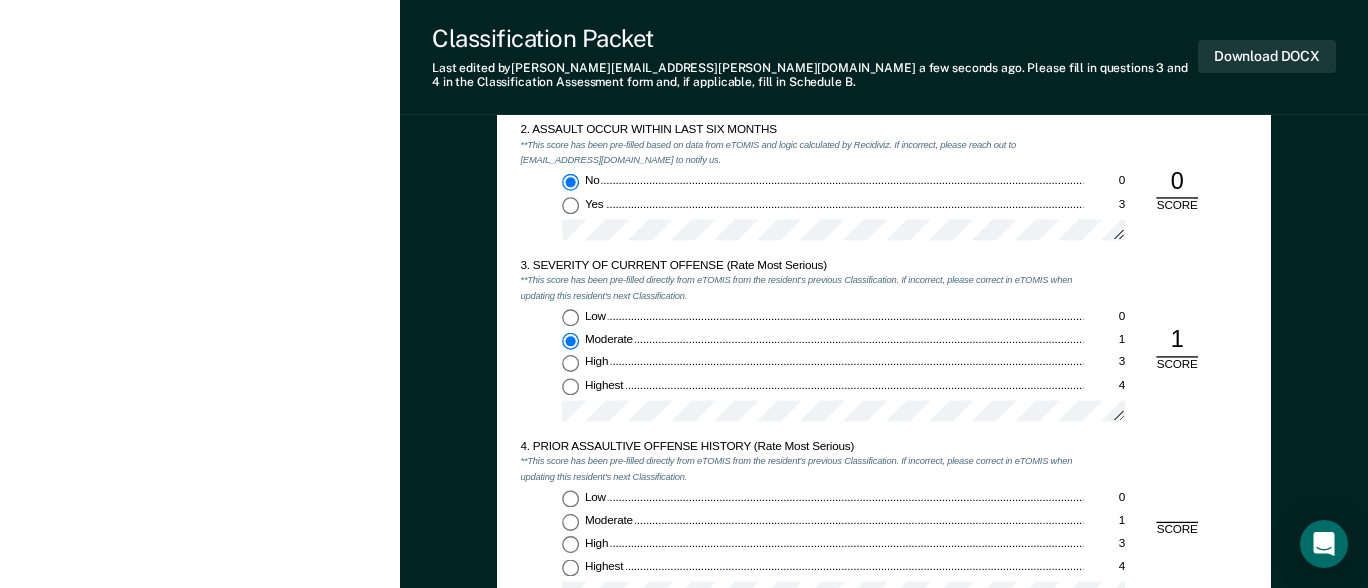 click on "Highest 4" at bounding box center (570, 567) 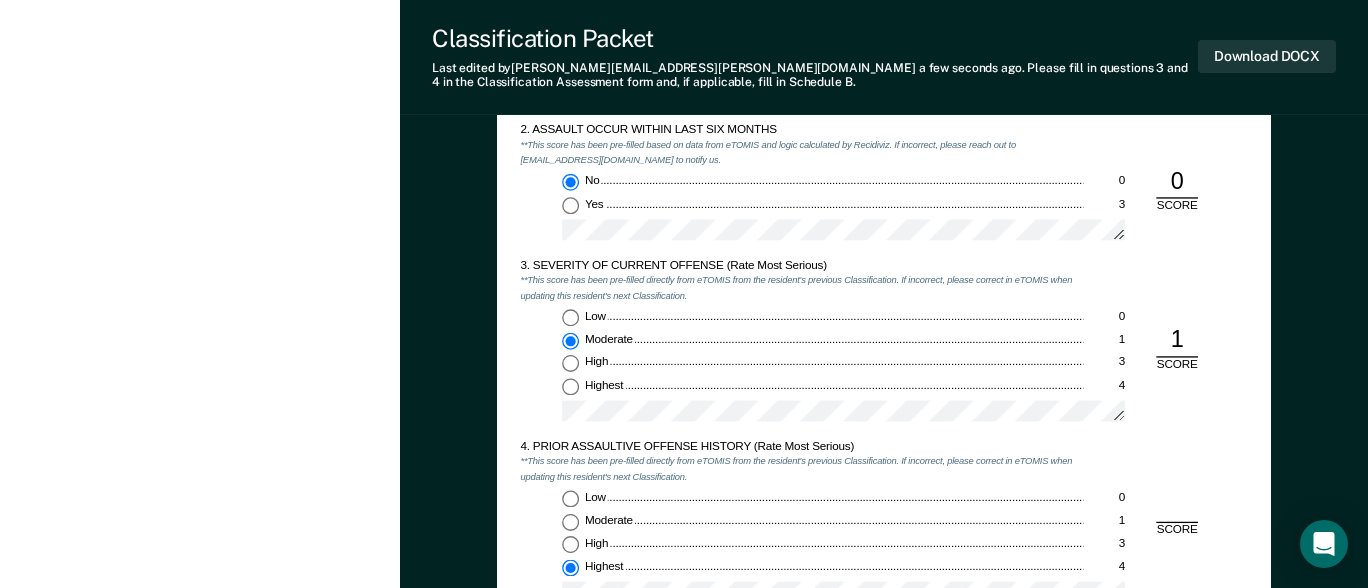 type on "x" 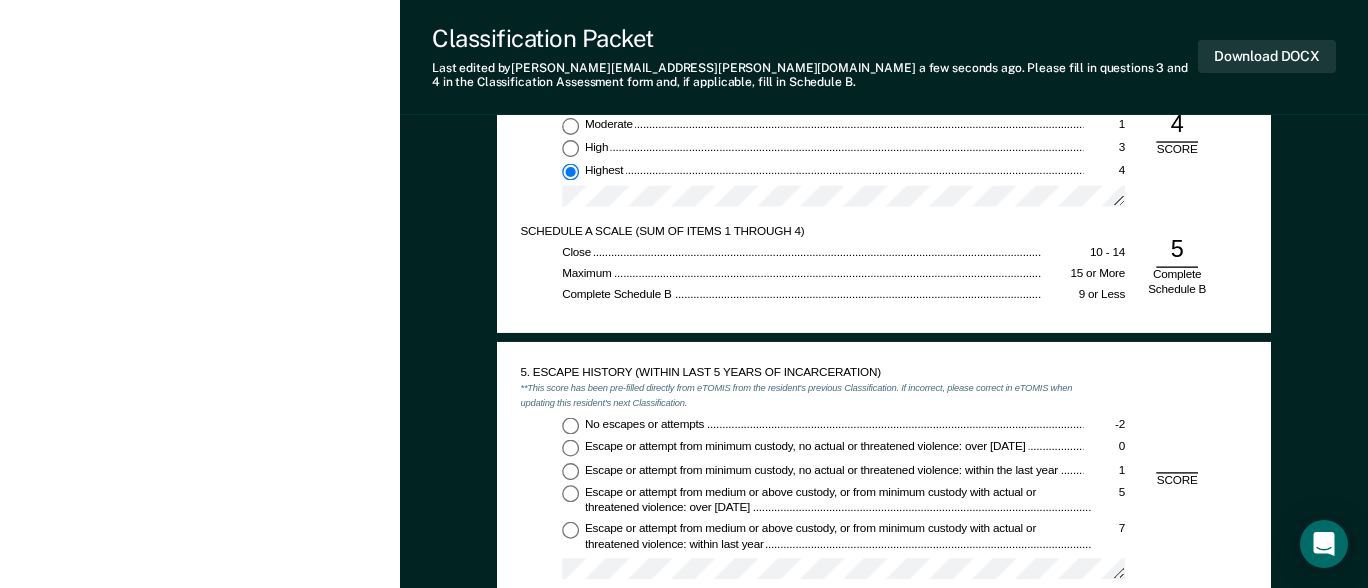 scroll, scrollTop: 2000, scrollLeft: 0, axis: vertical 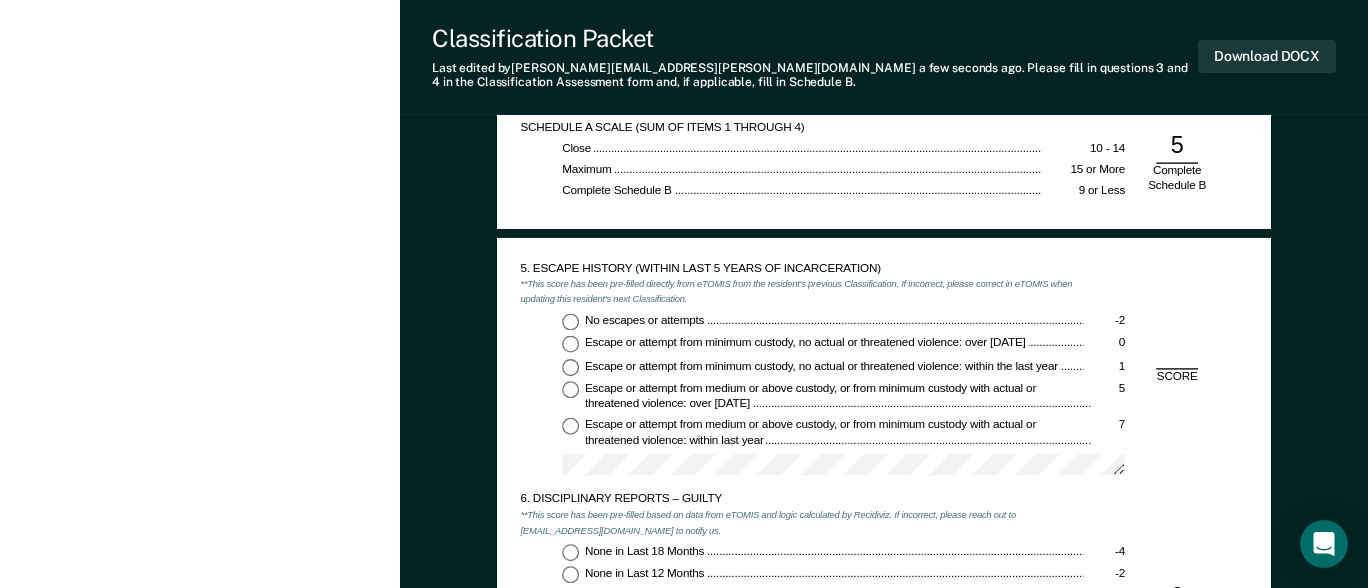 click on "No escapes or attempts -2" at bounding box center (570, 321) 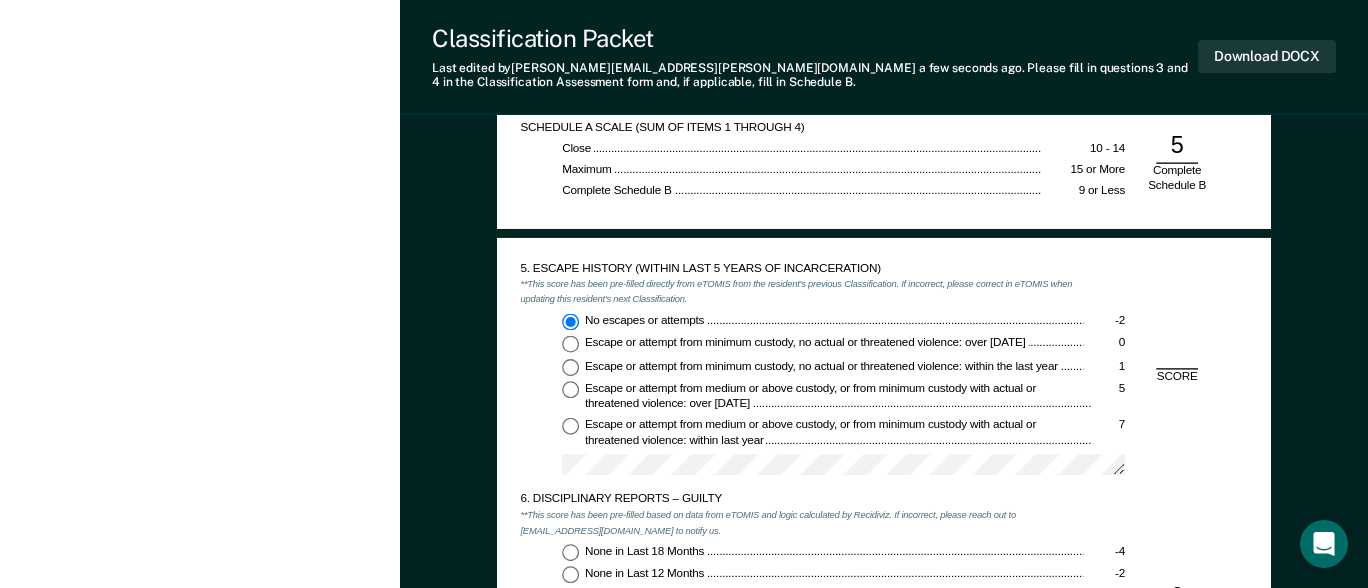 type on "x" 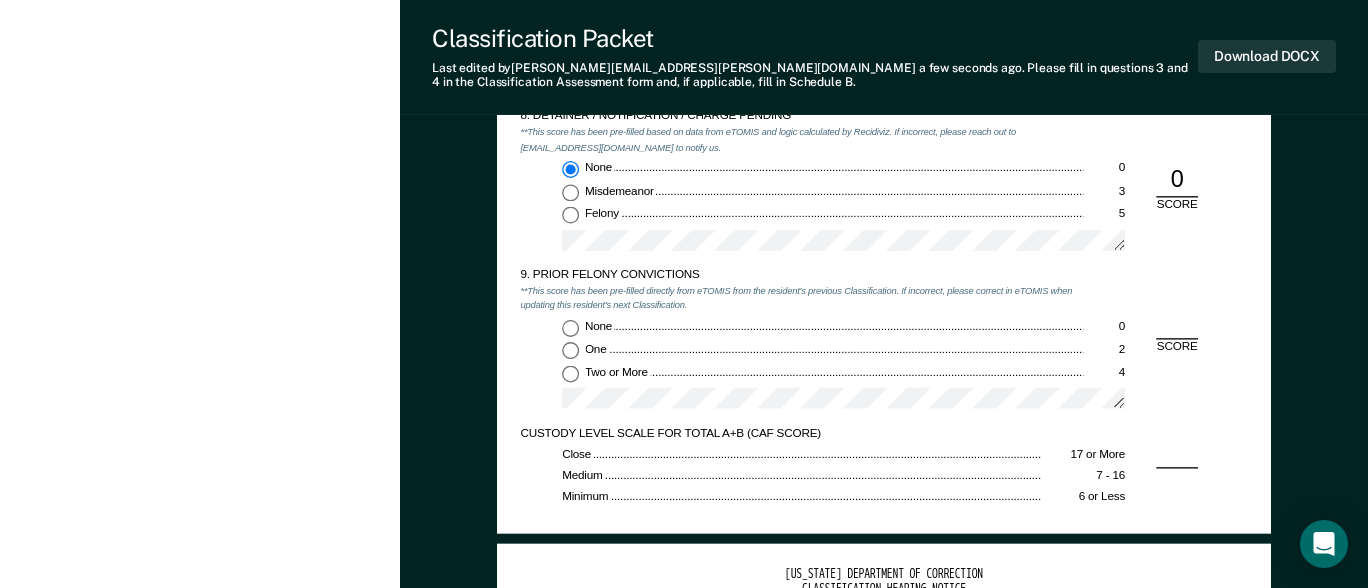scroll, scrollTop: 2800, scrollLeft: 0, axis: vertical 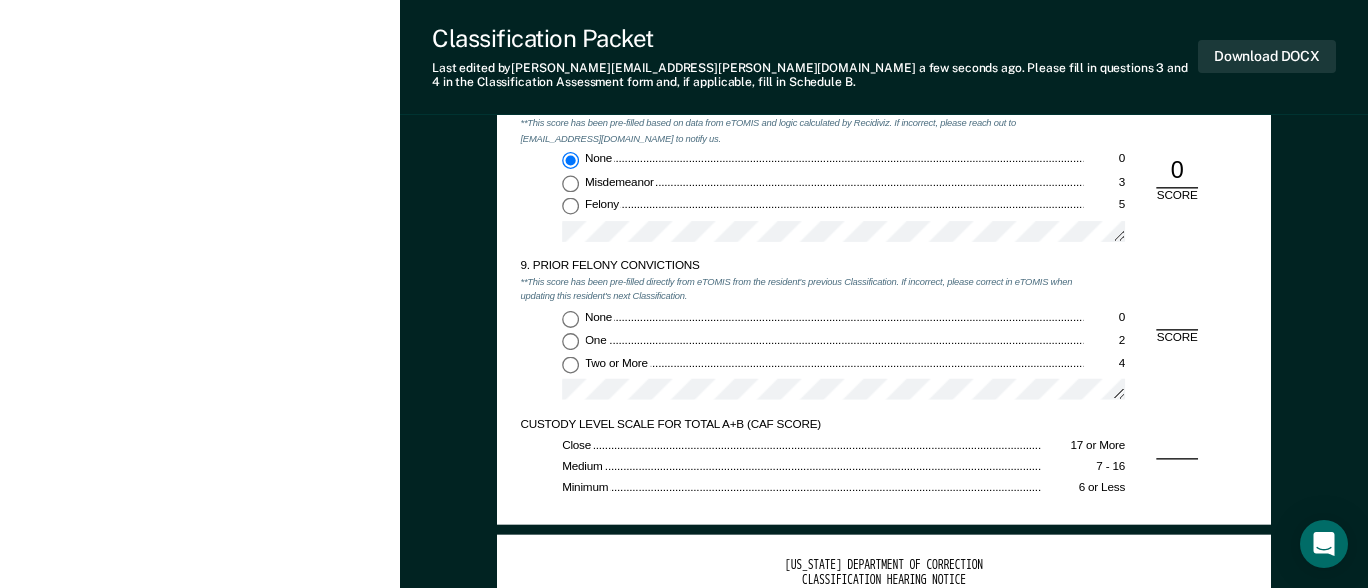 click on "One 2" at bounding box center (570, 341) 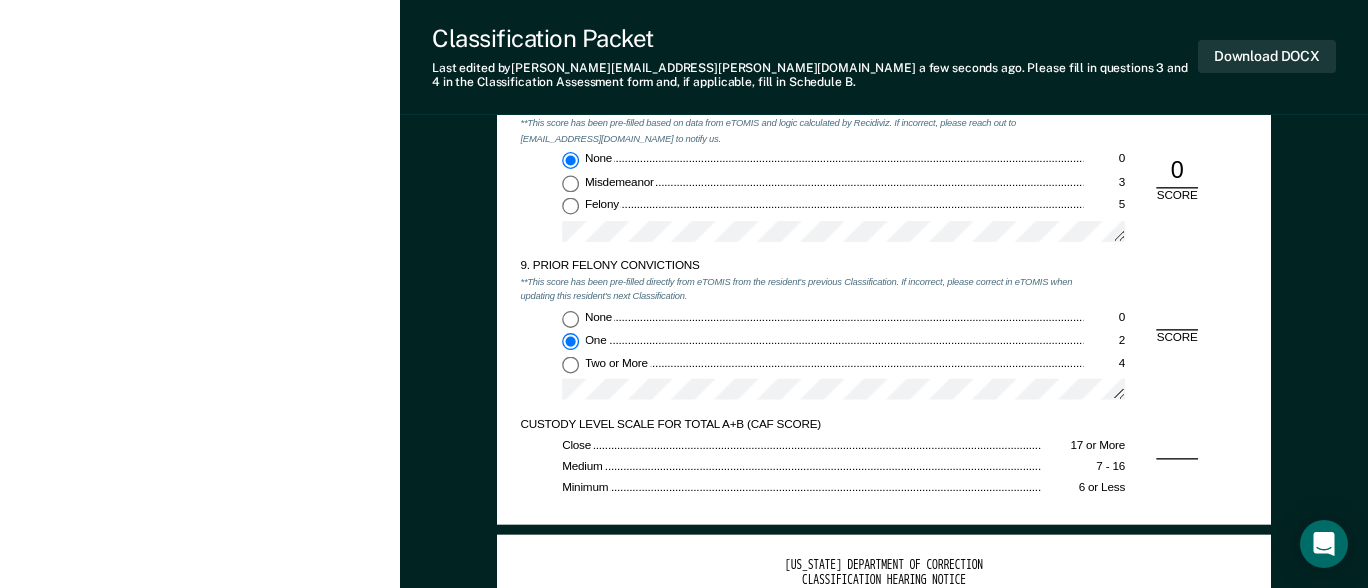 type on "x" 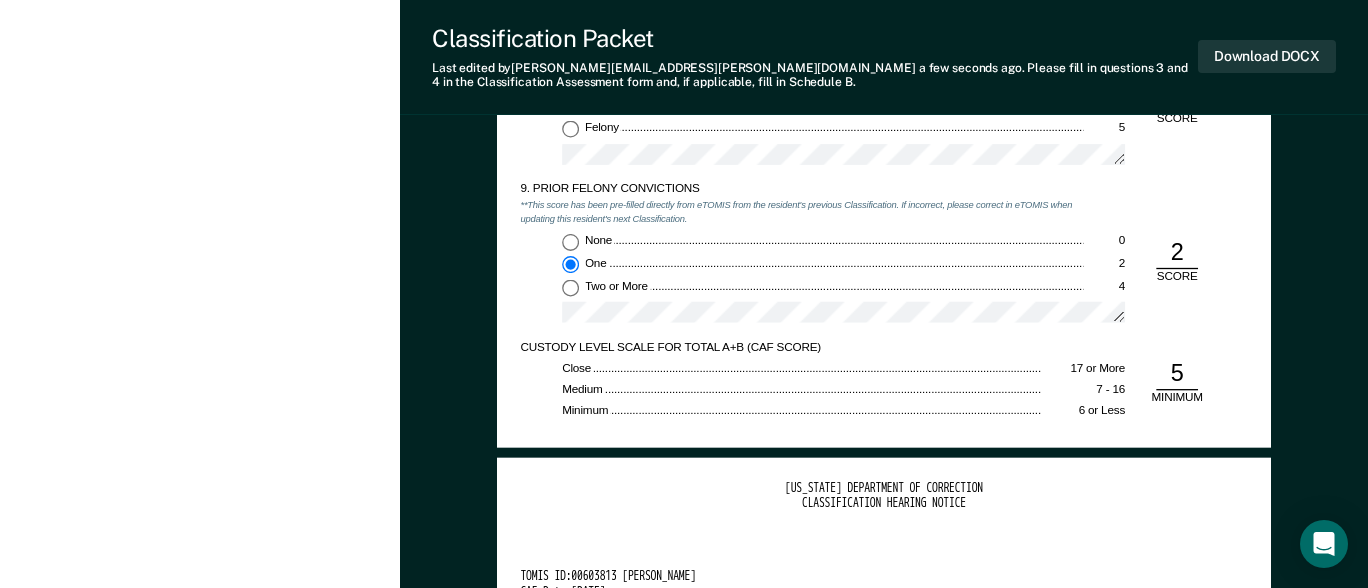scroll, scrollTop: 2900, scrollLeft: 0, axis: vertical 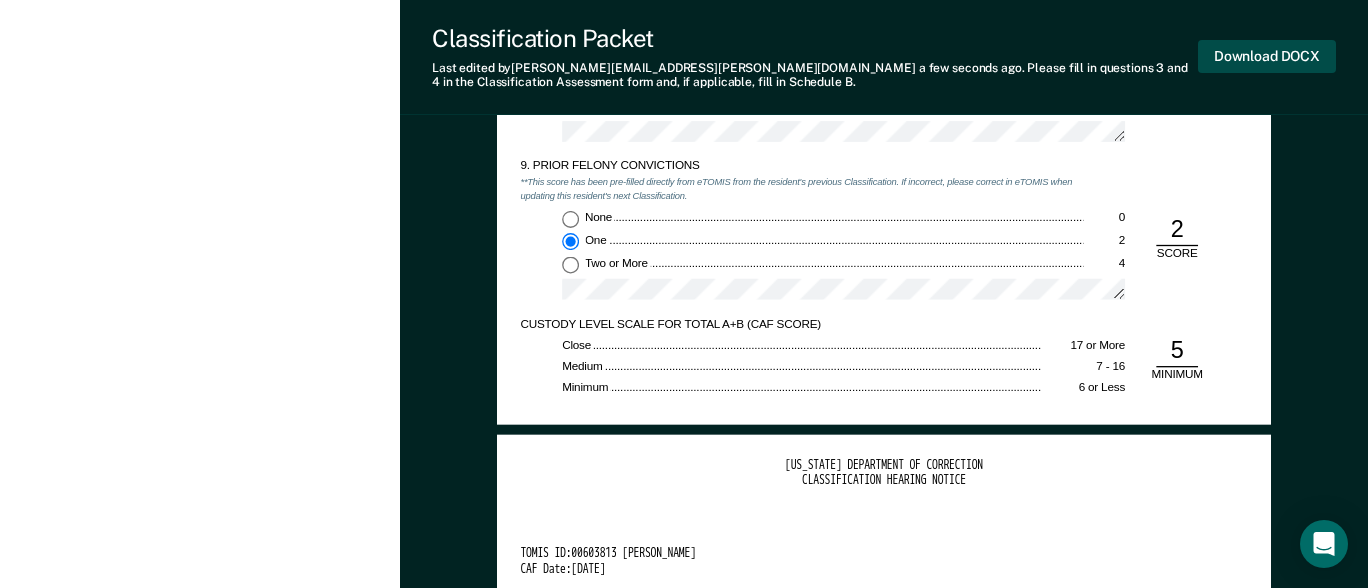 click on "Download DOCX" at bounding box center [1267, 56] 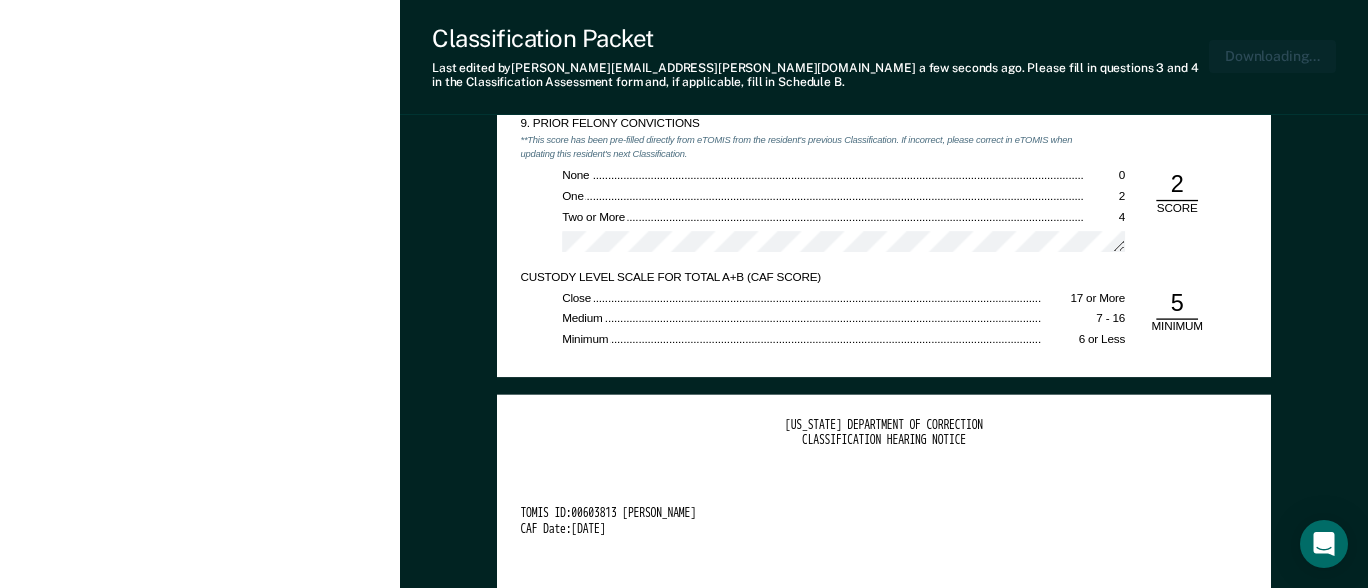 type on "x" 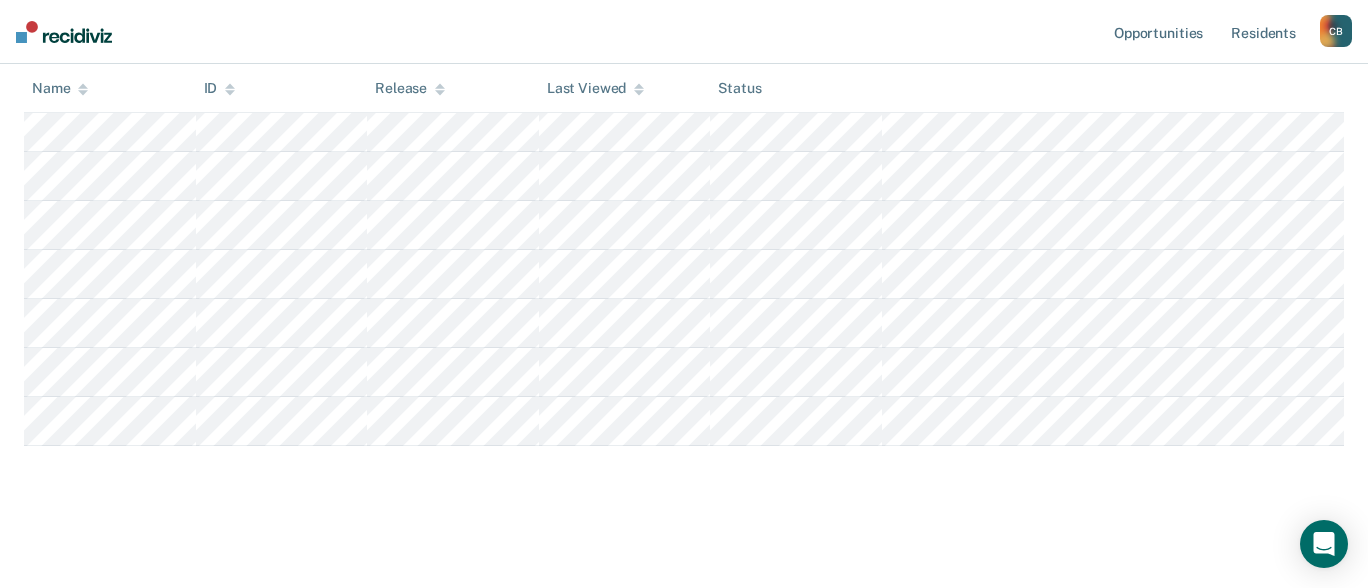 scroll, scrollTop: 243, scrollLeft: 0, axis: vertical 